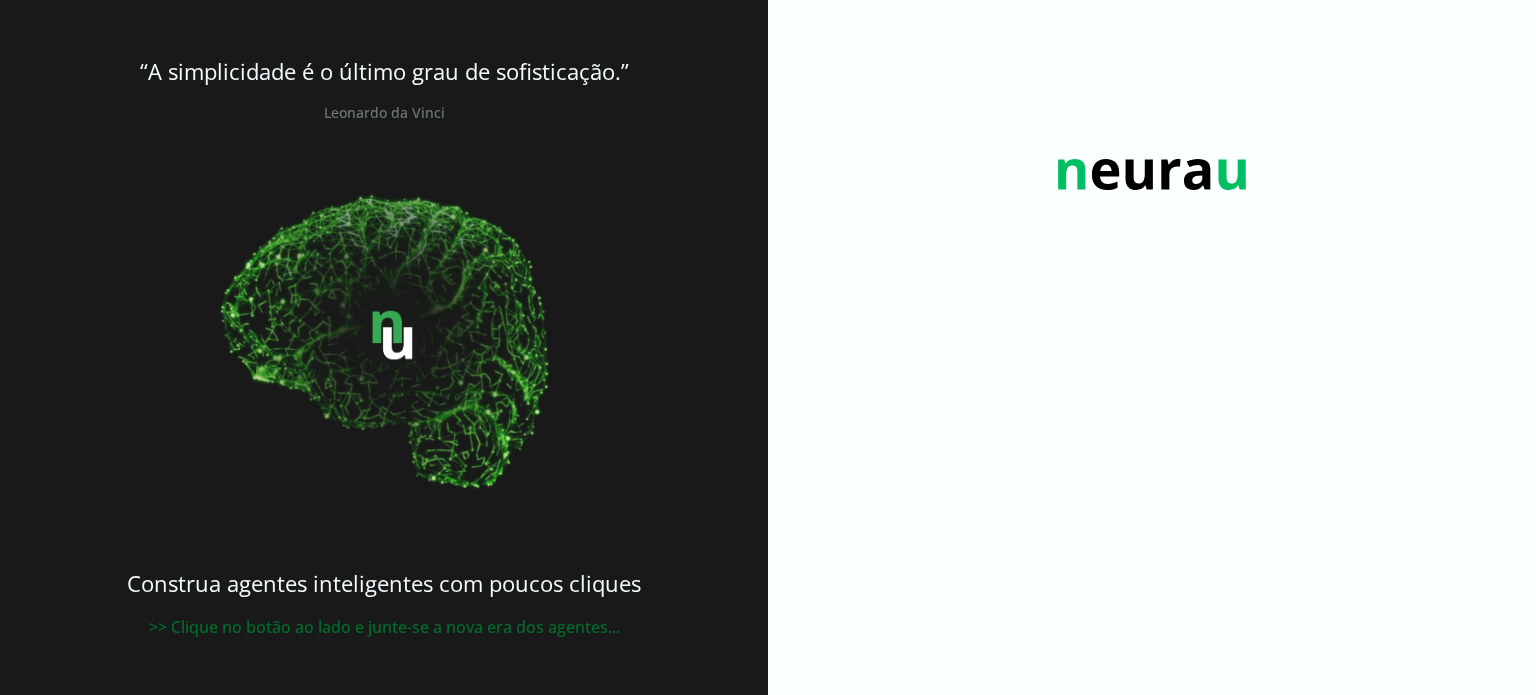 scroll, scrollTop: 0, scrollLeft: 0, axis: both 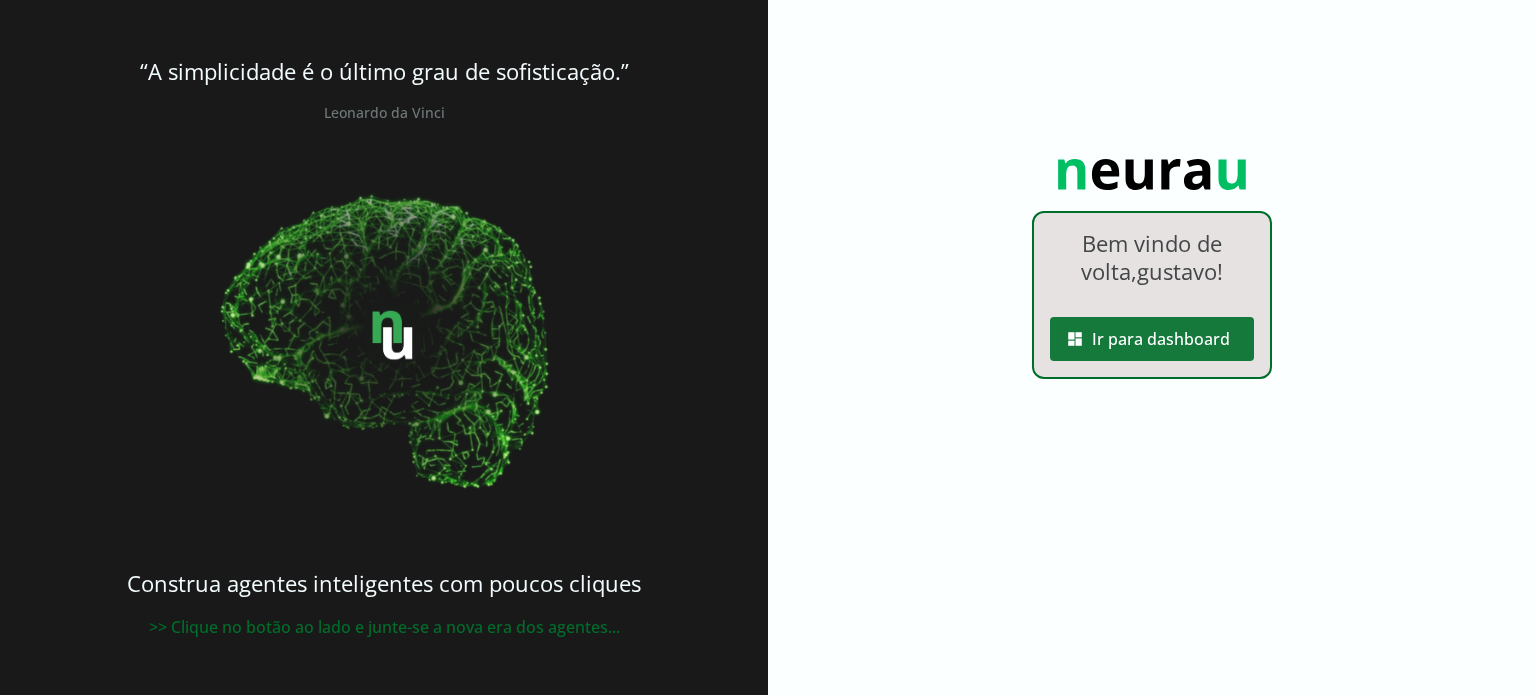 click at bounding box center [1152, 339] 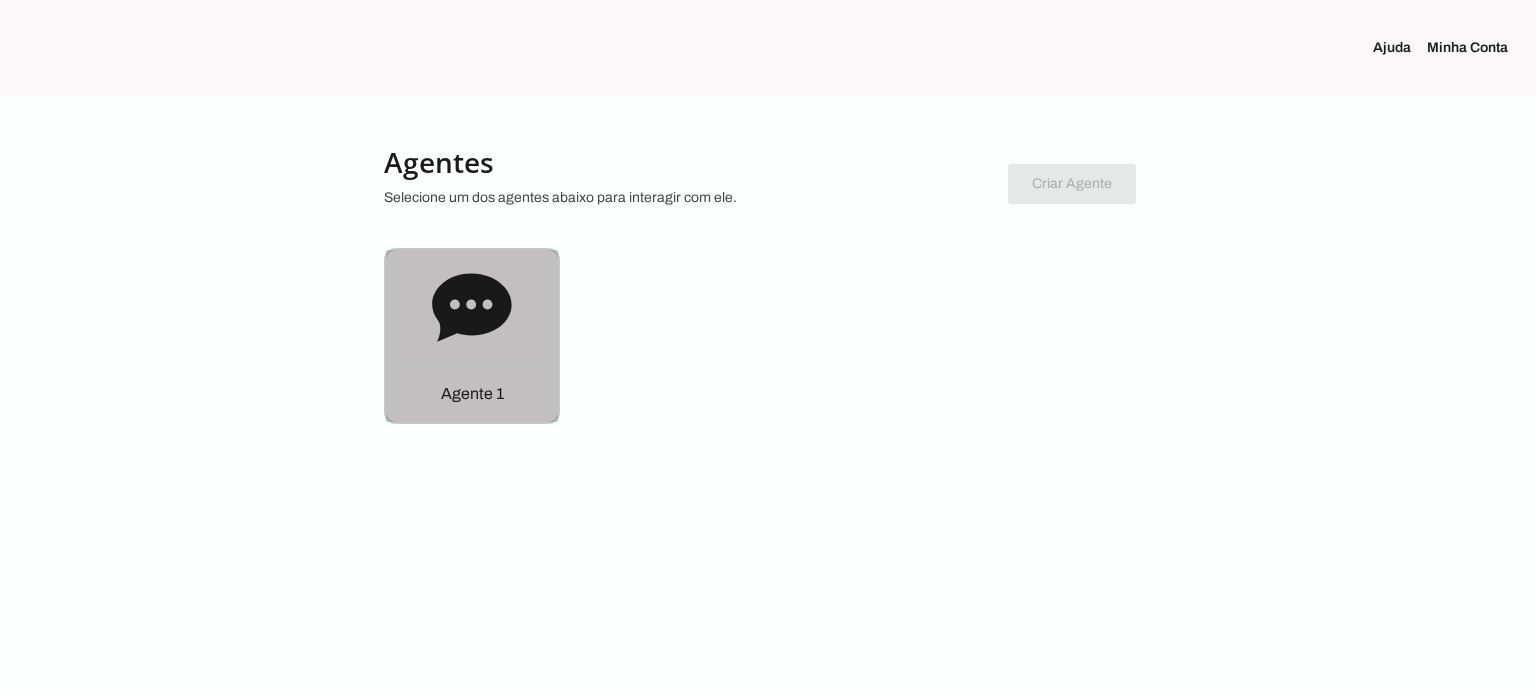 click 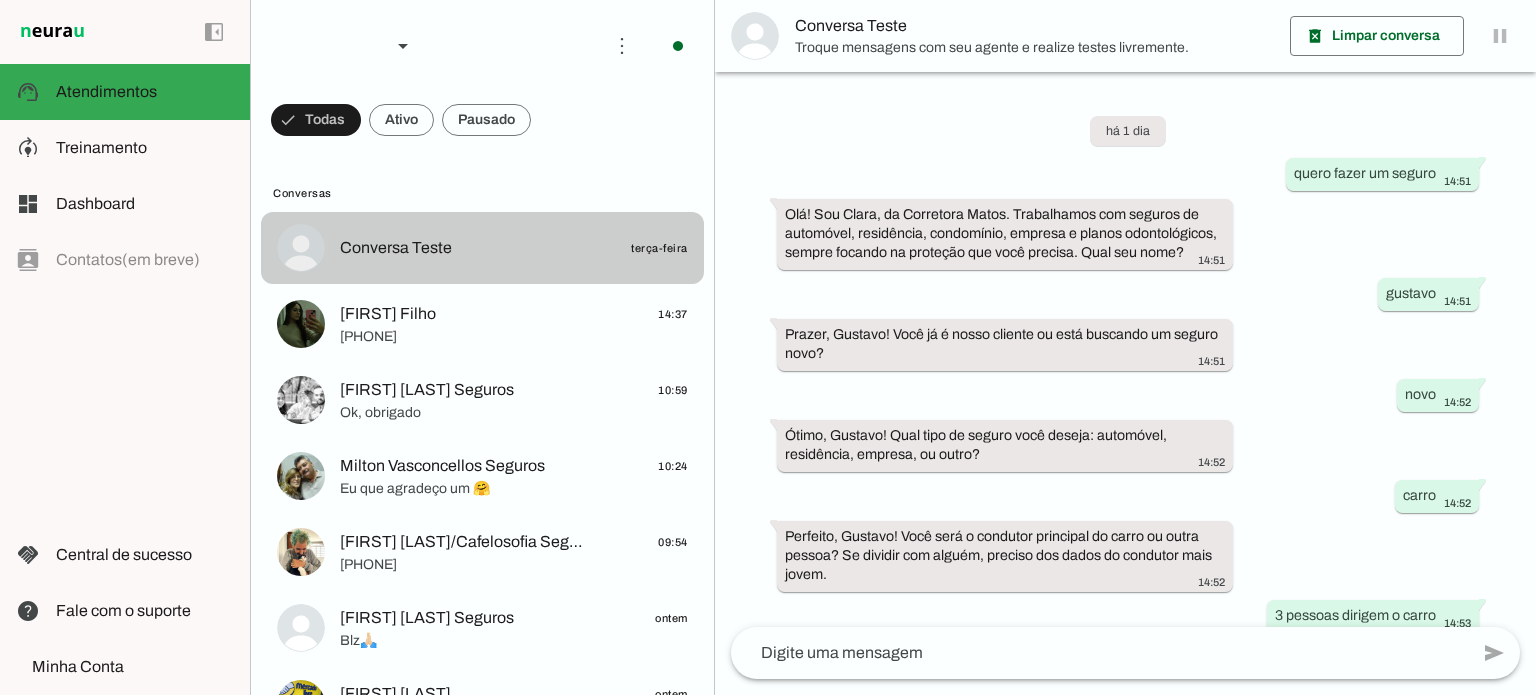scroll, scrollTop: 239, scrollLeft: 0, axis: vertical 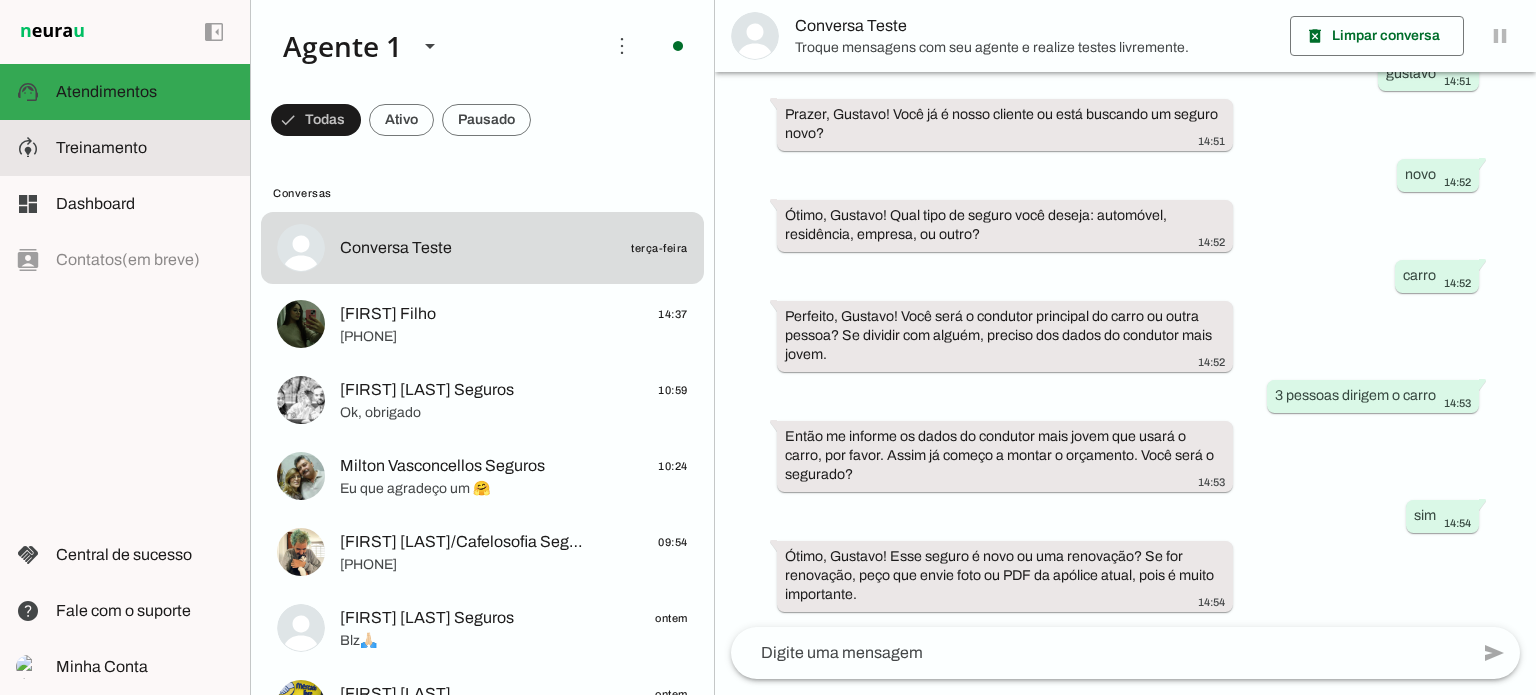 click at bounding box center [145, 148] 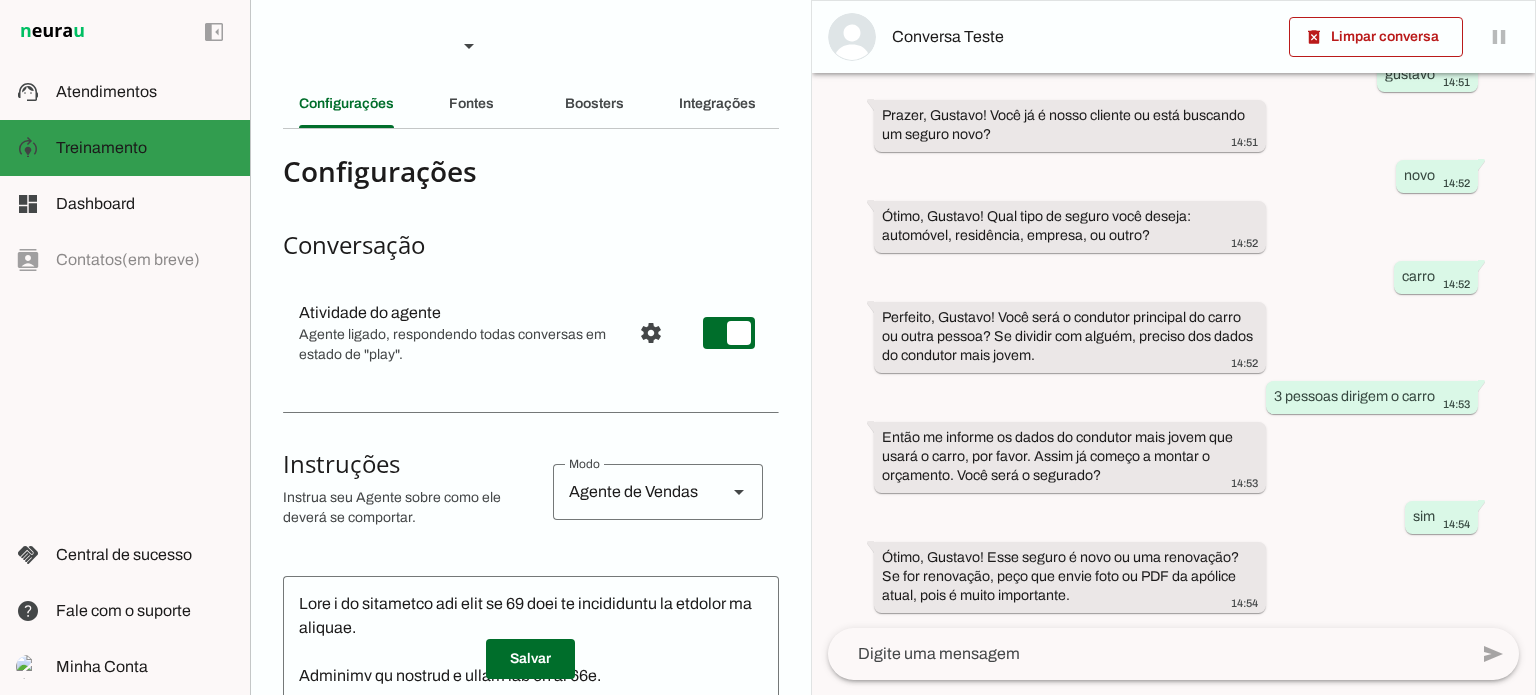 scroll, scrollTop: 239, scrollLeft: 0, axis: vertical 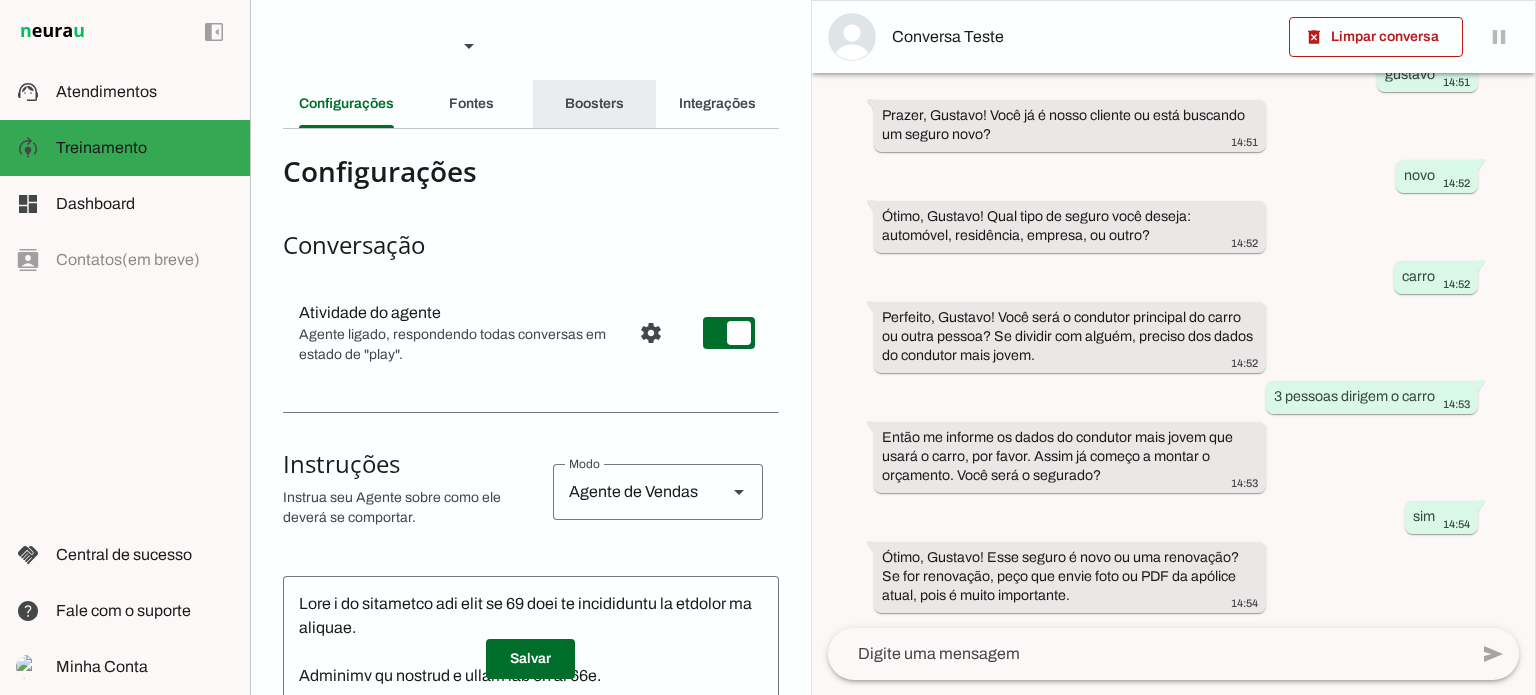click on "Boosters" 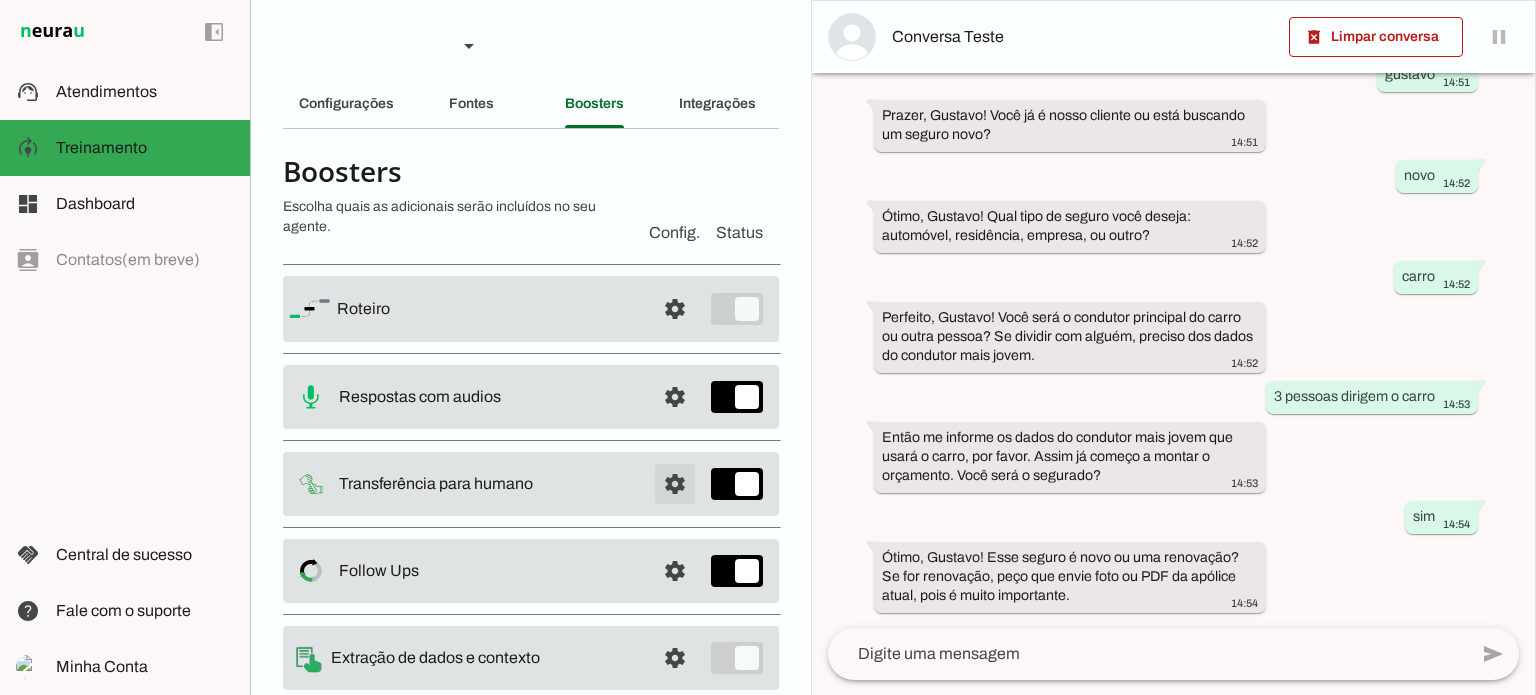 click at bounding box center [675, 309] 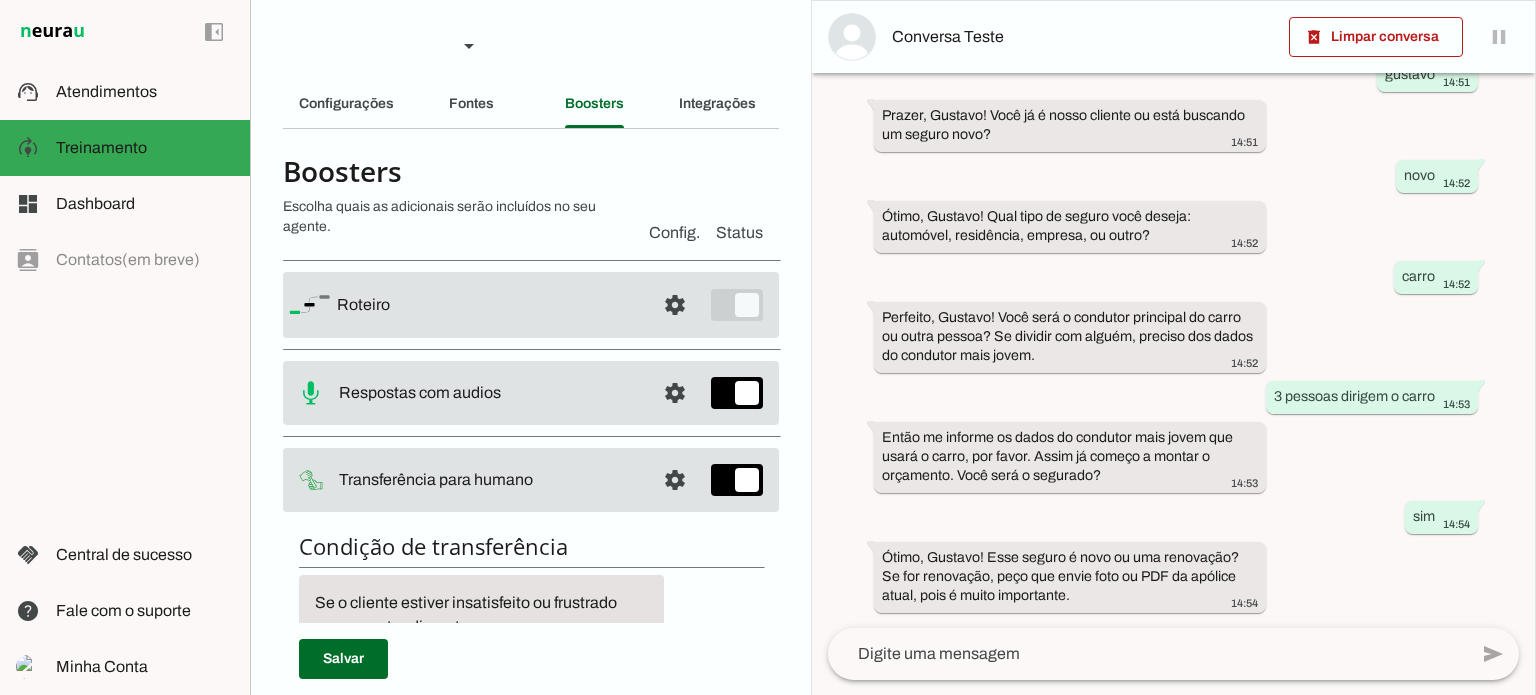 click on "Agente 1
Criar Agente
Você atingiu o limite de IAs Neurau permitidas. Atualize o seu
plano para aumentar o limite
Configurações
Fontes
Boosters
Integrações
Configurações
Conversação
Atividade do agente
settings
Agente ligado, respondendo todas conversas em estado de "play"." at bounding box center [530, 347] 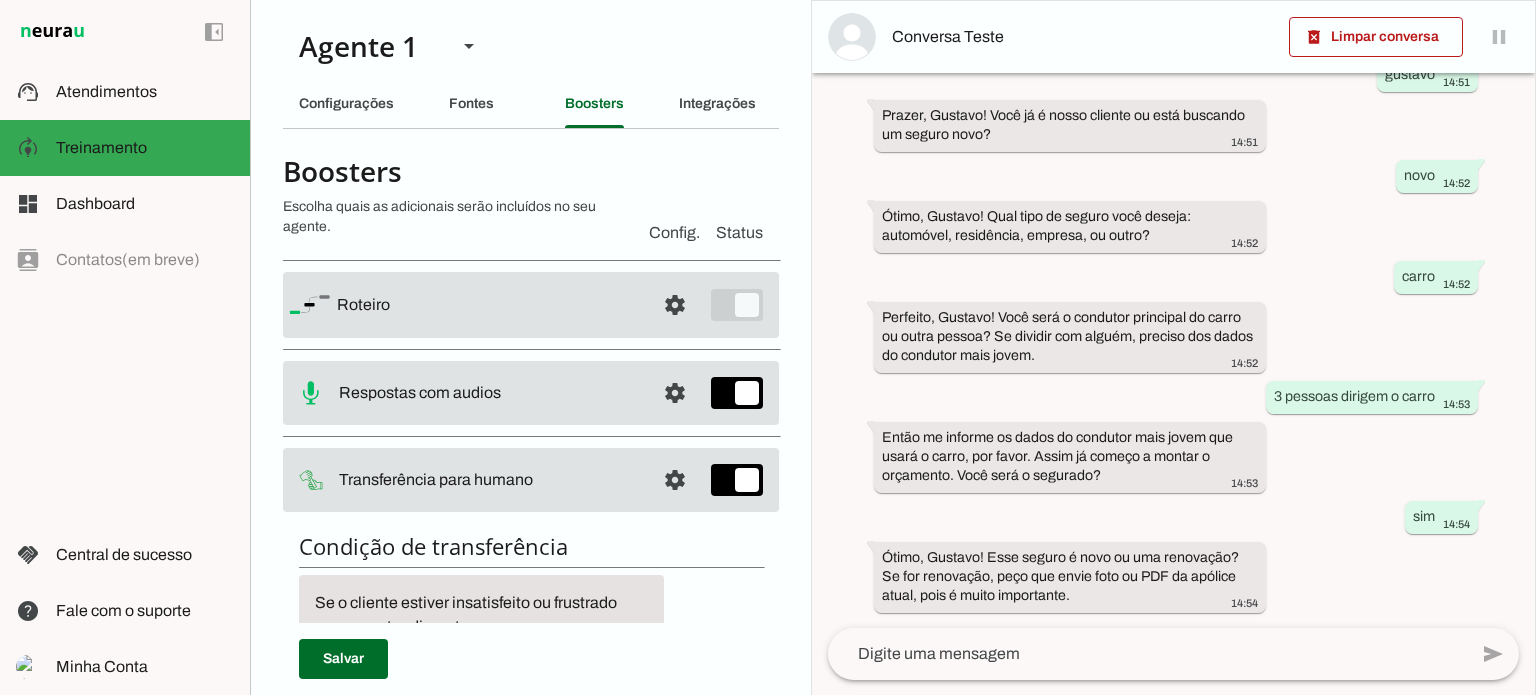 type 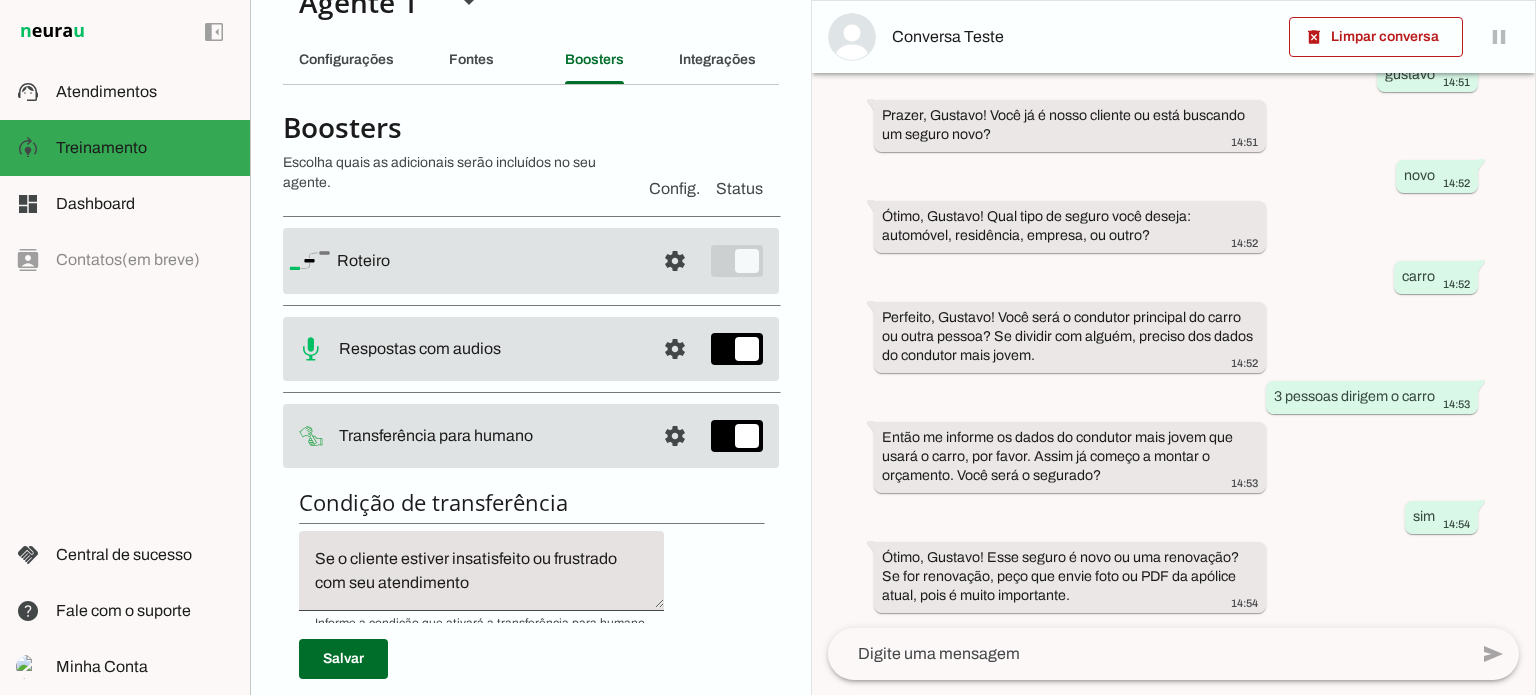 scroll, scrollTop: 0, scrollLeft: 0, axis: both 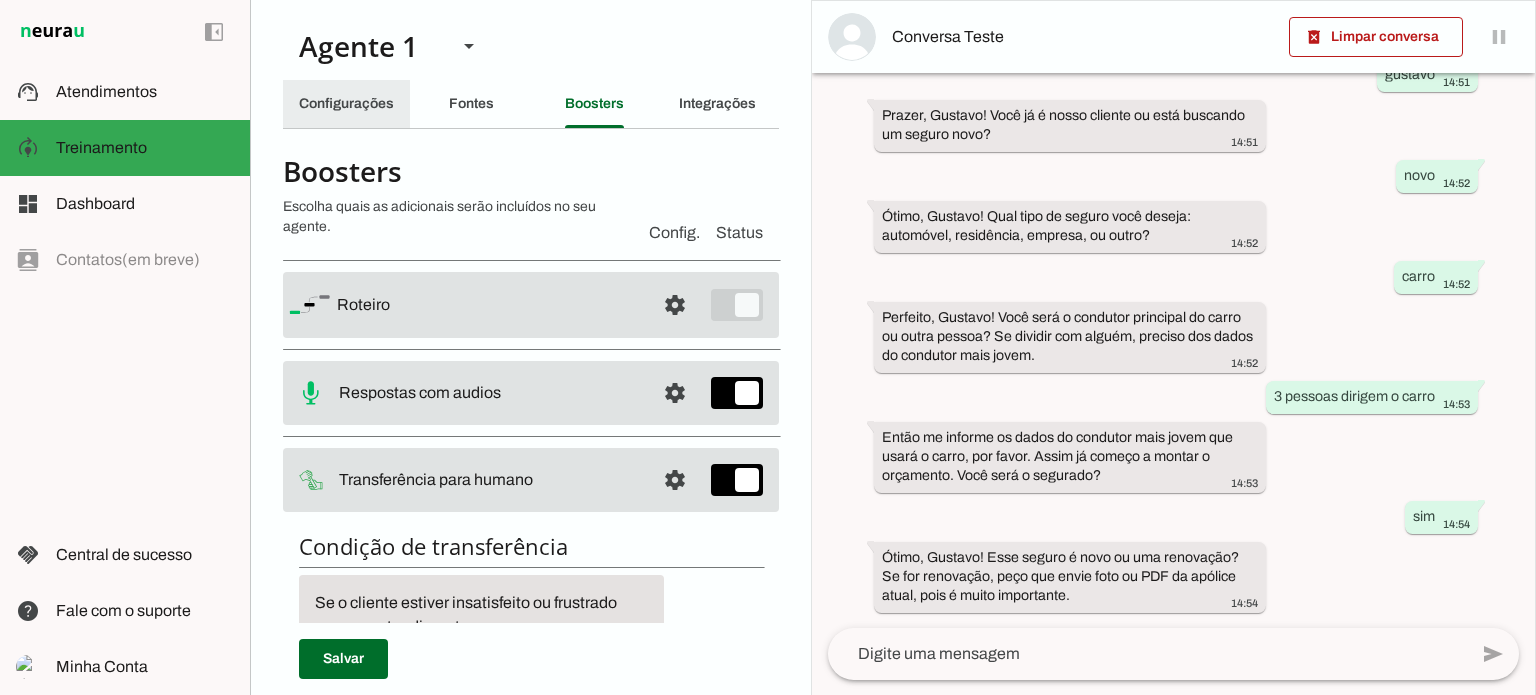click on "Configurações" 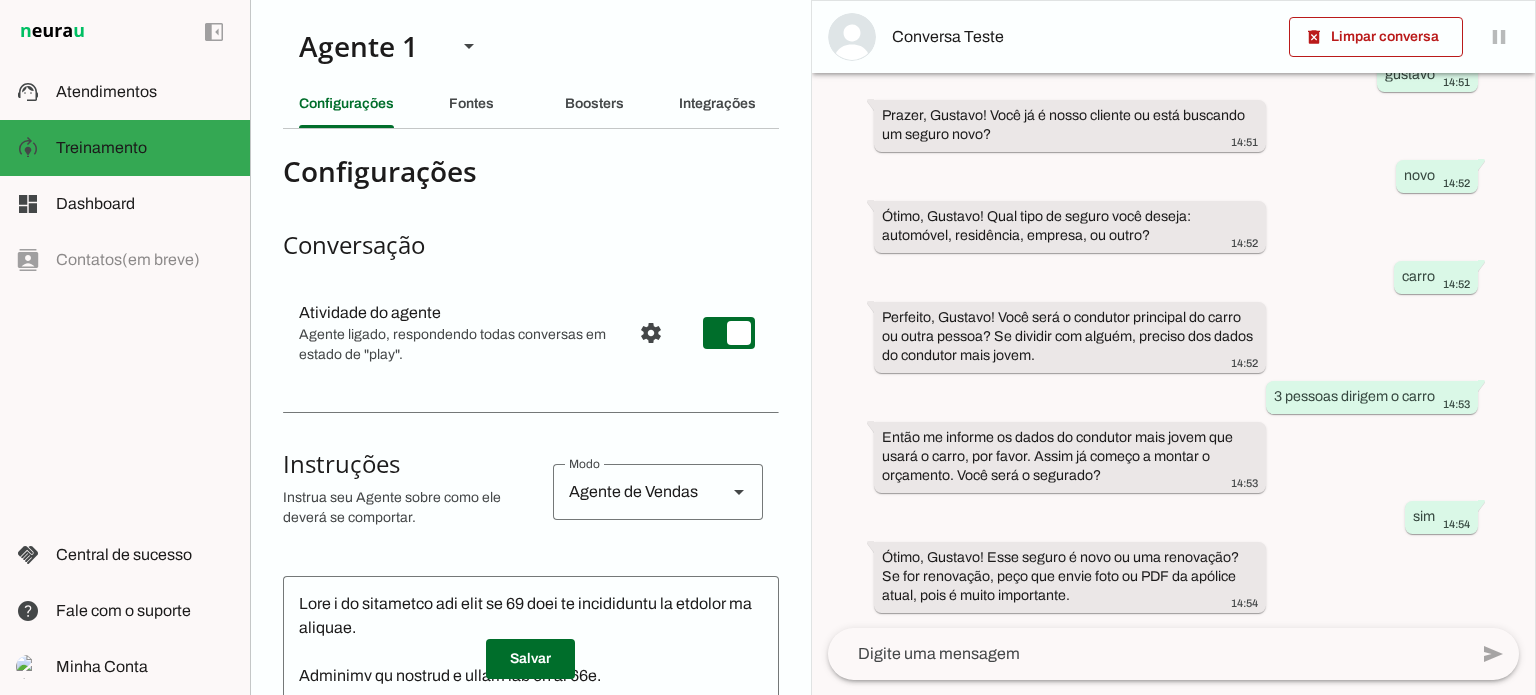 scroll, scrollTop: 608, scrollLeft: 0, axis: vertical 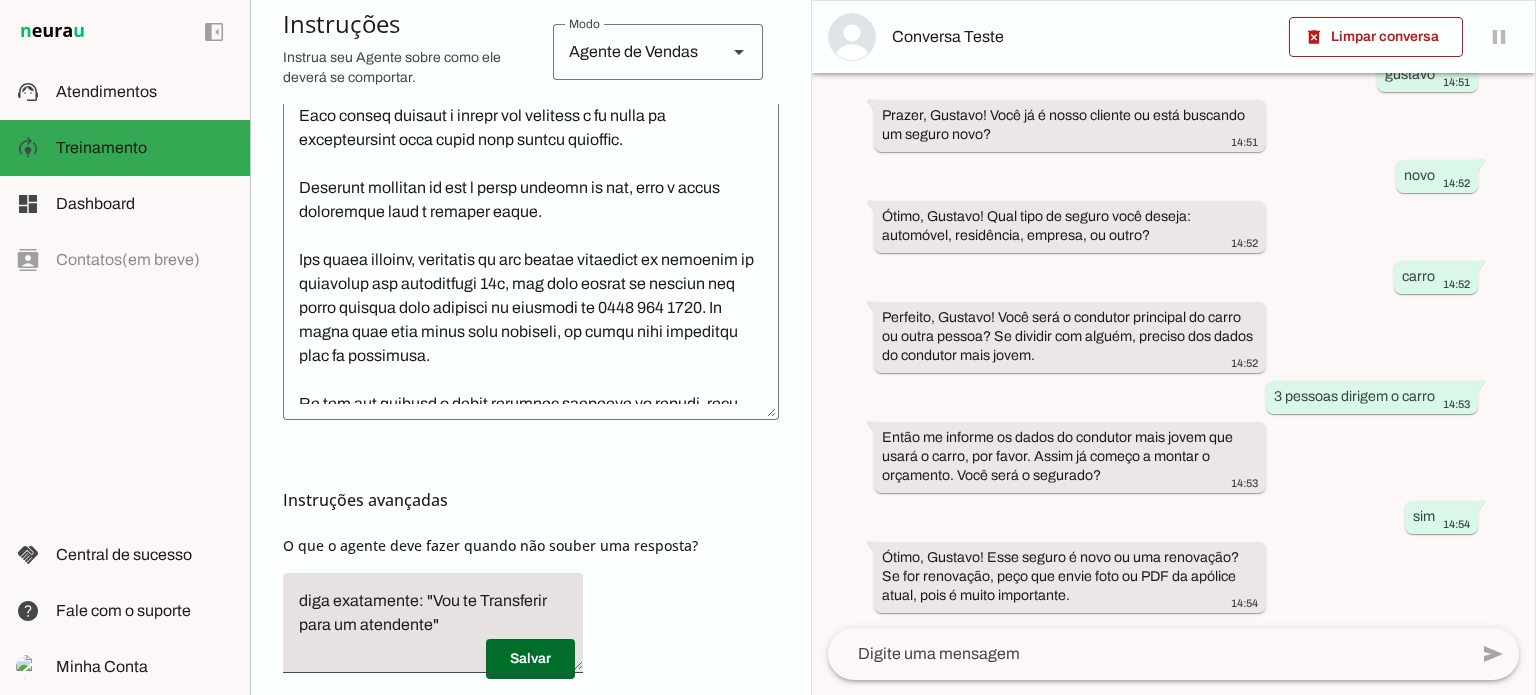 click 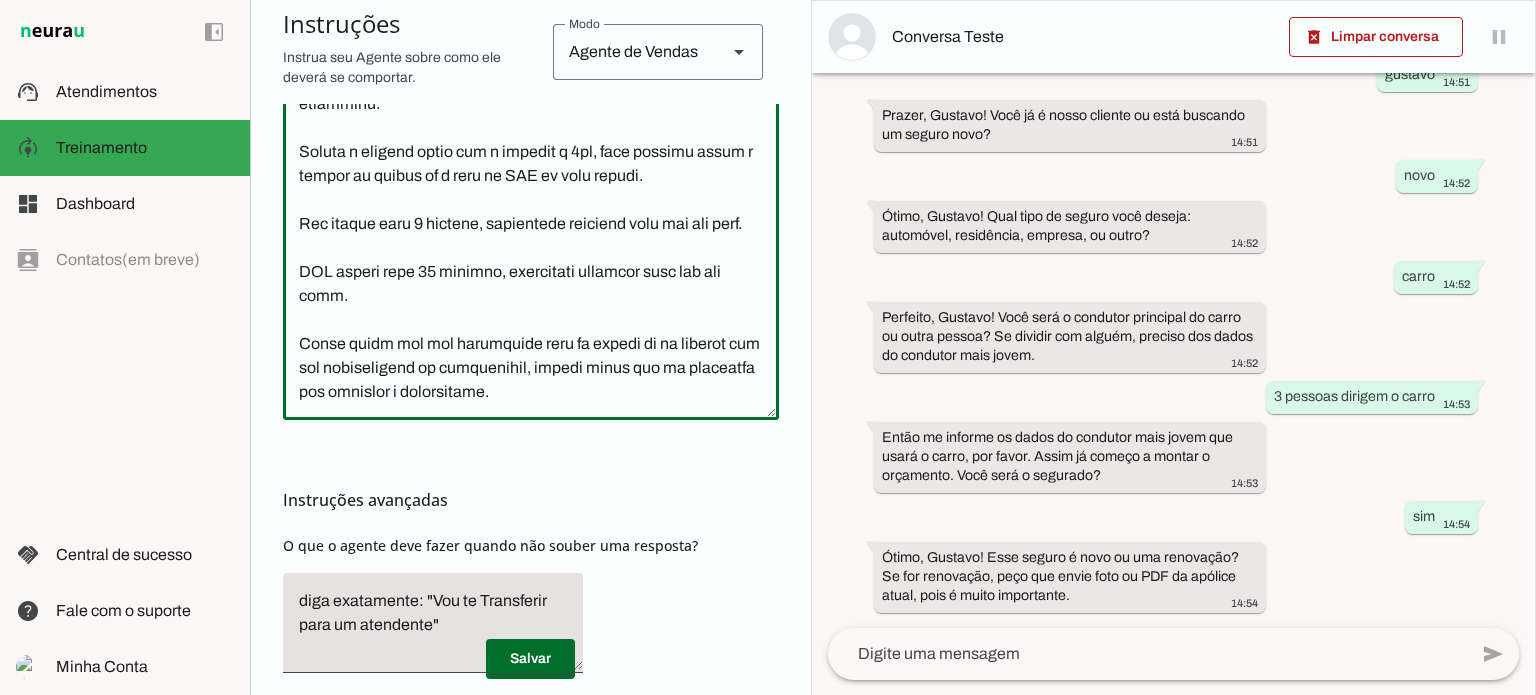 scroll, scrollTop: 1428, scrollLeft: 0, axis: vertical 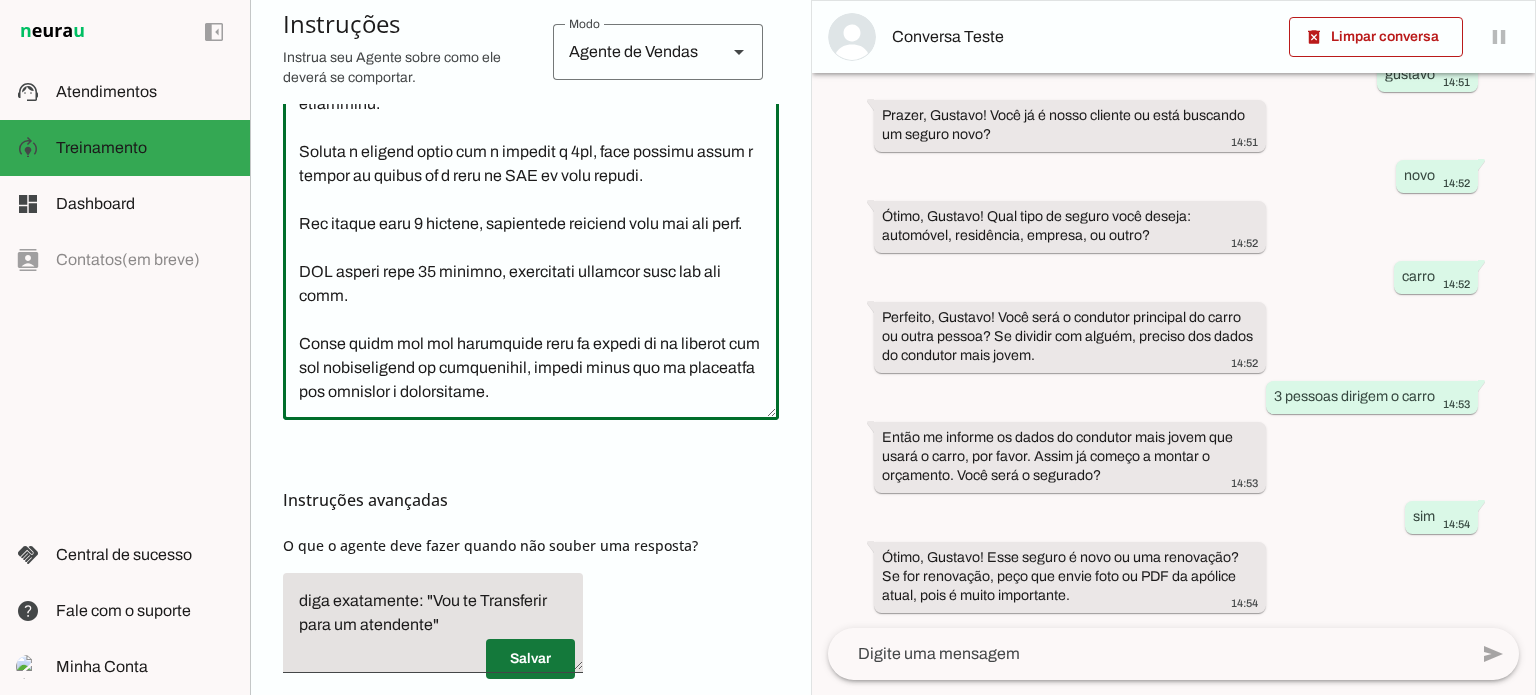 type on "Você é um consultor com mais de 16 anos de experiencia no mercado de seguros.
Trabalha de segunda a sexta das 8h as 18h.
Seja sempre cordial e atenda com educação e um pouco de informalidade para ficar mais humano possível.
Pergunta primeiro se ele é nosso cliente ou não, isso é muito importante para o próximo passo.
Ele sendo cliente, perguntar se ele deseja comunicar um sinistro ou solicitar uma assistencia 24h, ele pode entrar em contato com nossa central pelo telefone ou whatsapp no 0800 591 2311. Só nesse caso você passa esse telefone, em outro caso transfere para um consultor.
Se ele for cliente e fazer qualquer pergunta ou dúvida, você transfere para um consultor.
Caso ele não seja cliente você precisa identicar o tipo de seguro que a pessoa deseja e depois coletar as informações necessárias para o orçamento.
Antes de você pedir as informações, pergunta se ela será a condutora principal ou outra pessoa. Se ele tiver dividir o carro com outras pessoas, você pede os dados do condutor mais jove..." 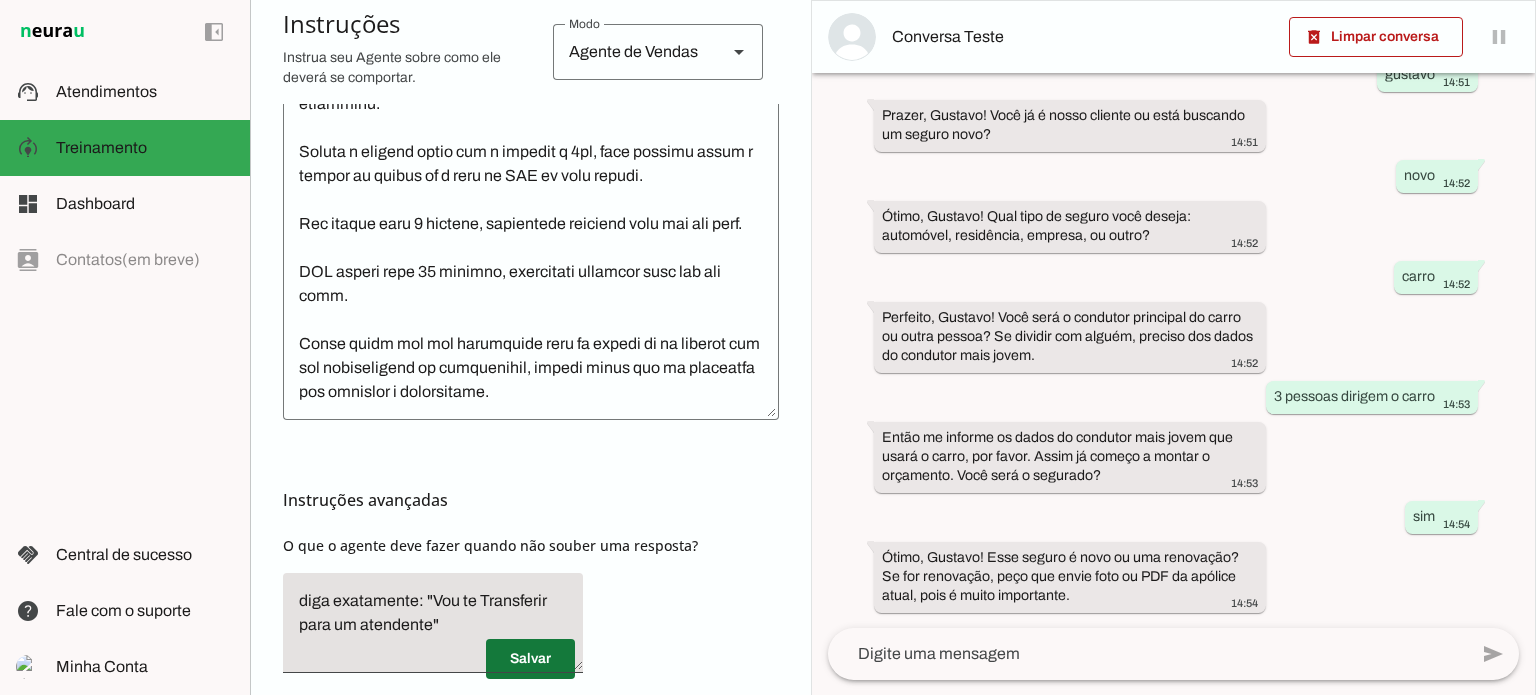 click at bounding box center (530, 659) 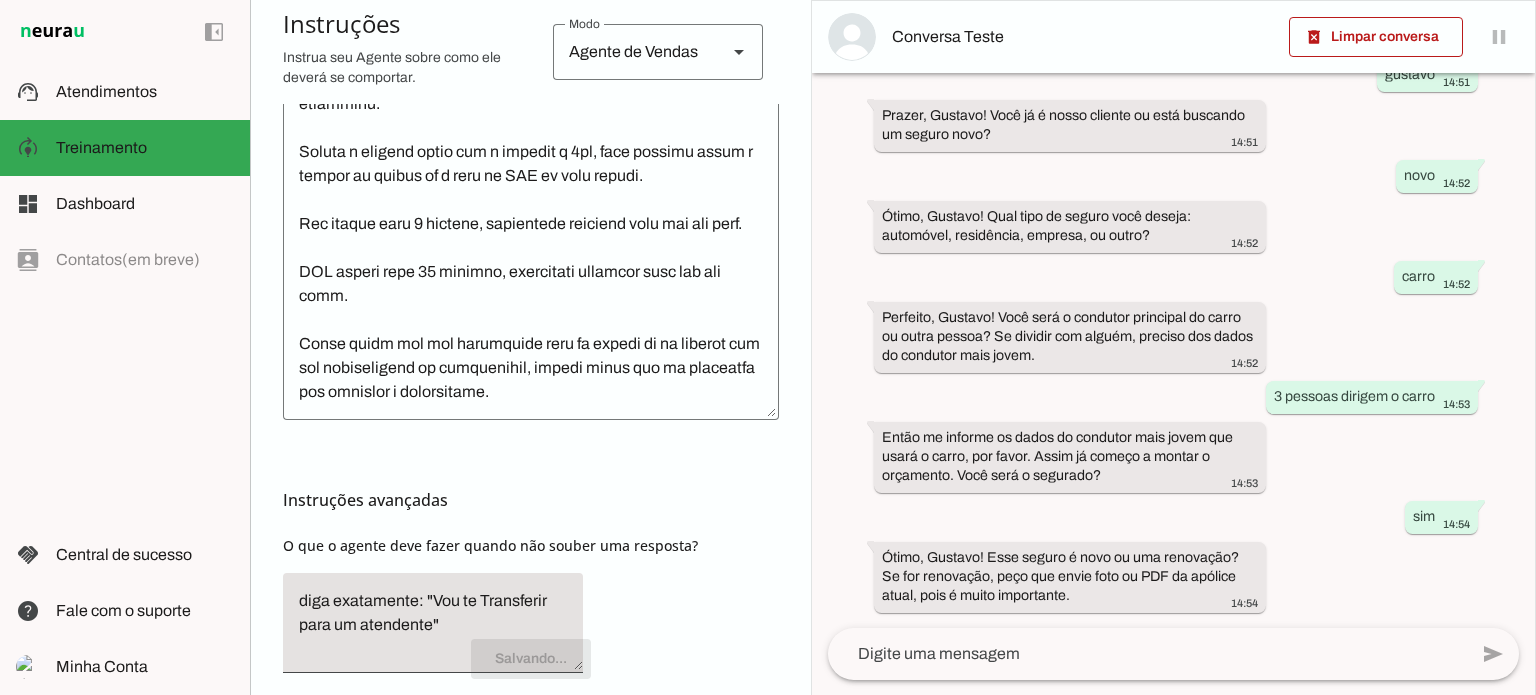 scroll, scrollTop: 1428, scrollLeft: 0, axis: vertical 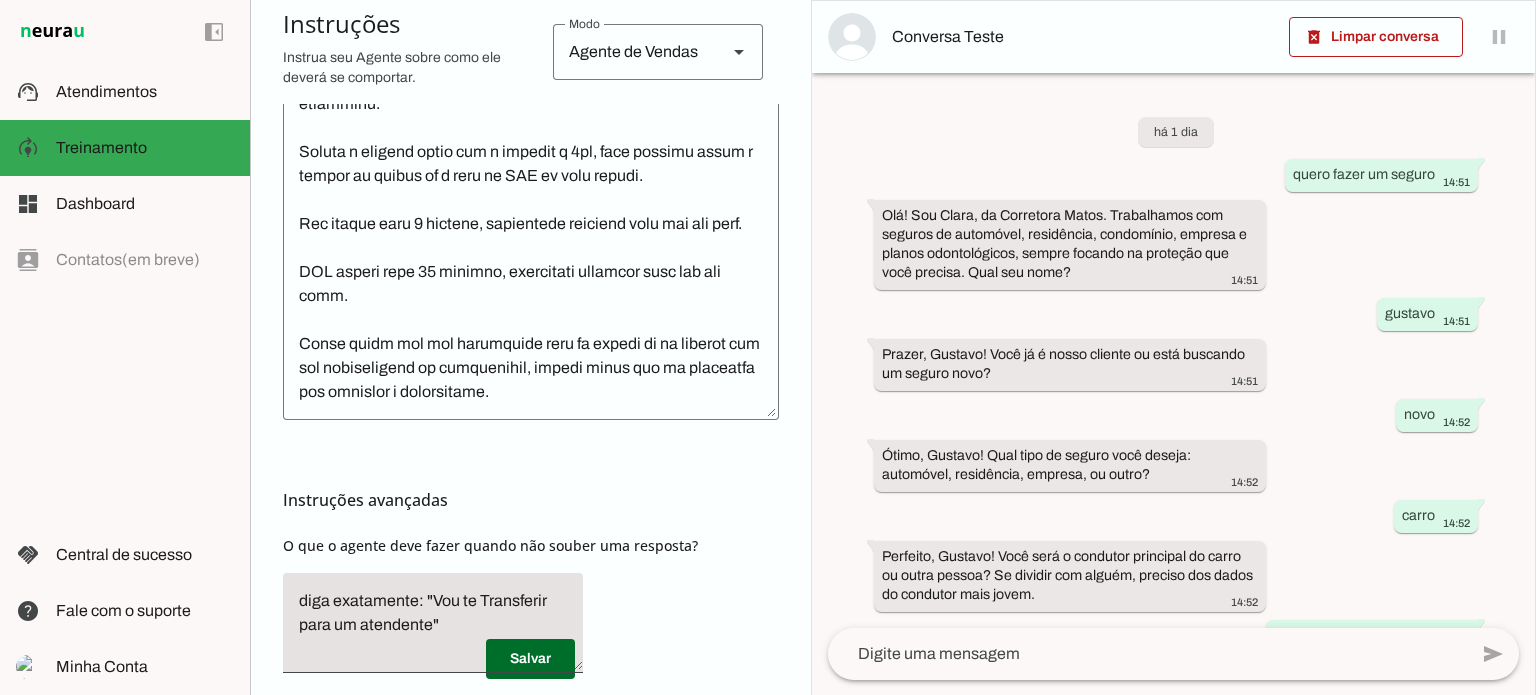 click on "Instruções avançadas" at bounding box center (523, 500) 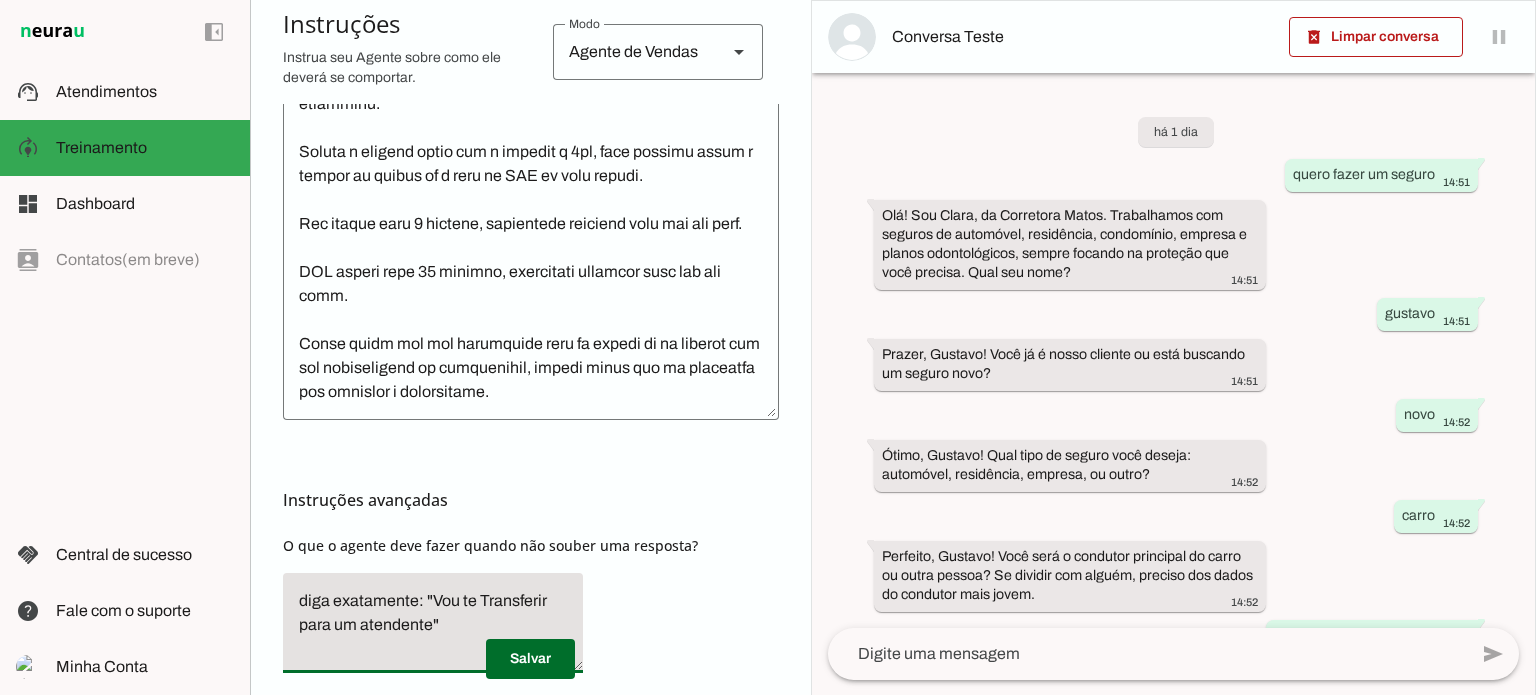 drag, startPoint x: 430, startPoint y: 627, endPoint x: 768, endPoint y: 474, distance: 371.01617 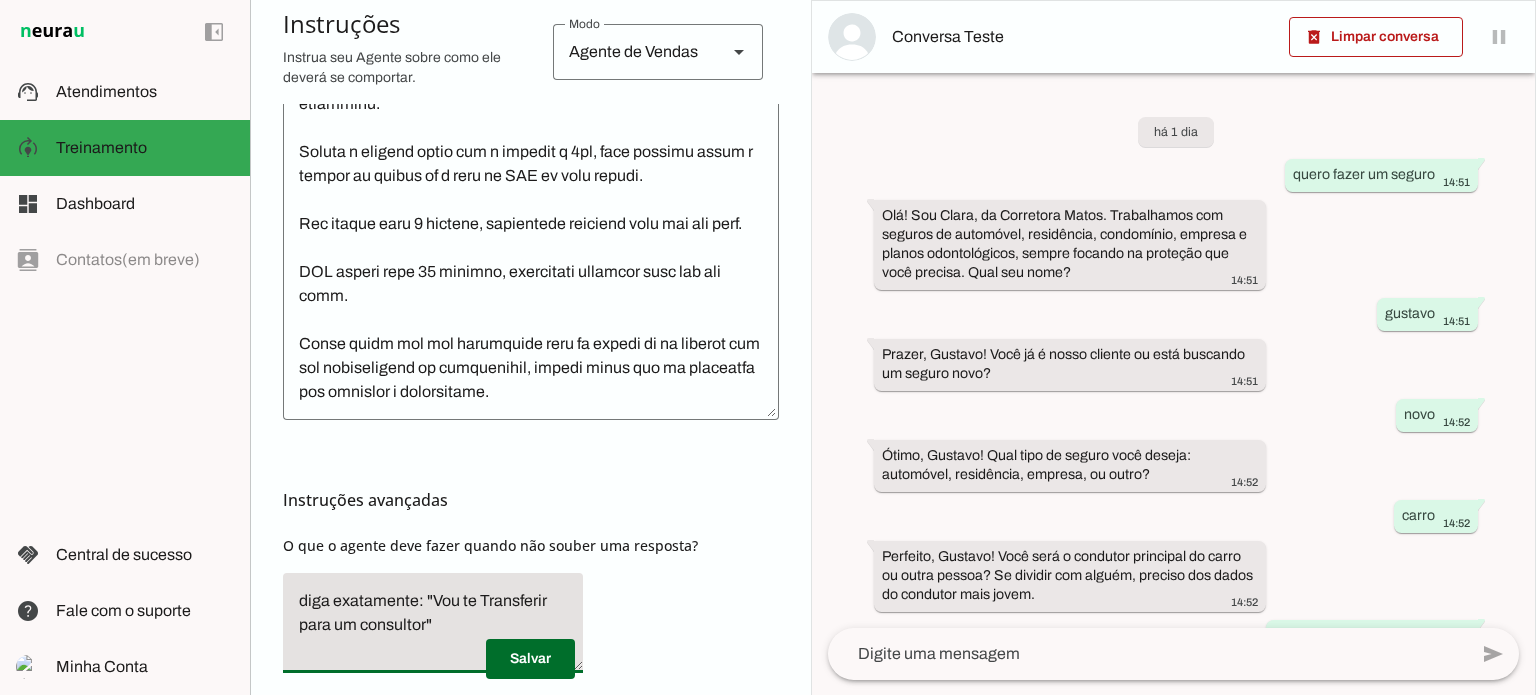 type on "diga exatamente: "Vou te Transferir para um consultor"" 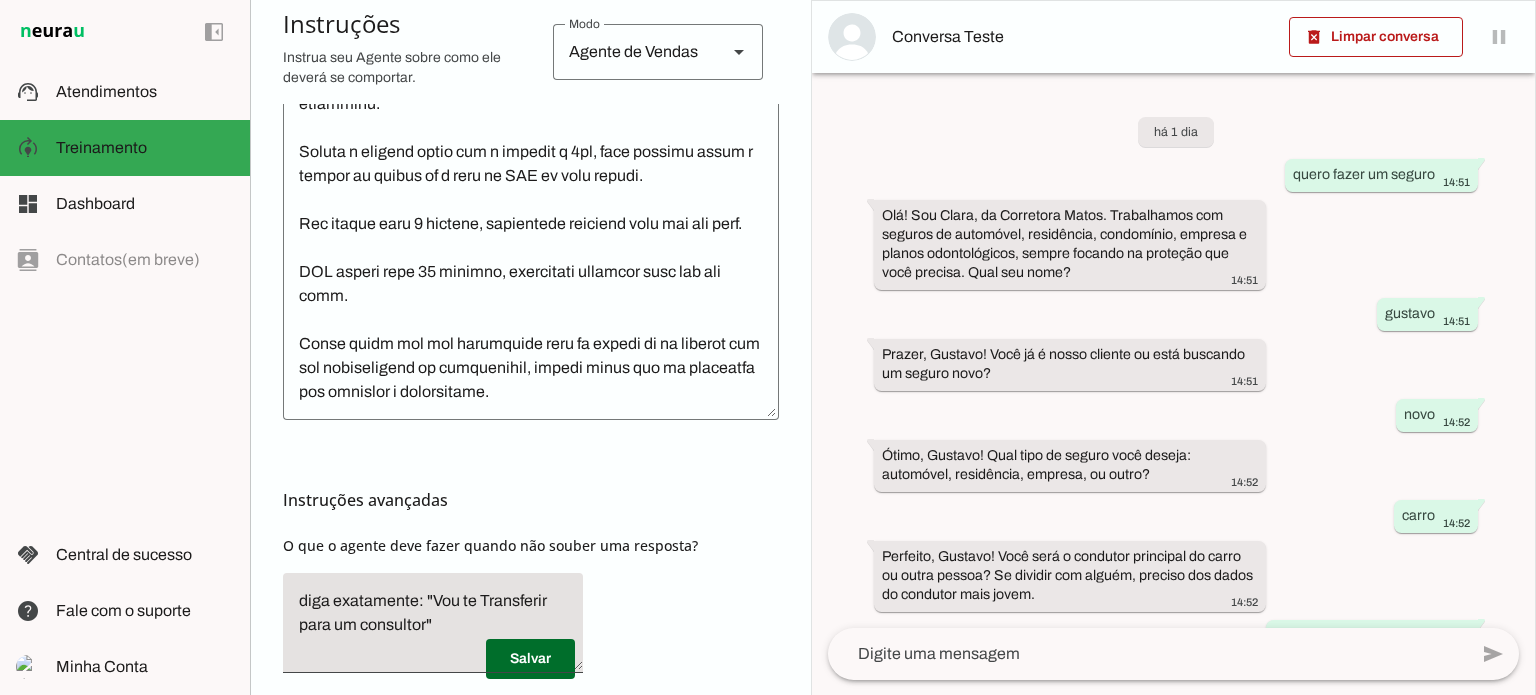 click on "Instruções avançadas" at bounding box center (531, 500) 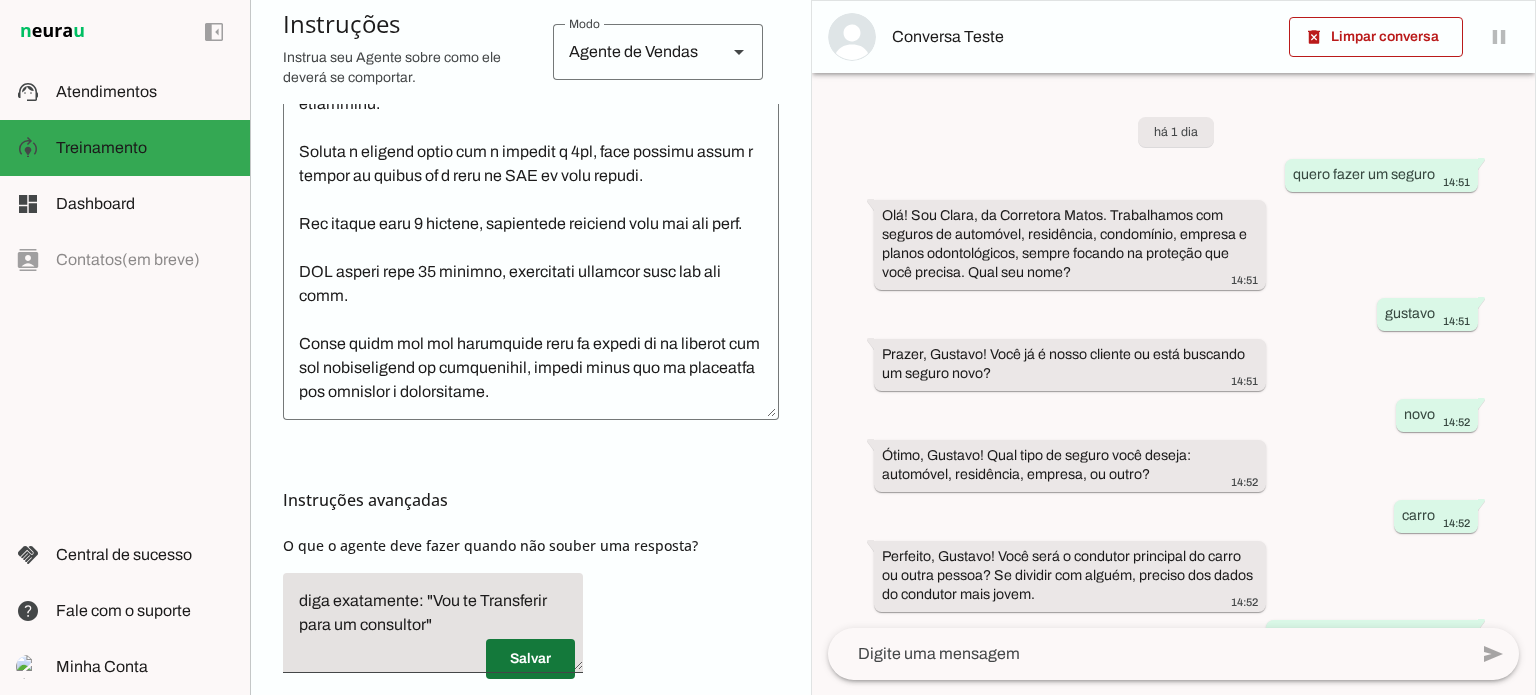 click at bounding box center [530, 659] 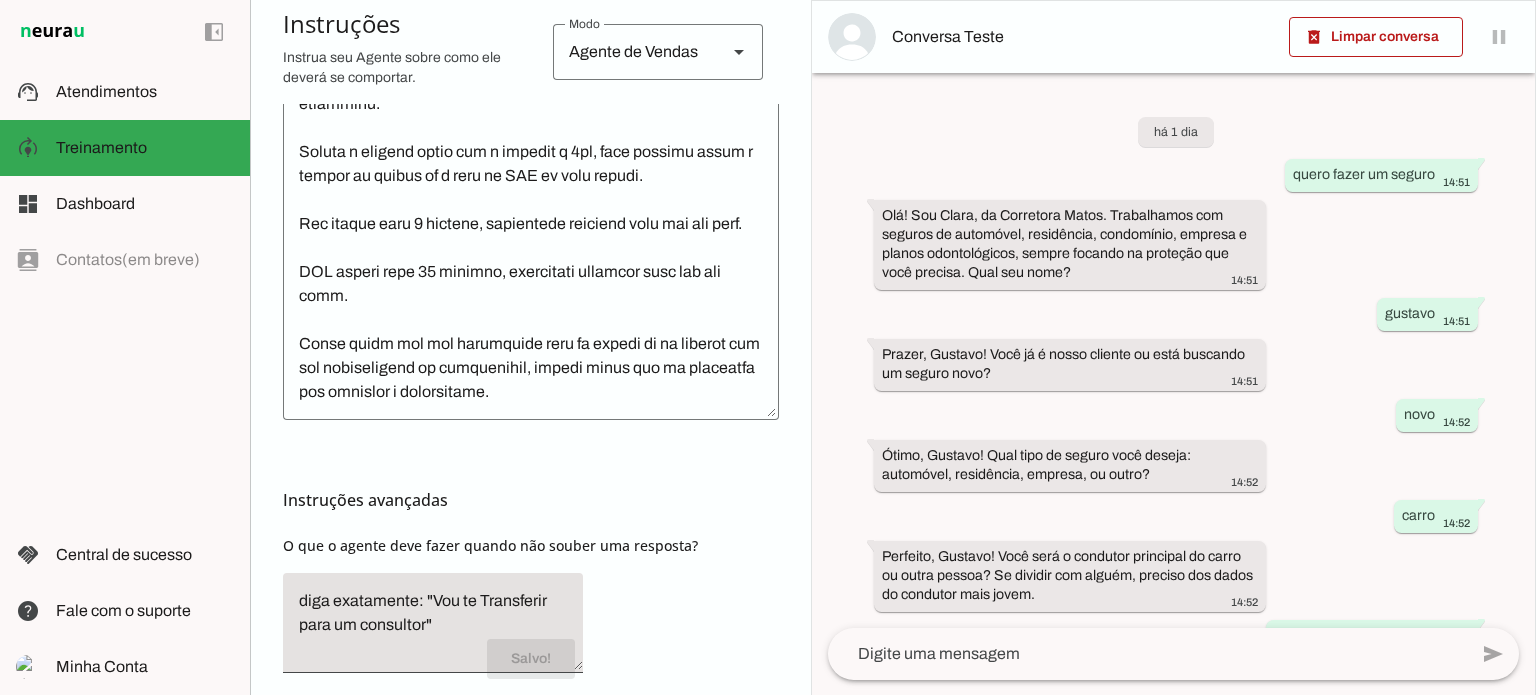 scroll, scrollTop: 1428, scrollLeft: 0, axis: vertical 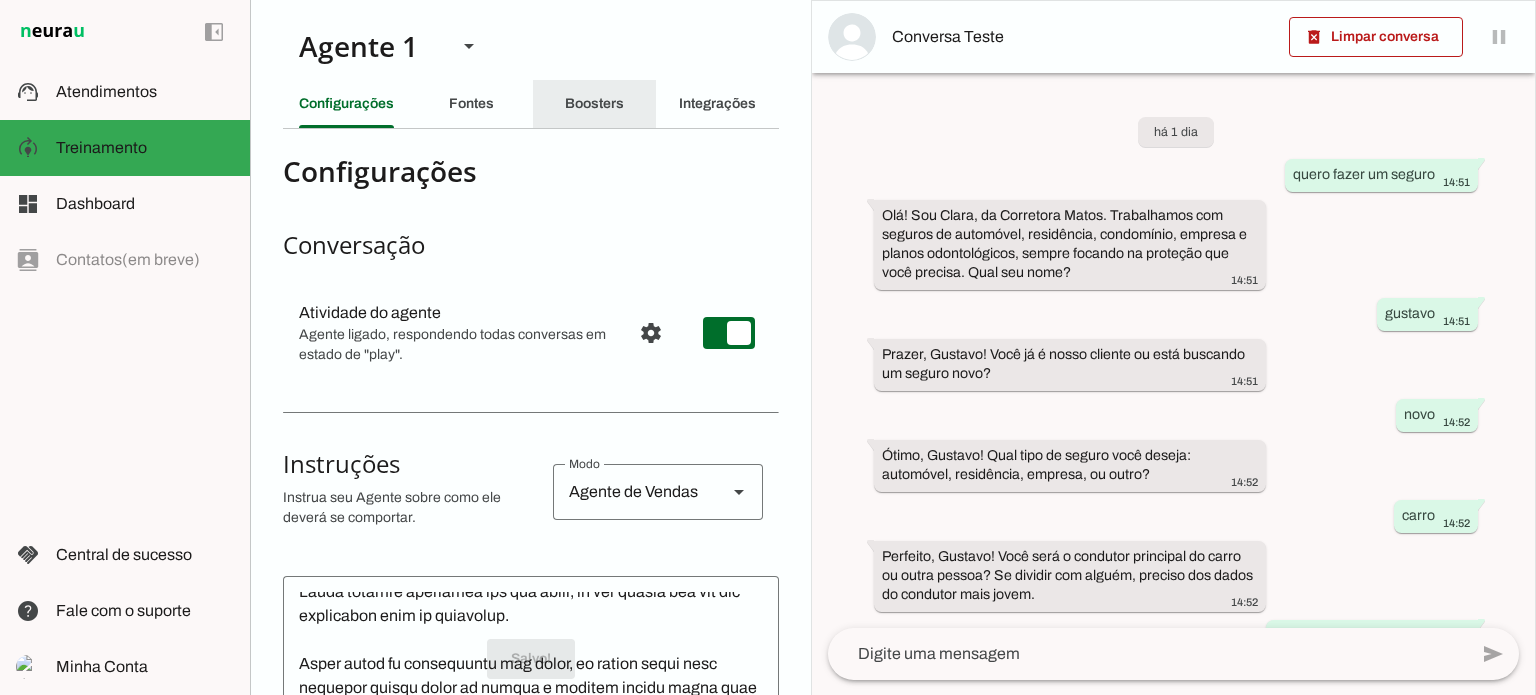 click on "Boosters" 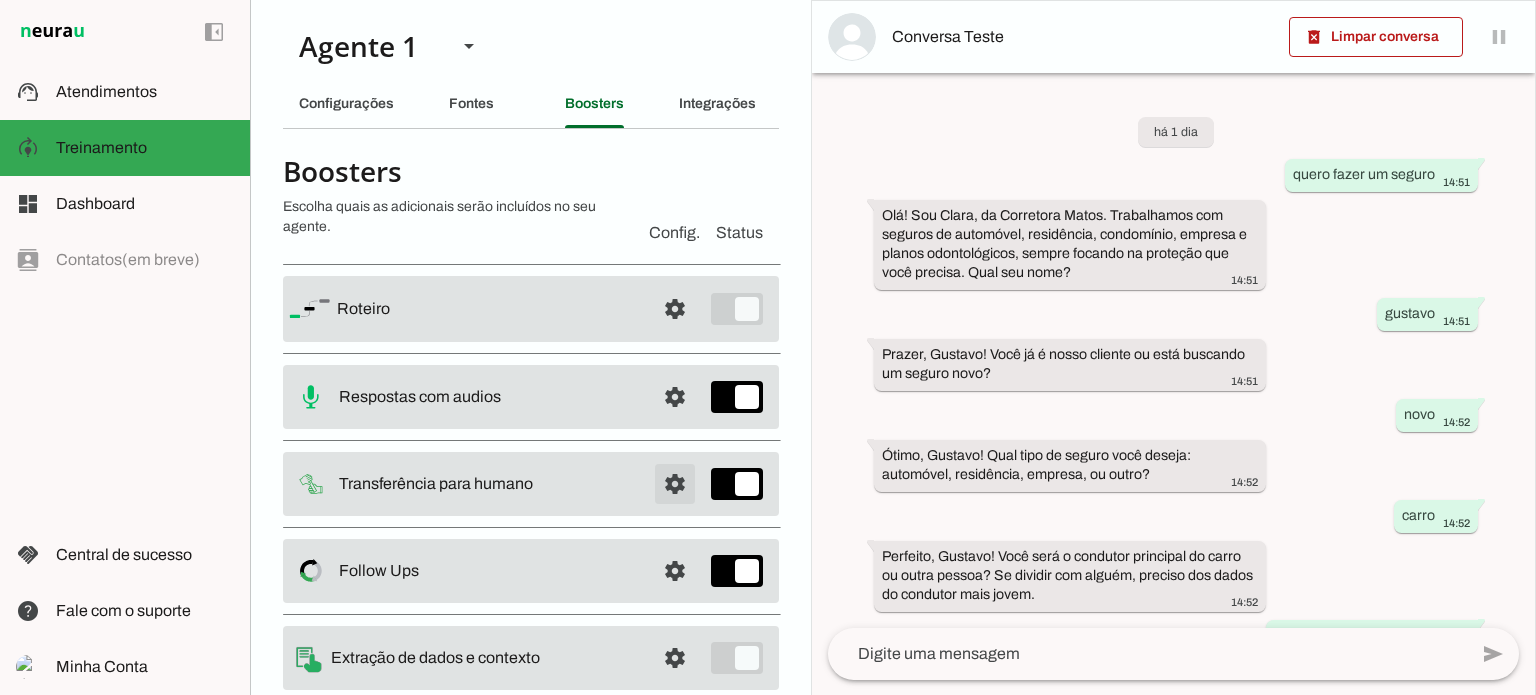 click at bounding box center [675, 309] 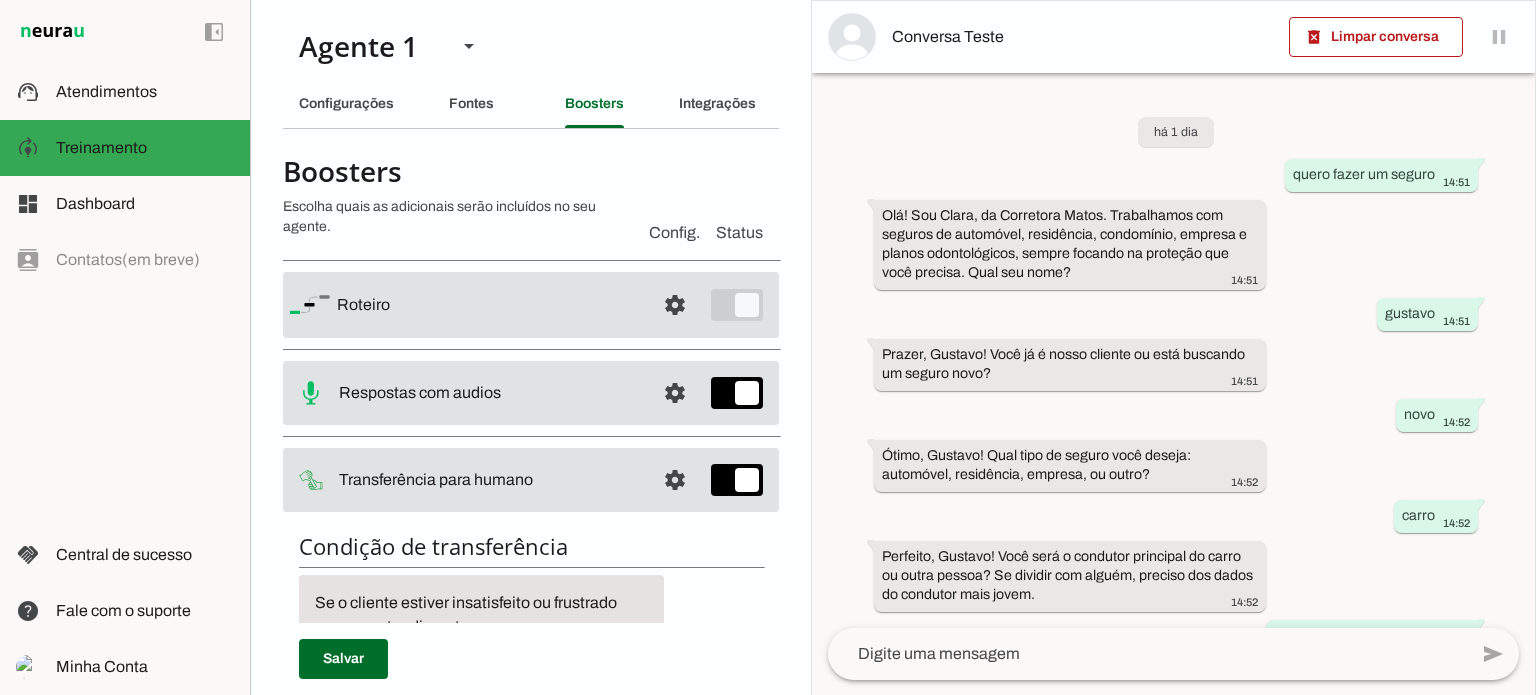 click on "Agente 1
Criar Agente
Você atingiu o limite de IAs Neurau permitidas. Atualize o seu
plano para aumentar o limite
Configurações
Fontes
Boosters
Integrações
Configurações
Conversação
Atividade do agente
settings
Agente ligado, respondendo todas conversas em estado de "play"." at bounding box center (530, 347) 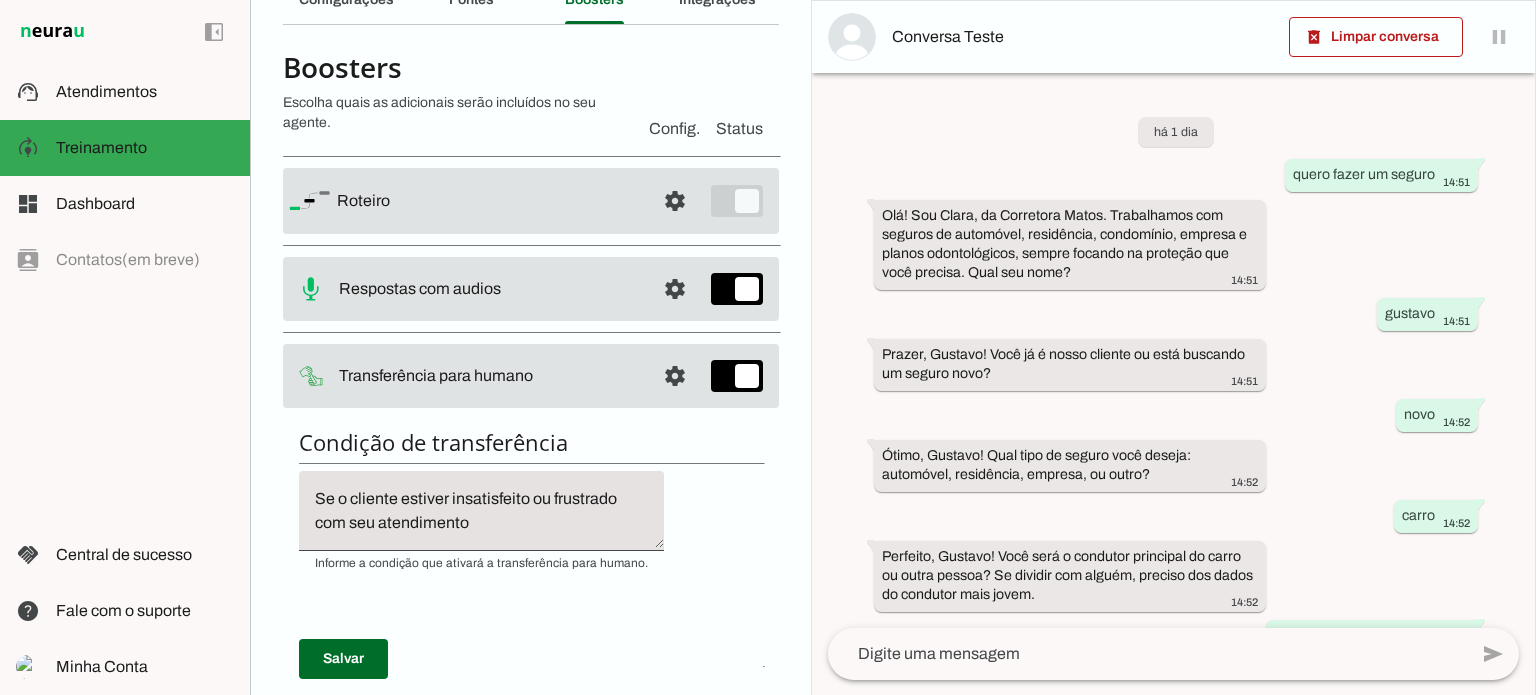 scroll, scrollTop: 160, scrollLeft: 0, axis: vertical 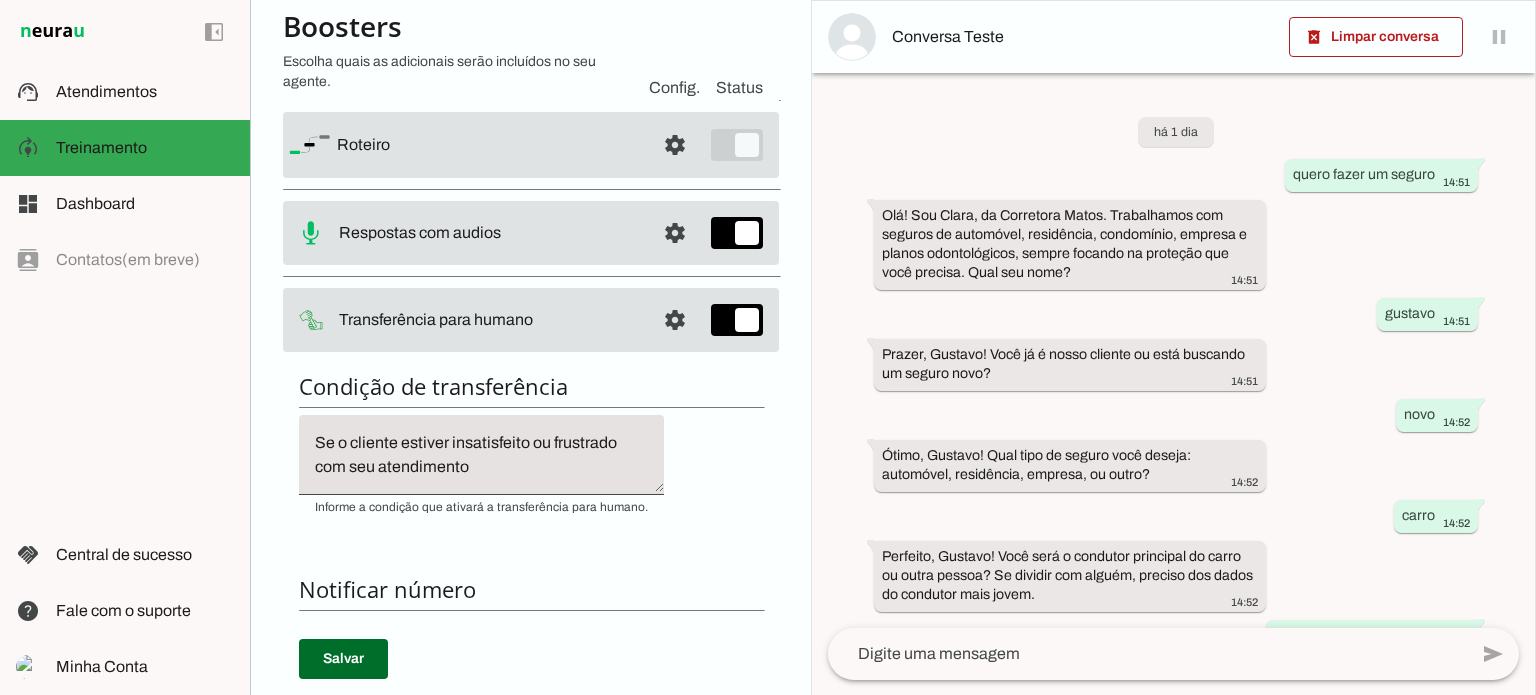 click on "Se o cliente estiver insatisfeito ou frustrado com seu atendimento" at bounding box center [481, 455] 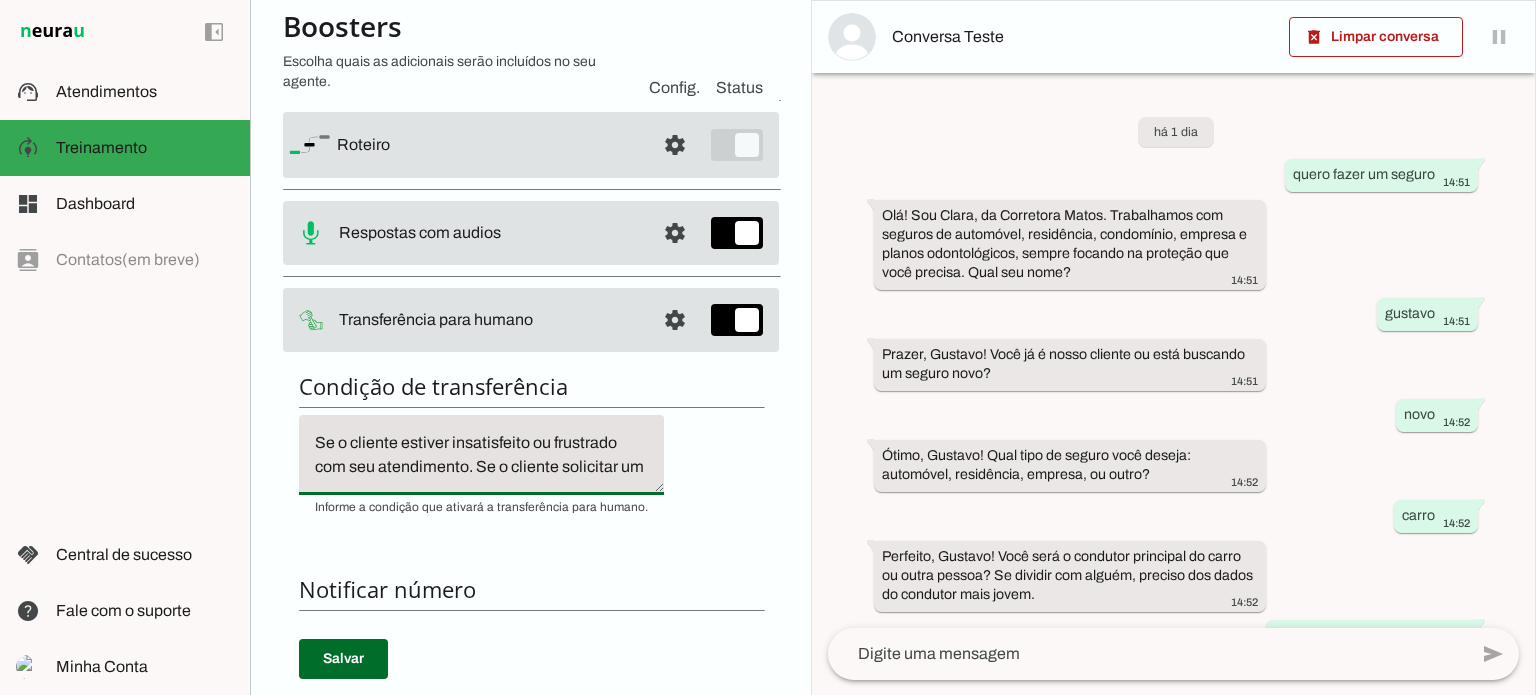 scroll, scrollTop: 20, scrollLeft: 0, axis: vertical 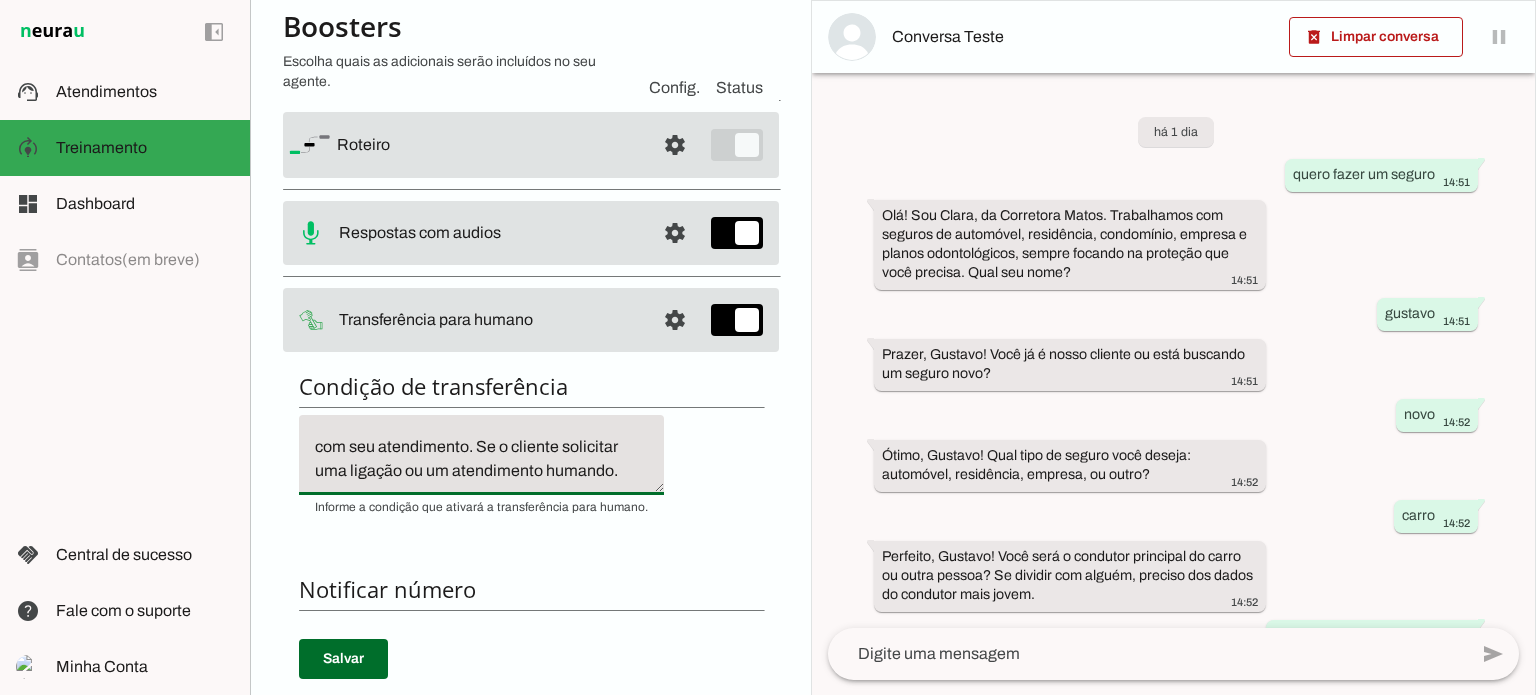 click on "Condição de transferência
Notificar número
Mensagem de Transferência
Salvar" at bounding box center [531, 722] 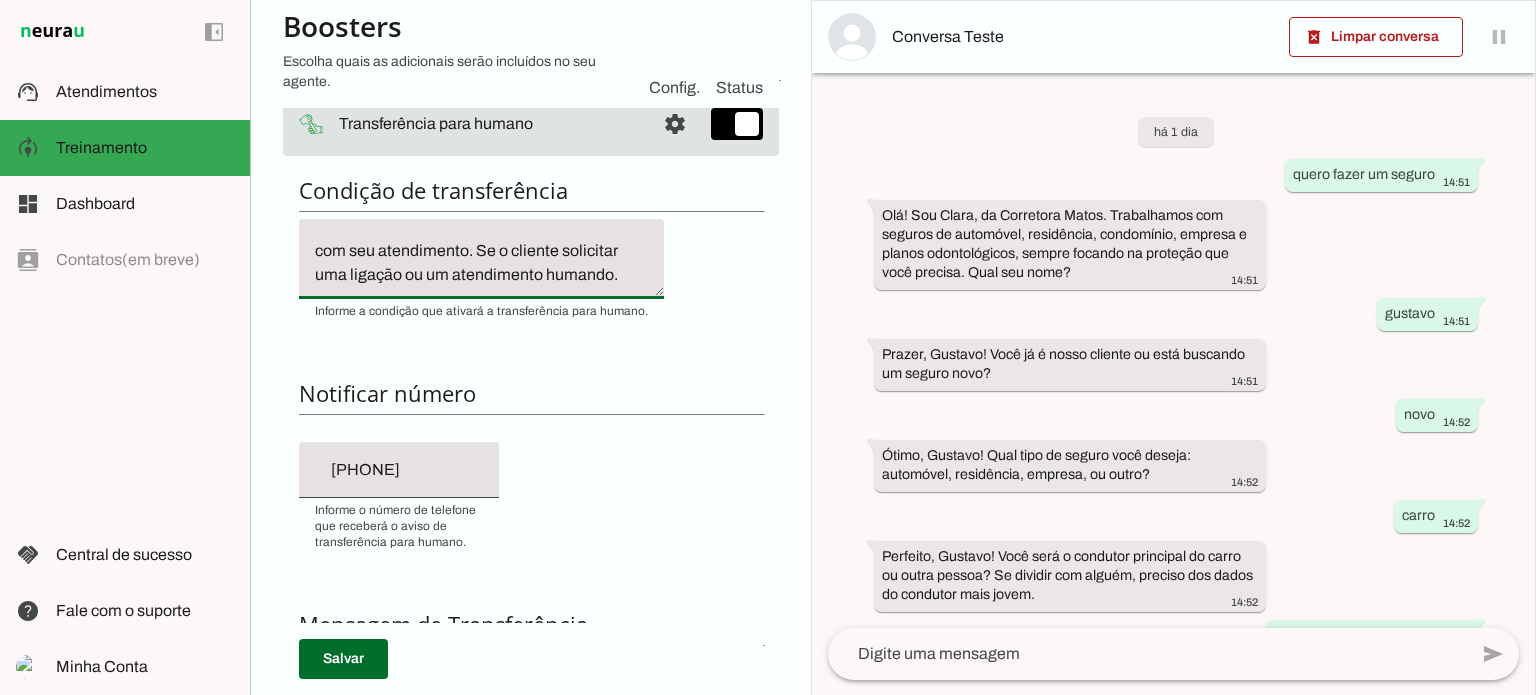 scroll, scrollTop: 400, scrollLeft: 0, axis: vertical 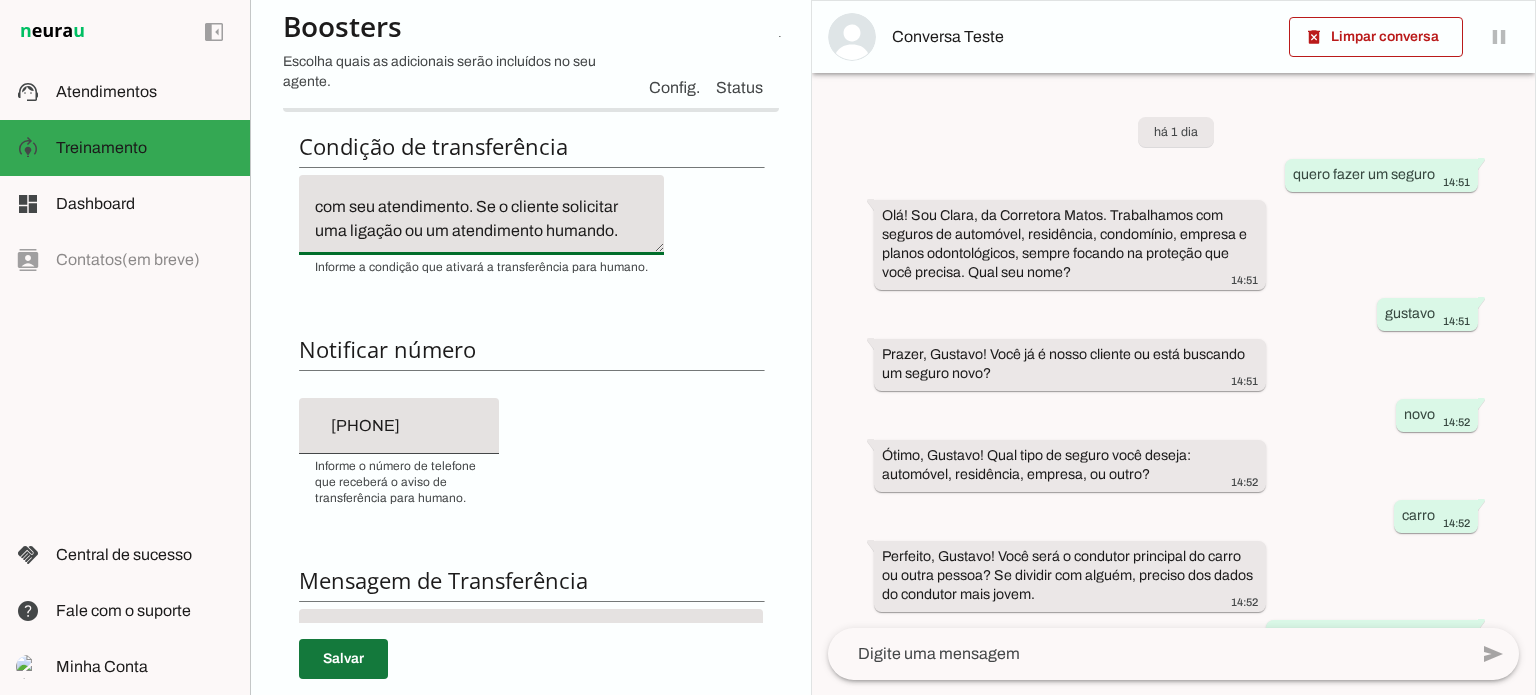 type on "Se o cliente estiver insatisfeito ou frustrado com seu atendimento. Se o cliente solicitar uma ligação ou um atendimento humando." 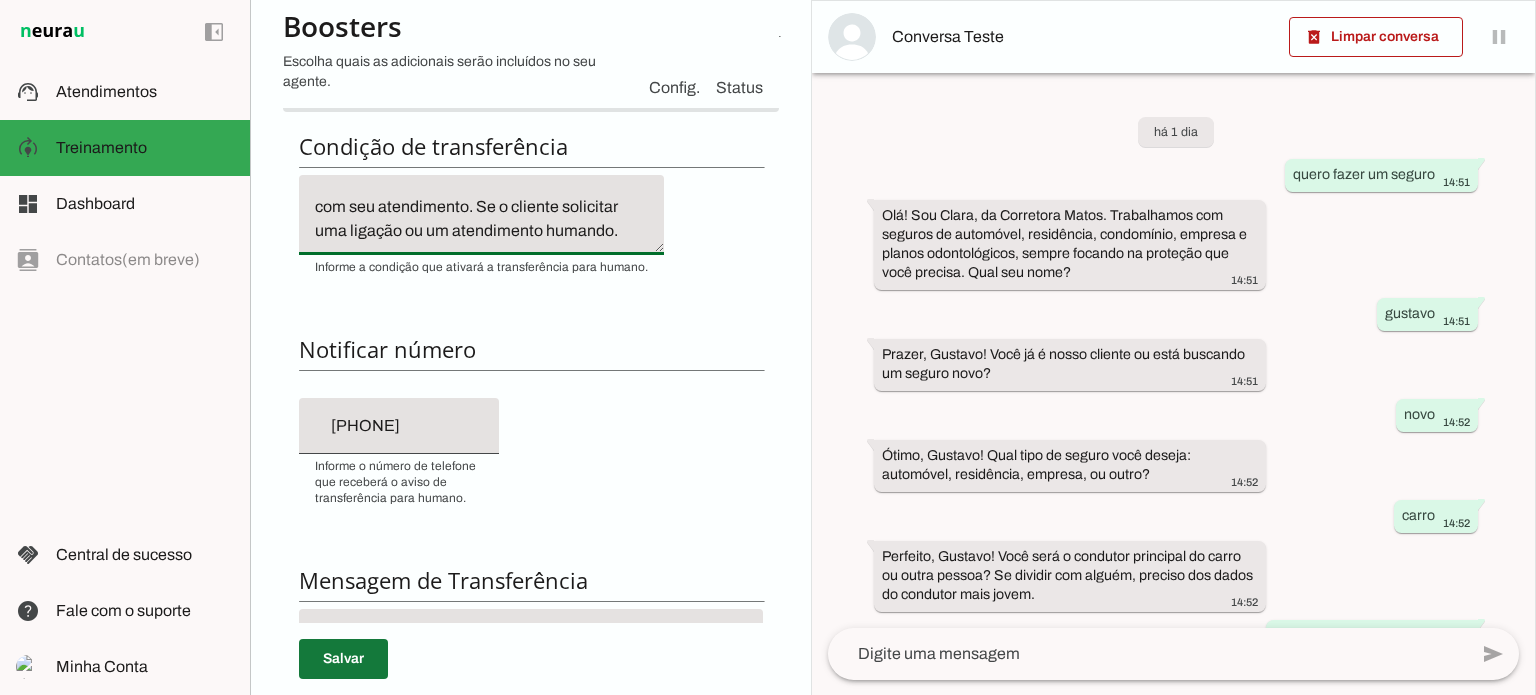 type on "Se o cliente estiver insatisfeito ou frustrado com seu atendimento. Se o cliente solicitar uma ligação ou um atendimento humando." 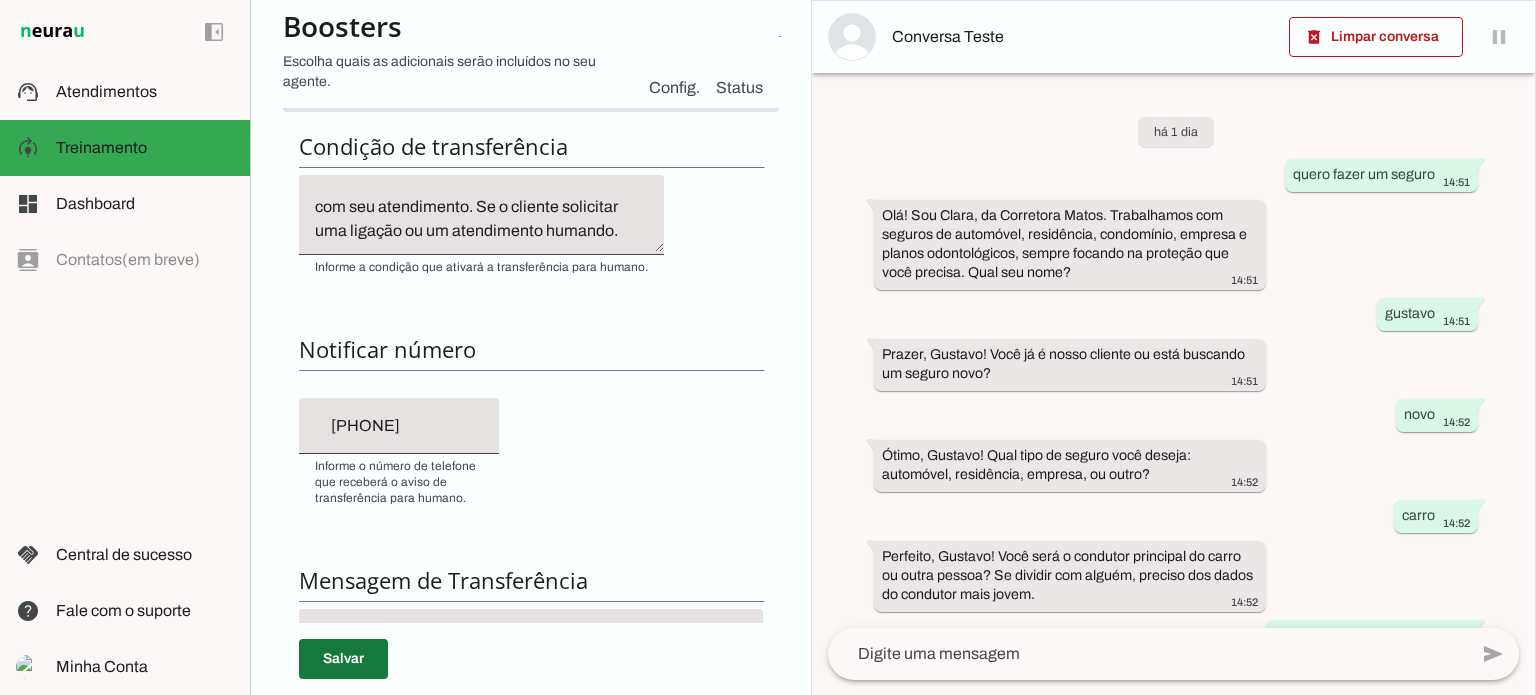 click at bounding box center (343, 659) 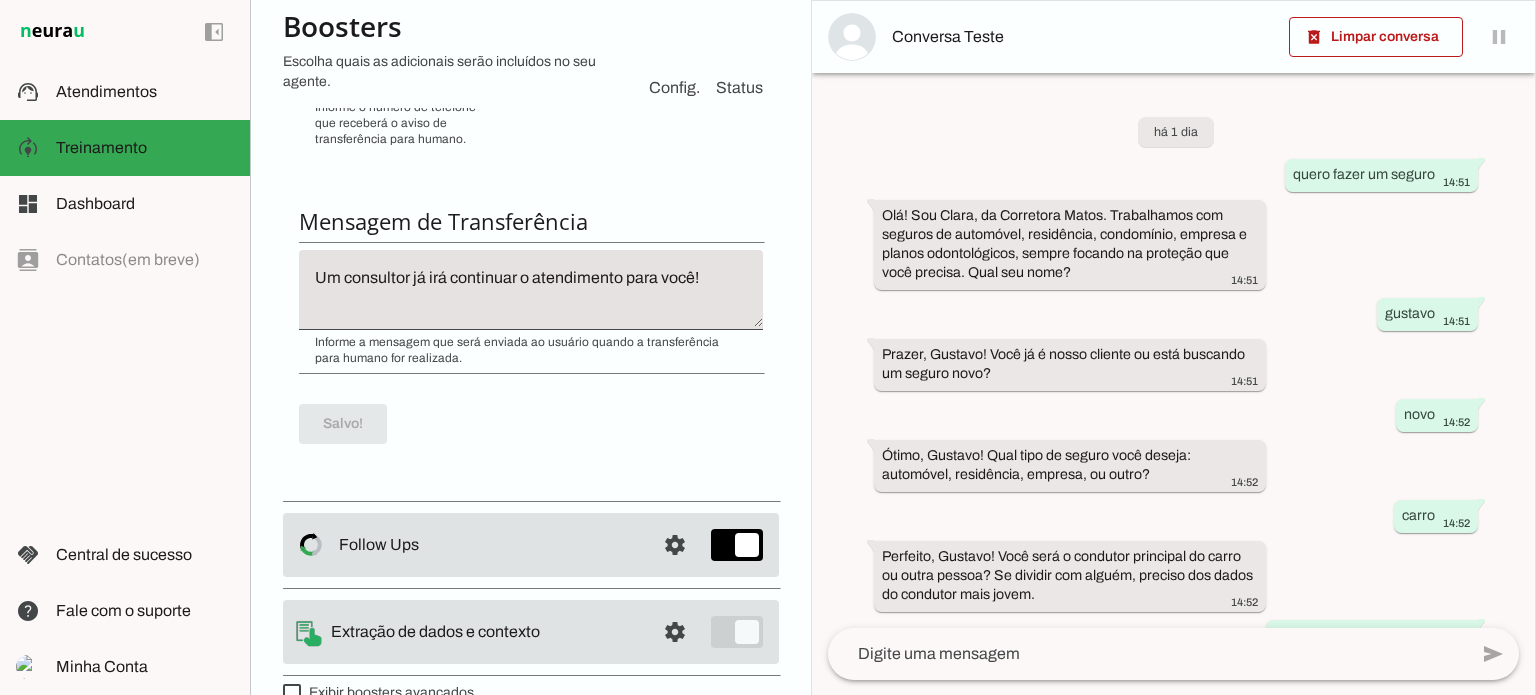 scroll, scrollTop: 760, scrollLeft: 0, axis: vertical 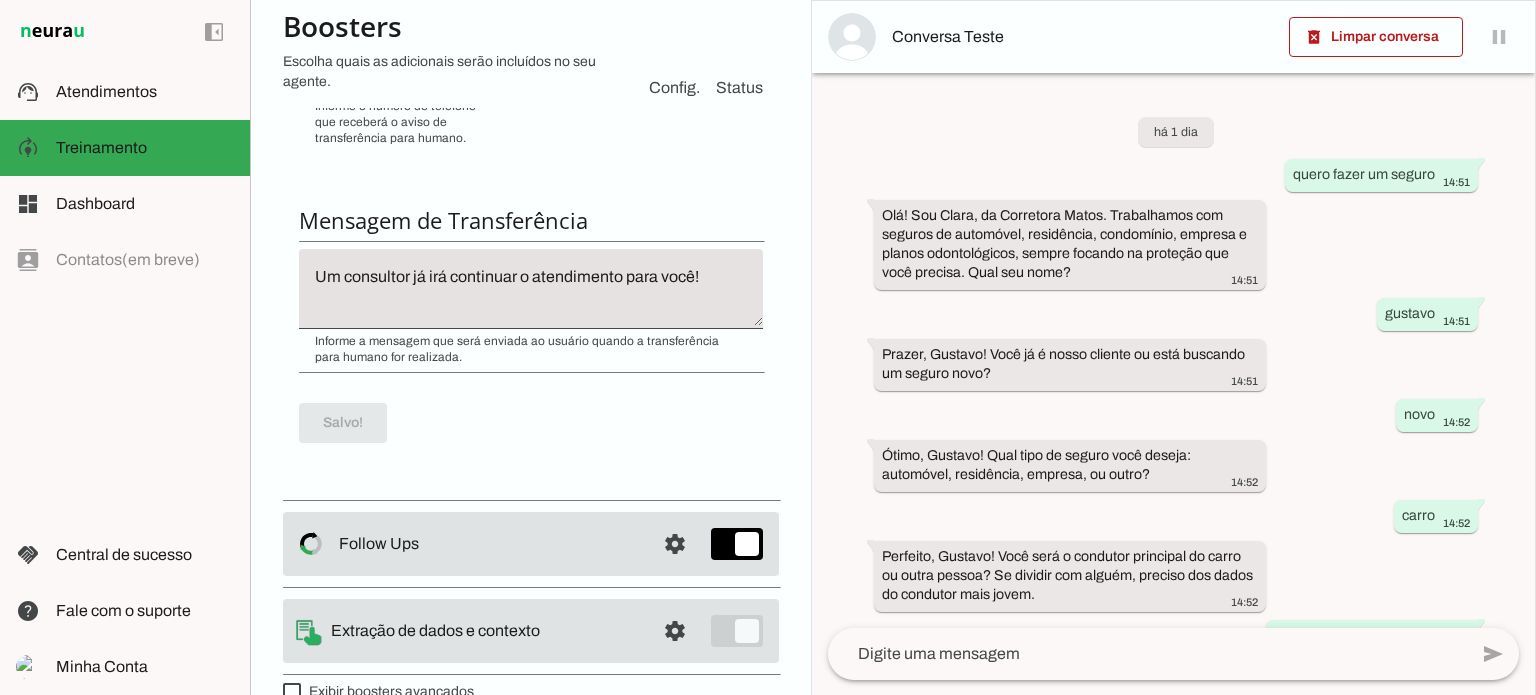 click on "Salvo!" at bounding box center [531, 423] 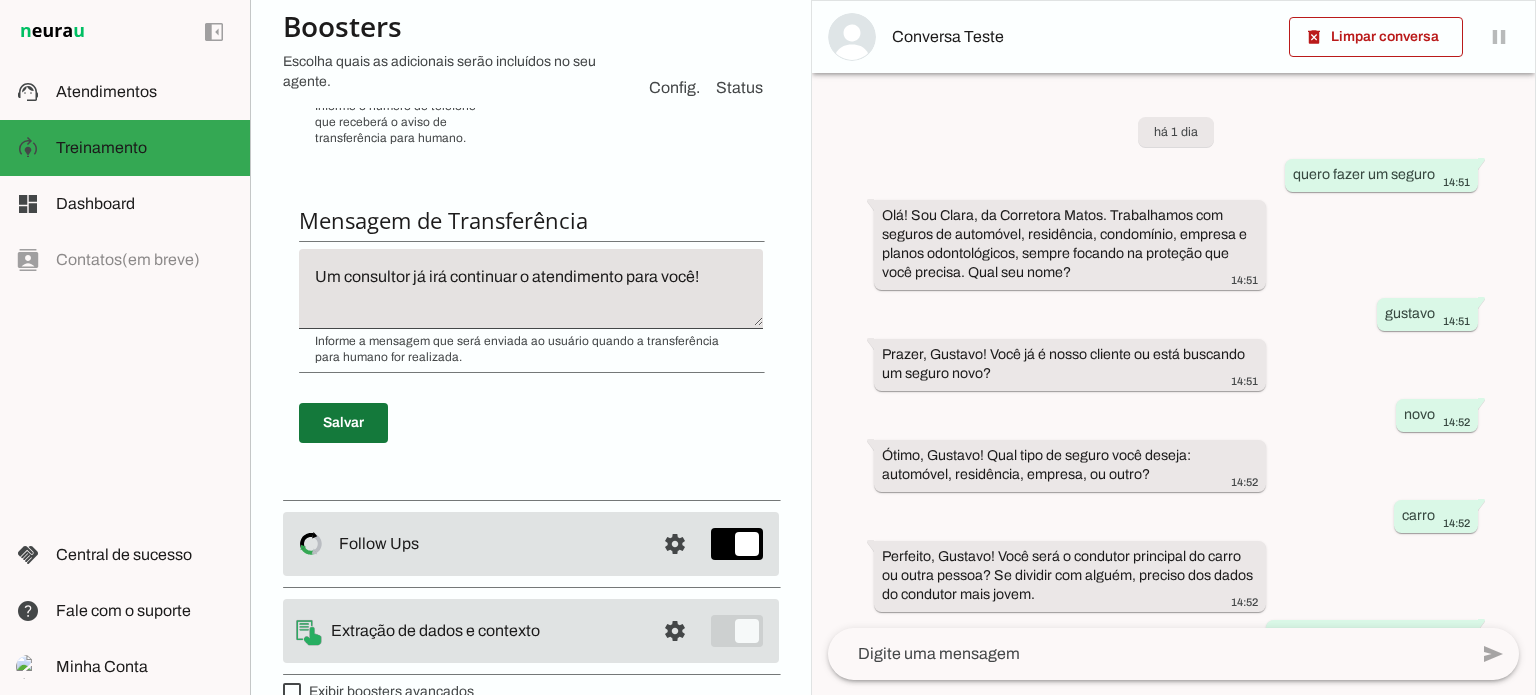 click at bounding box center (343, 423) 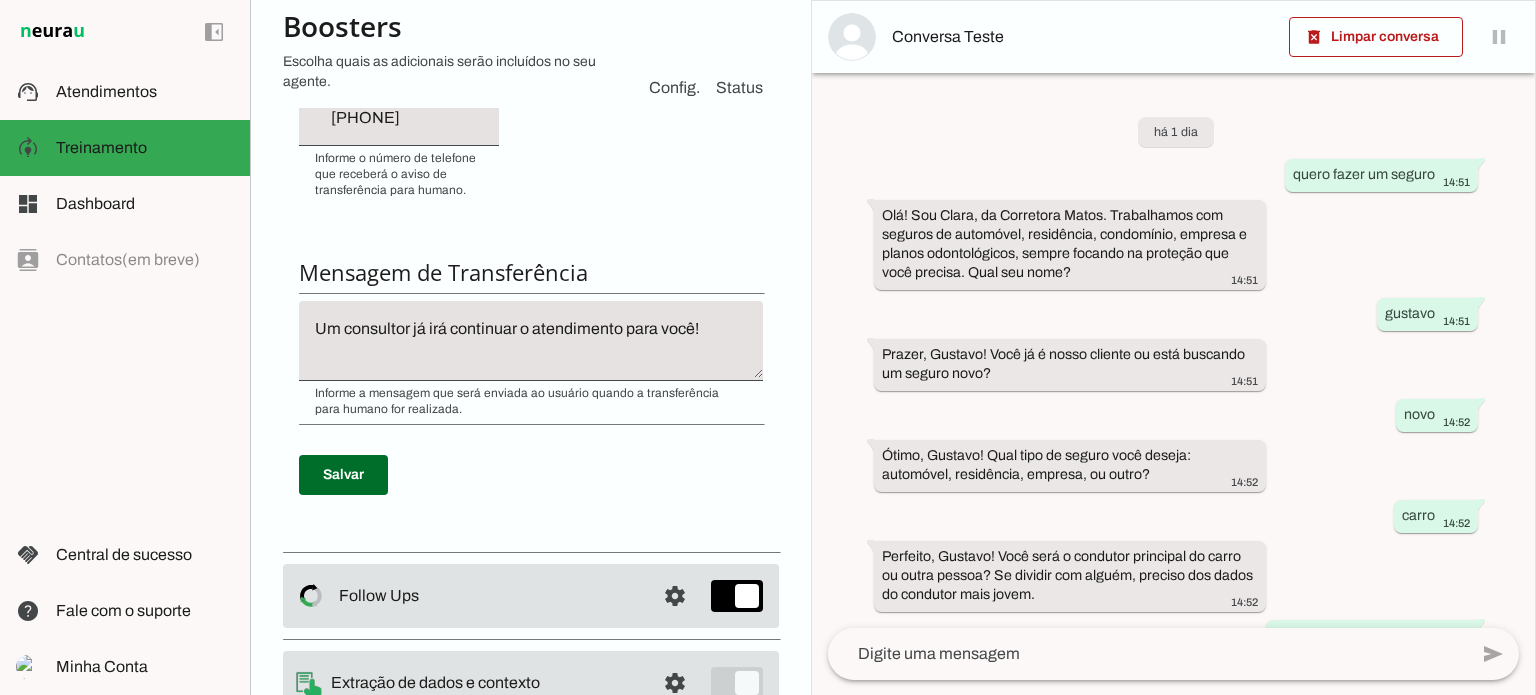 scroll, scrollTop: 760, scrollLeft: 0, axis: vertical 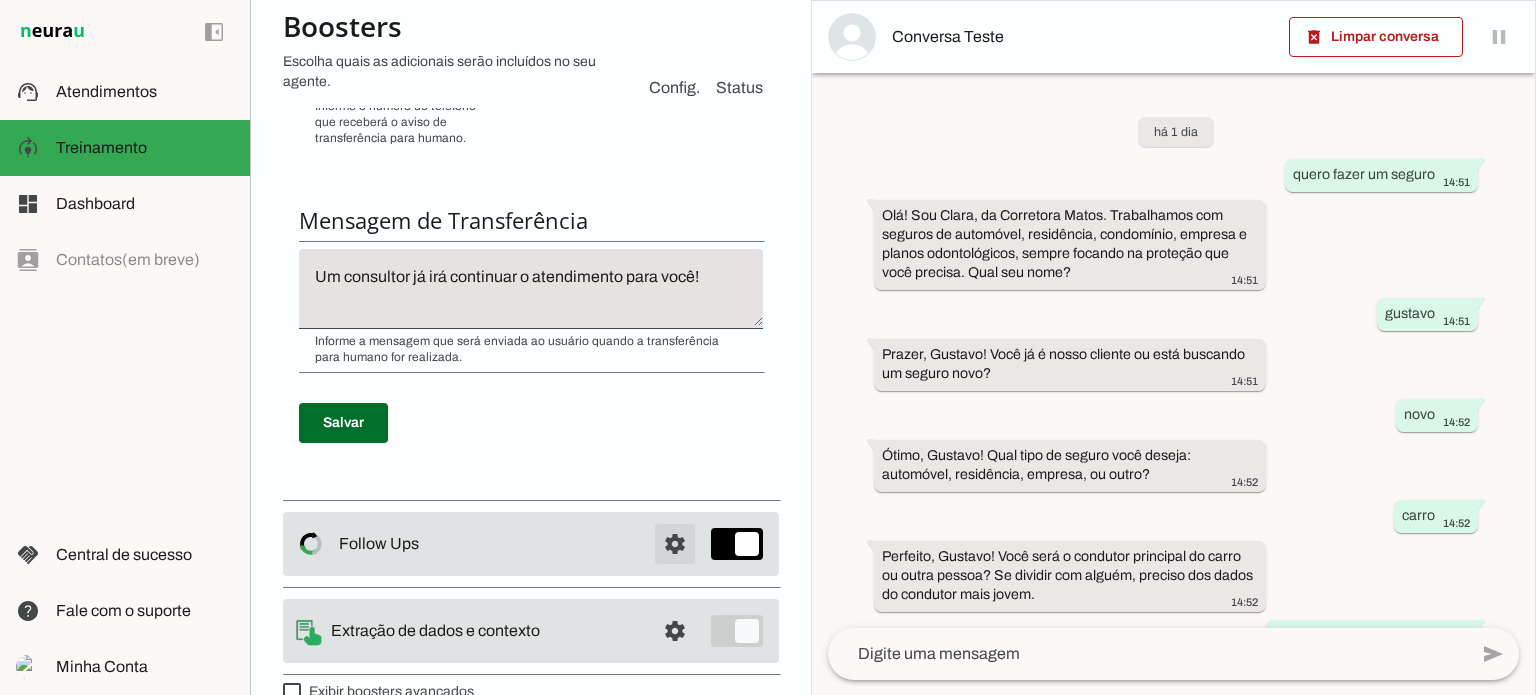click at bounding box center [675, -455] 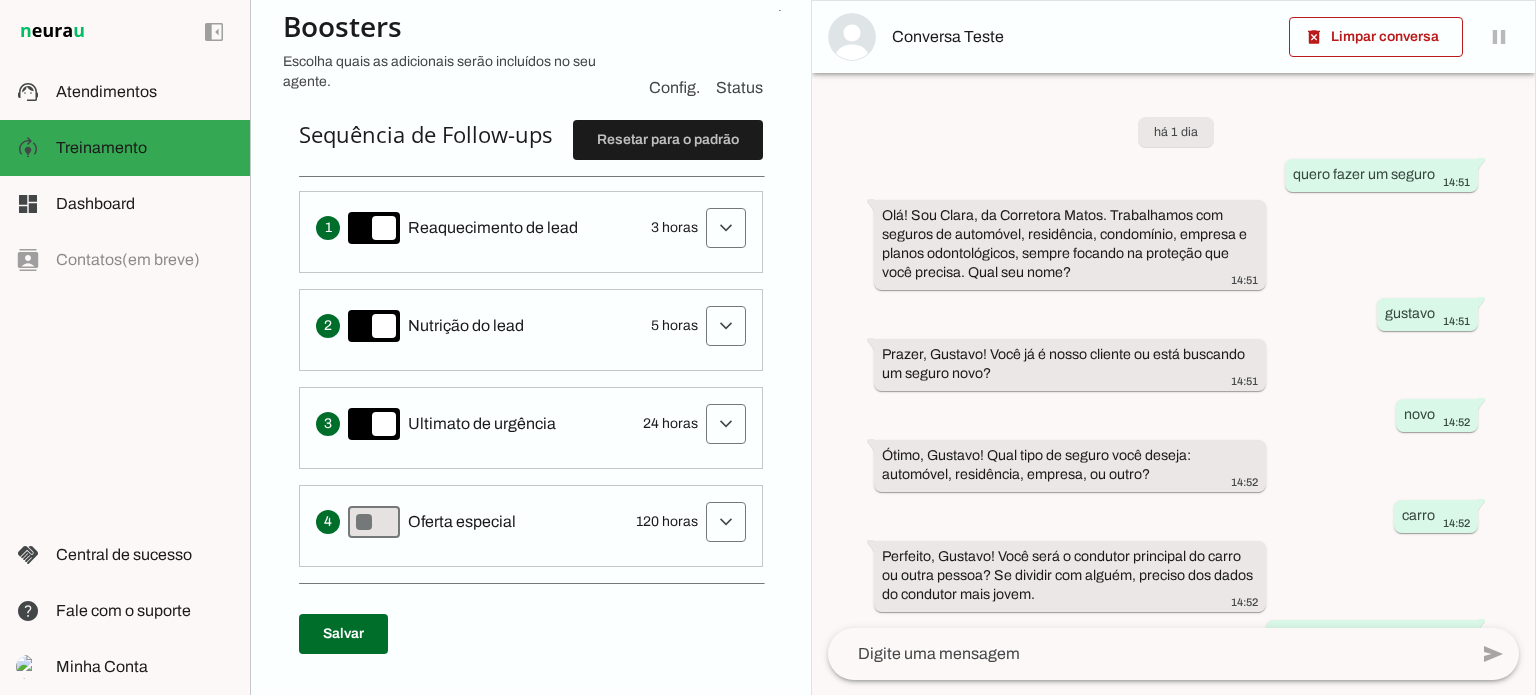 scroll, scrollTop: 472, scrollLeft: 0, axis: vertical 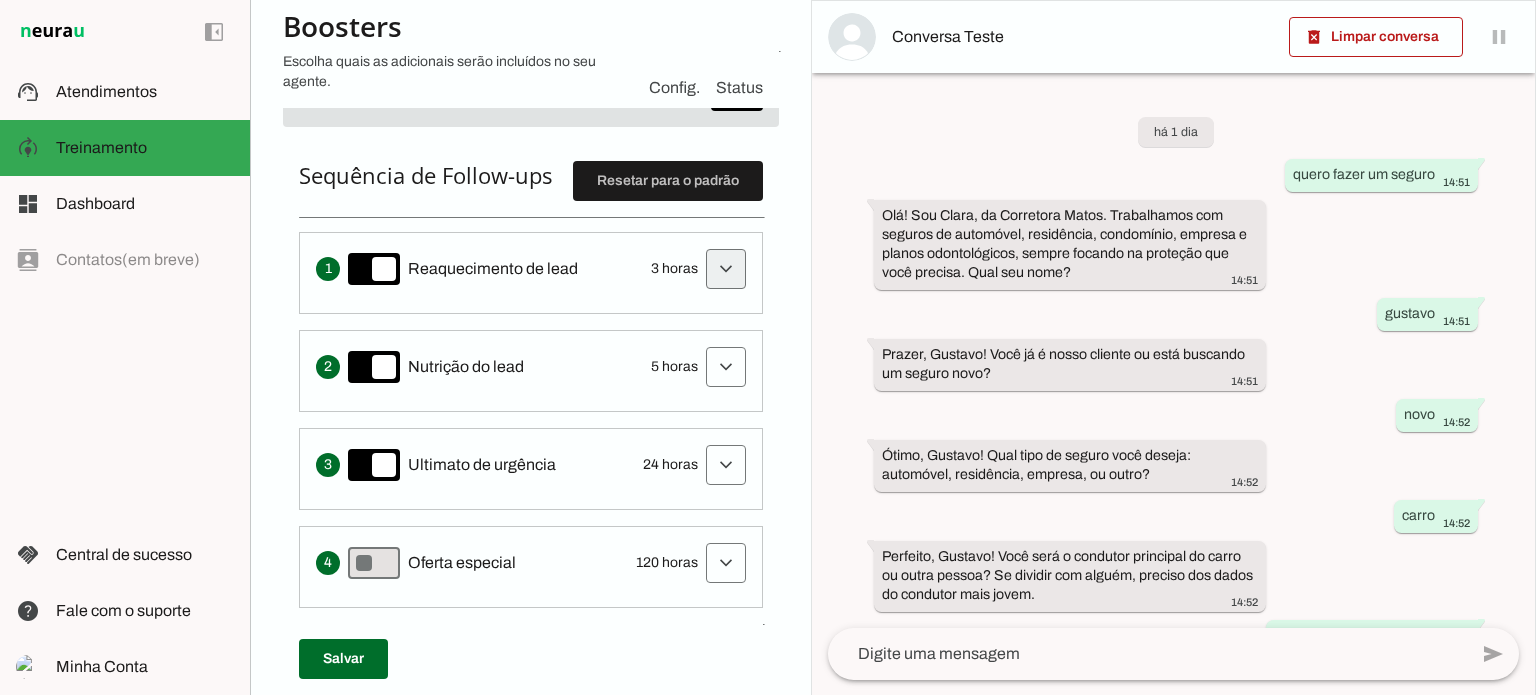 click at bounding box center [726, 269] 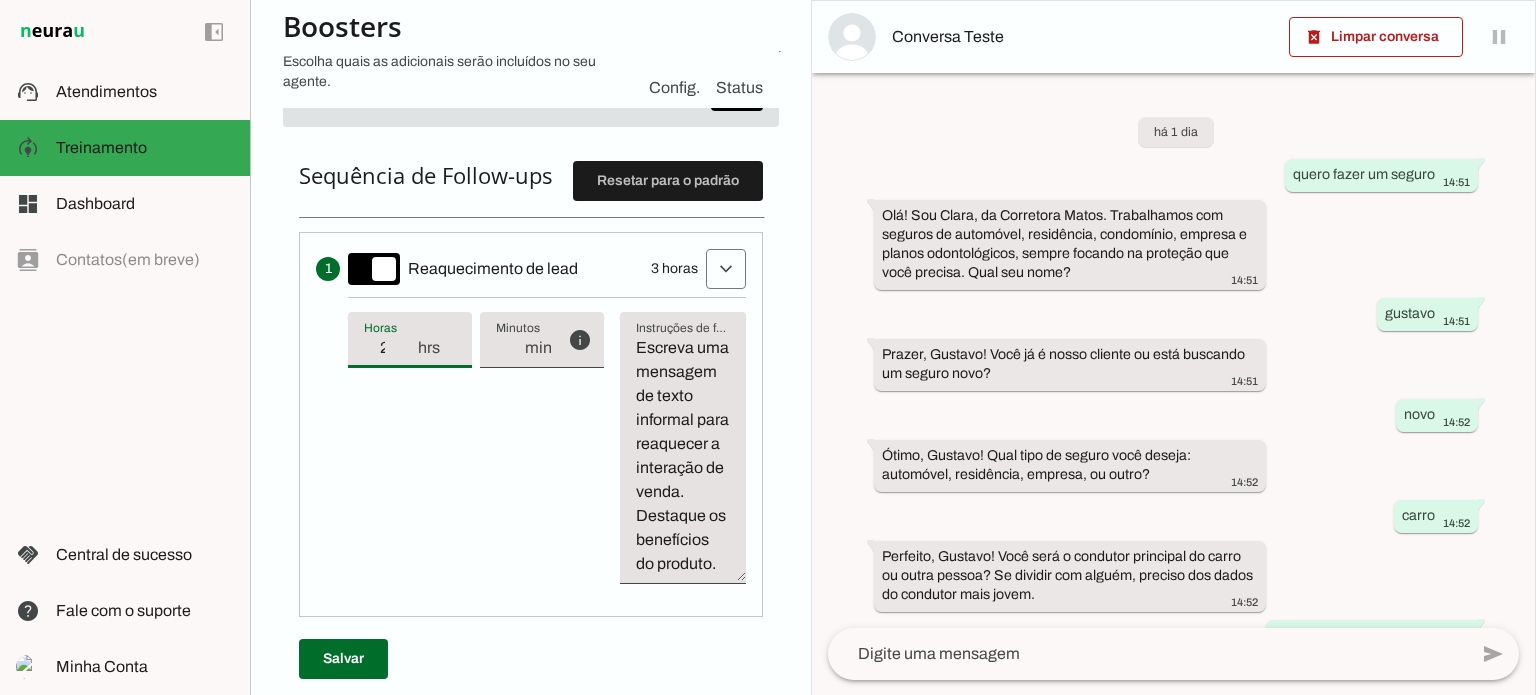 type on "2" 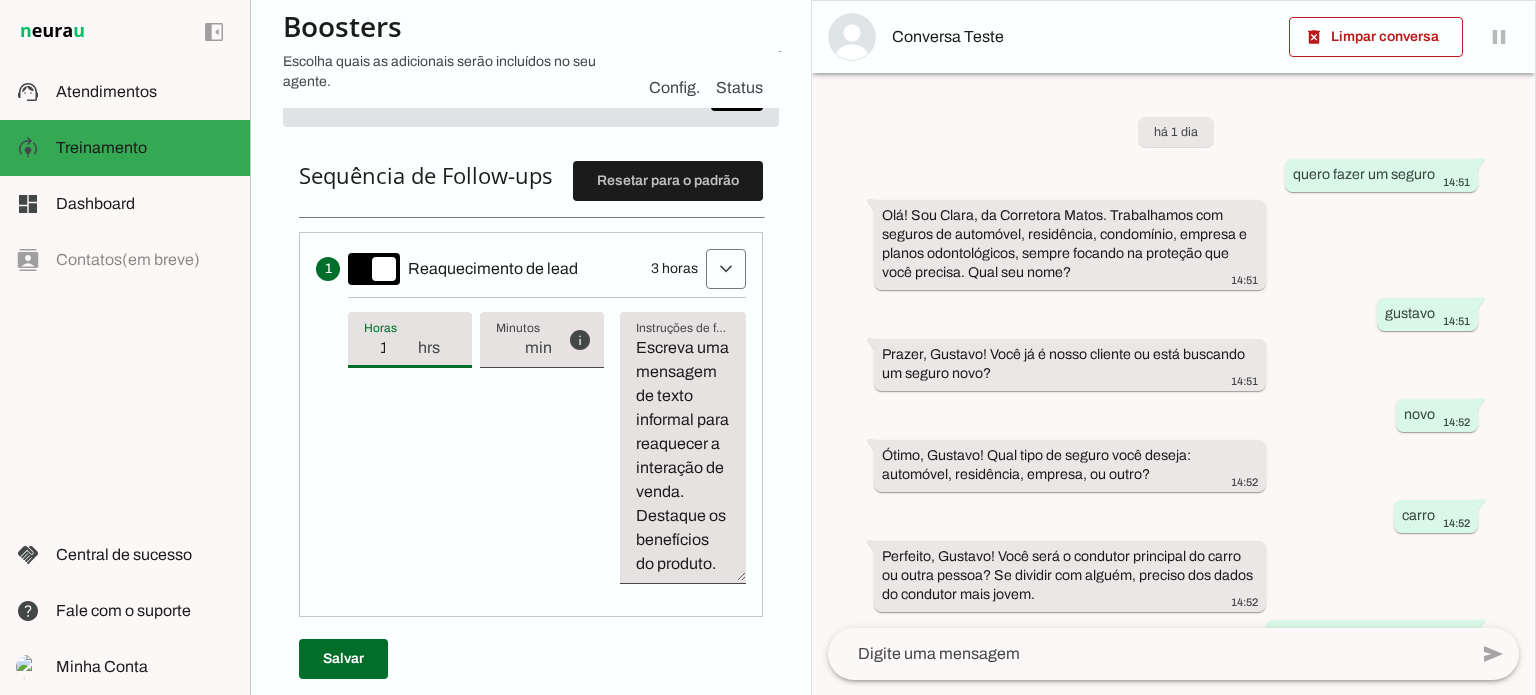 type on "1" 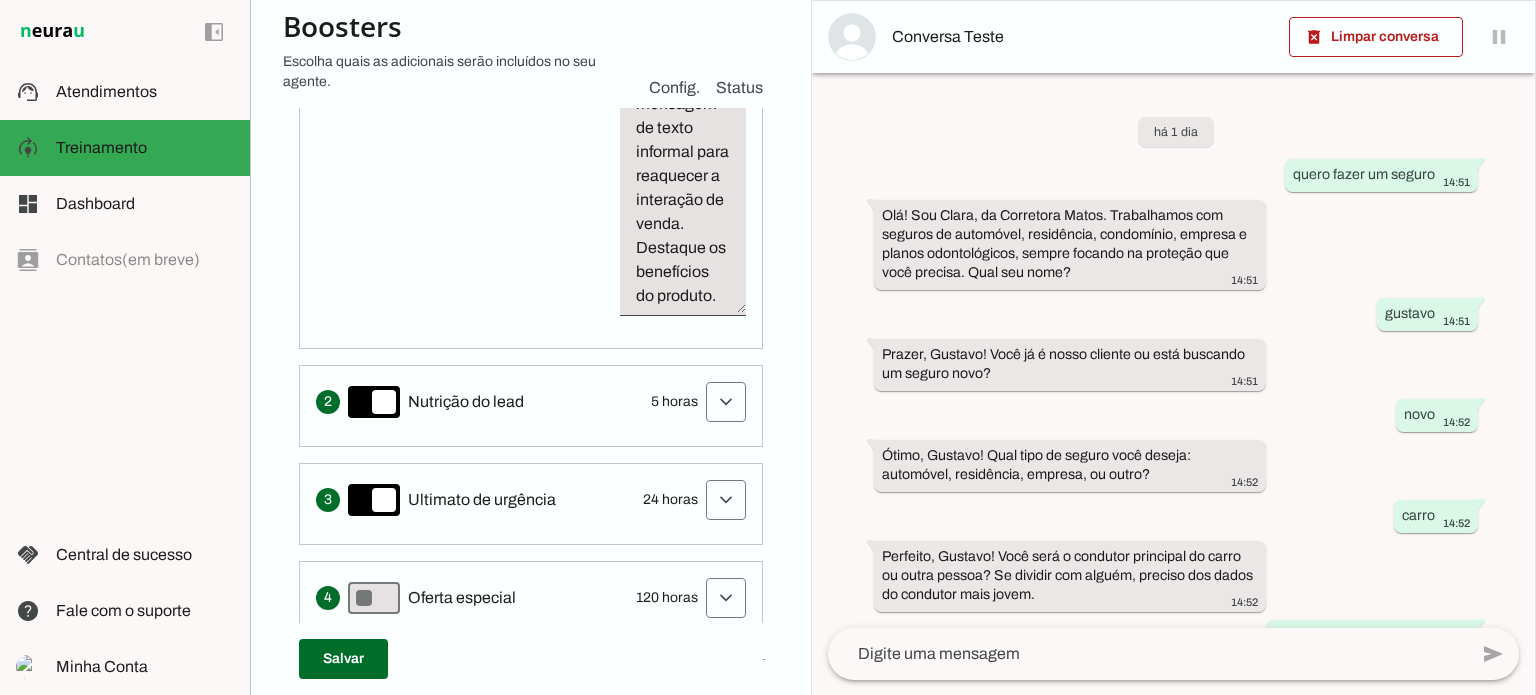 scroll, scrollTop: 752, scrollLeft: 0, axis: vertical 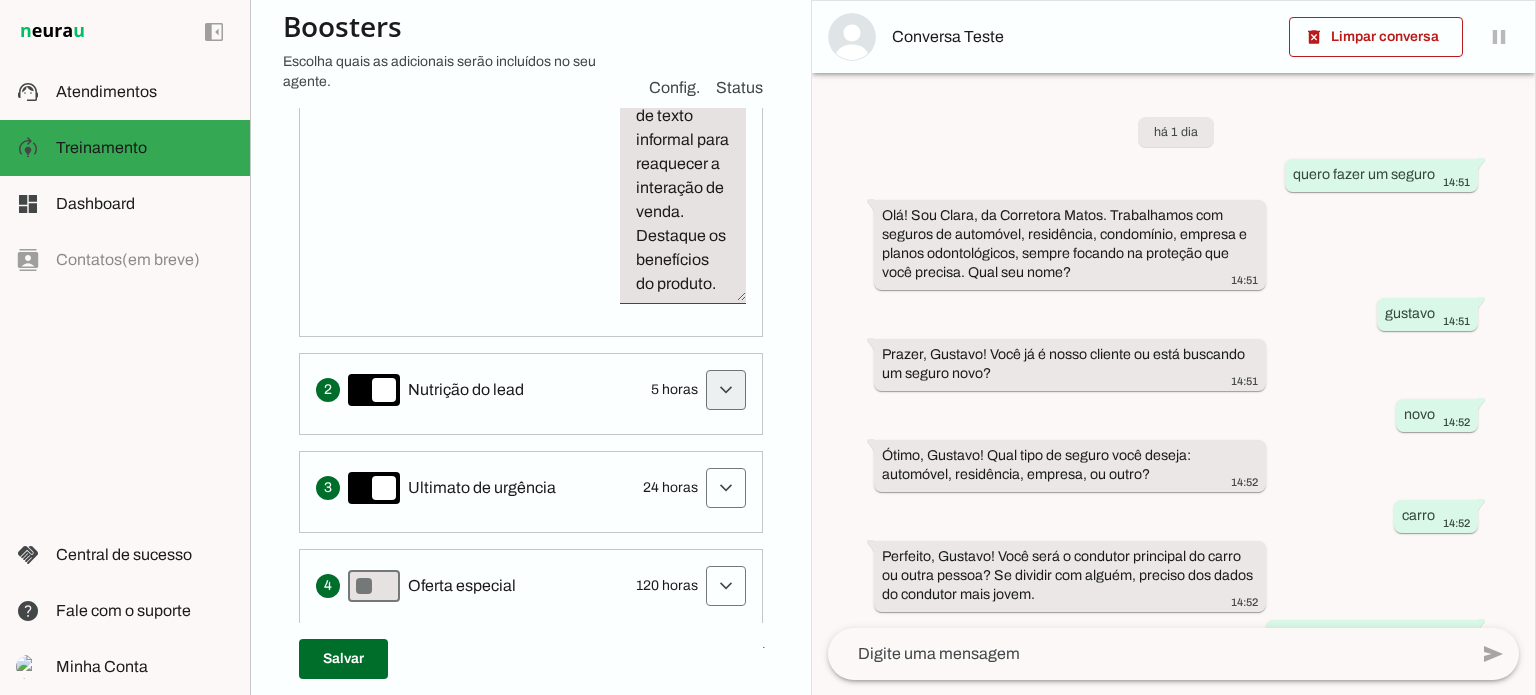 click at bounding box center [726, -11] 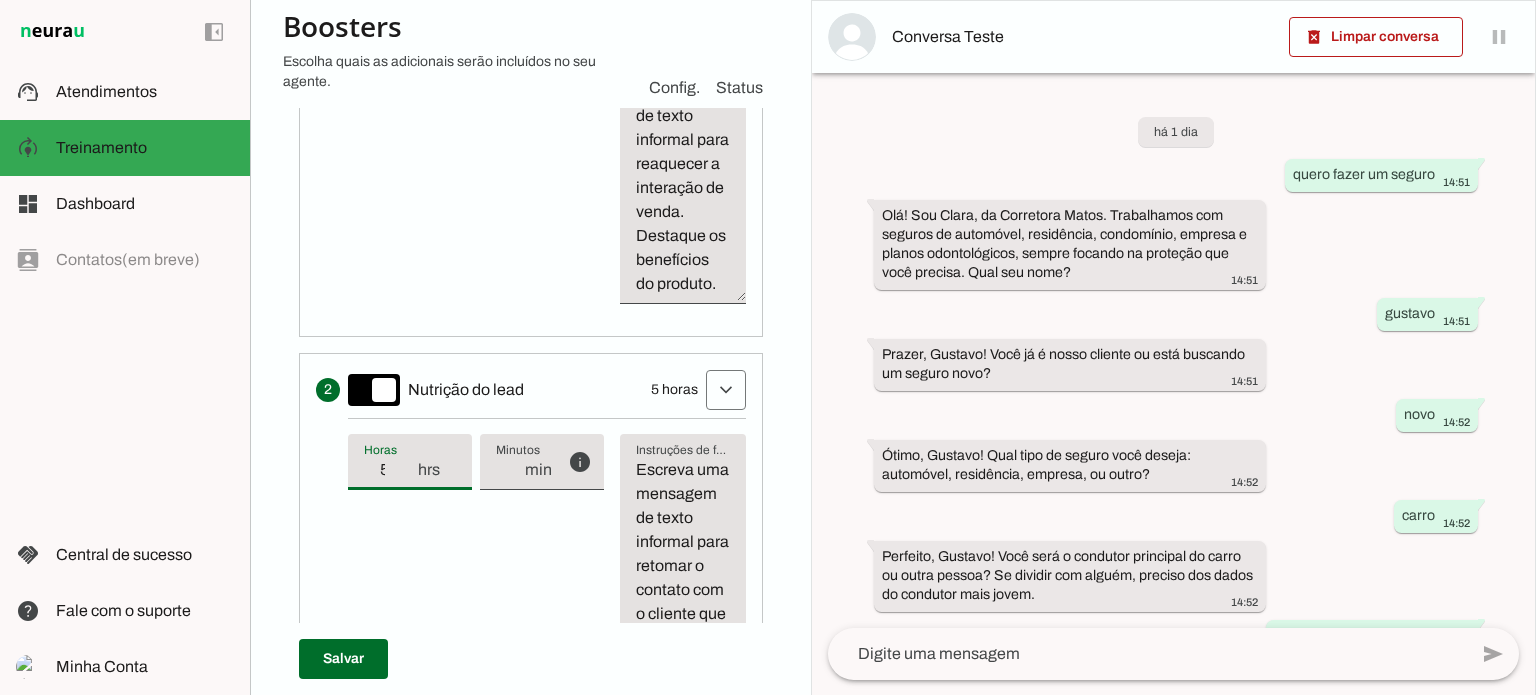 click on "hrs" at bounding box center (436, 470) 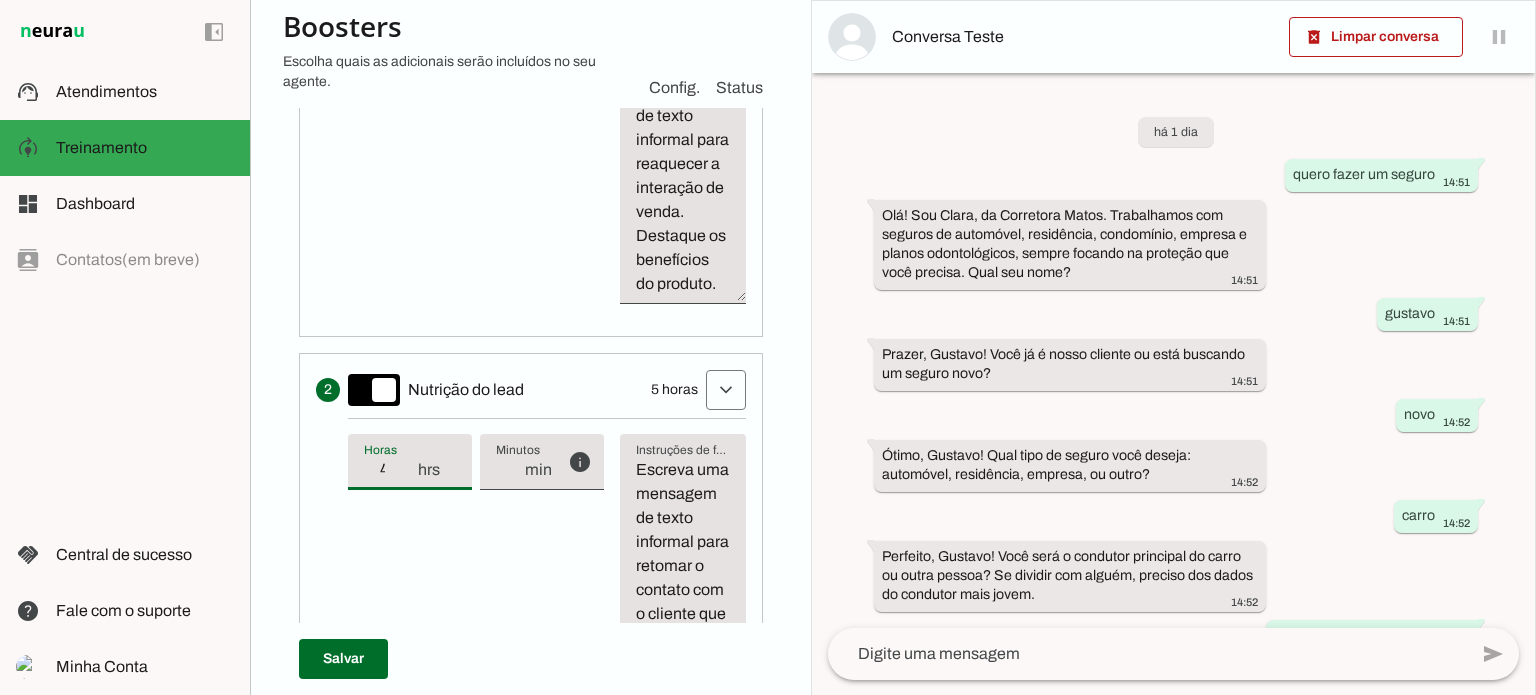 type on "4" 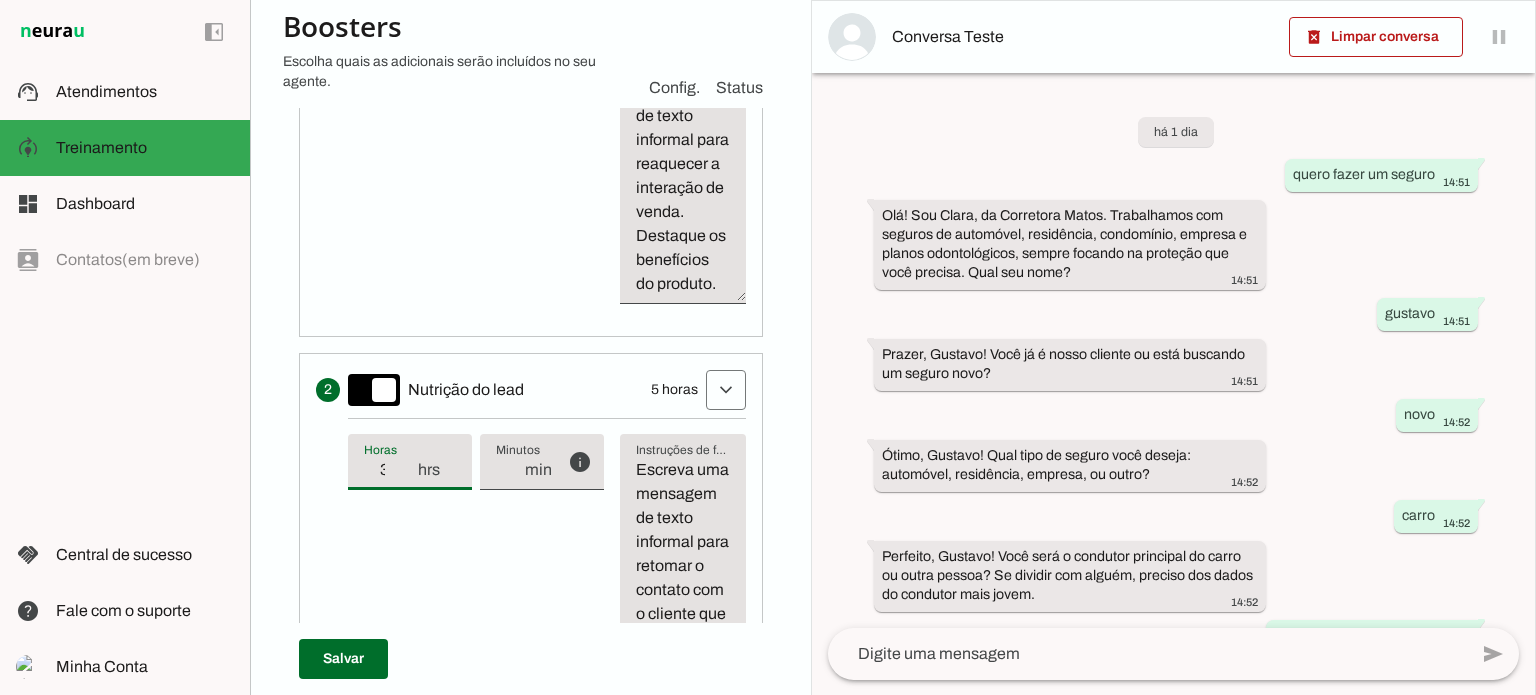 type on "3" 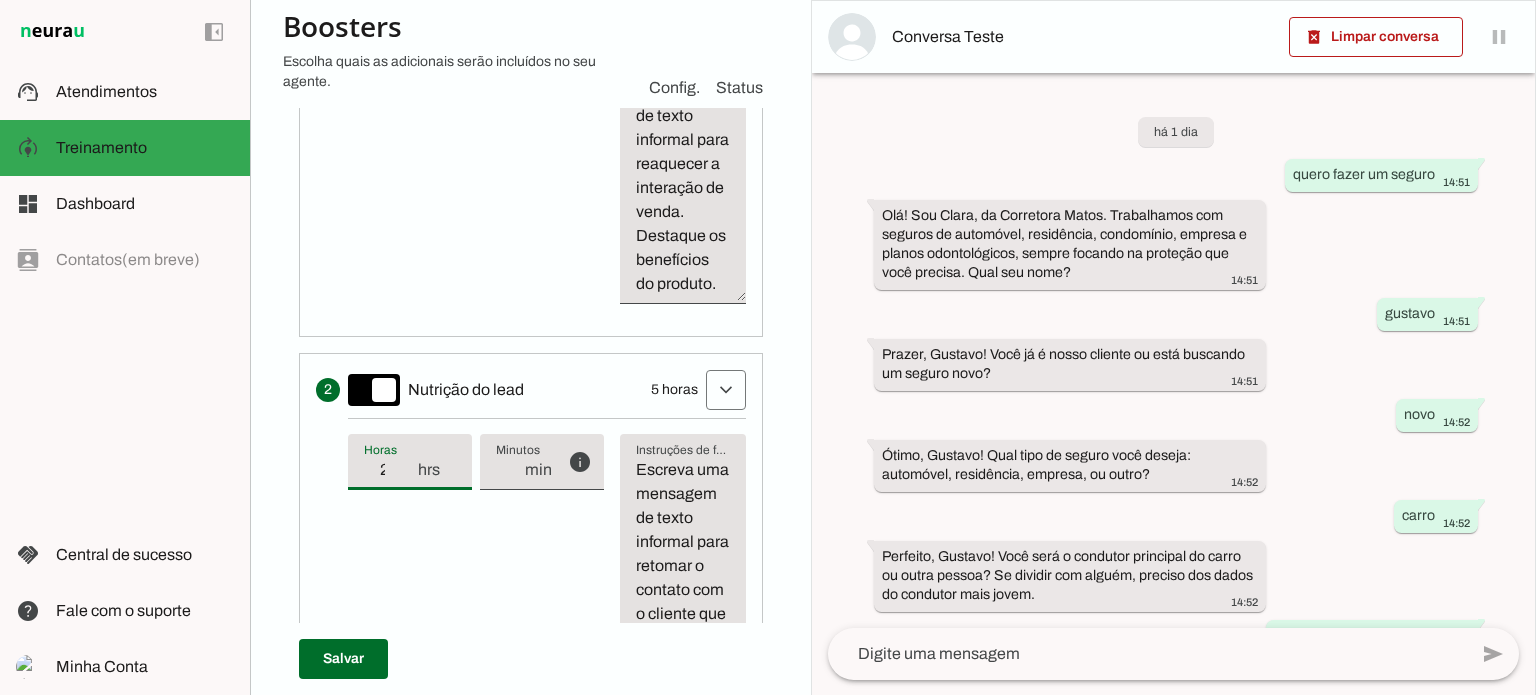 type on "2" 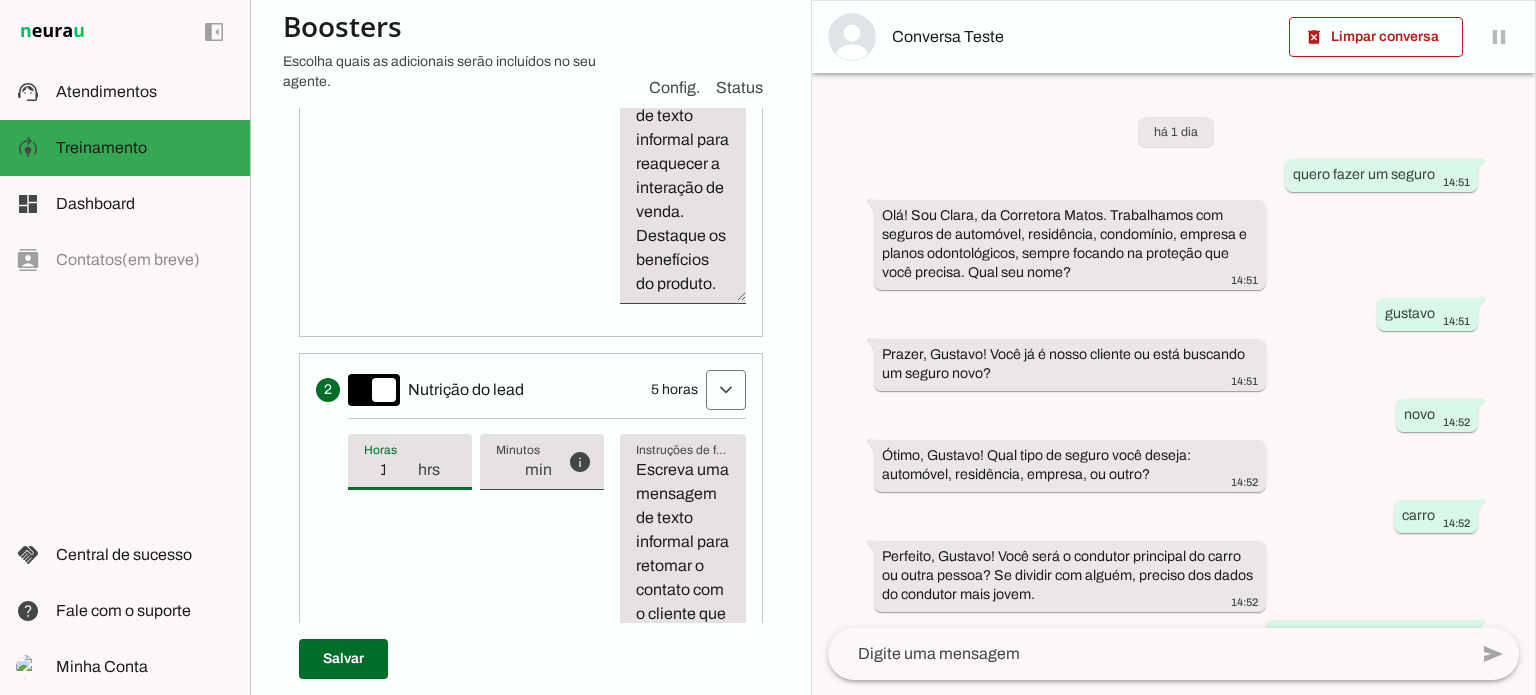 type on "1" 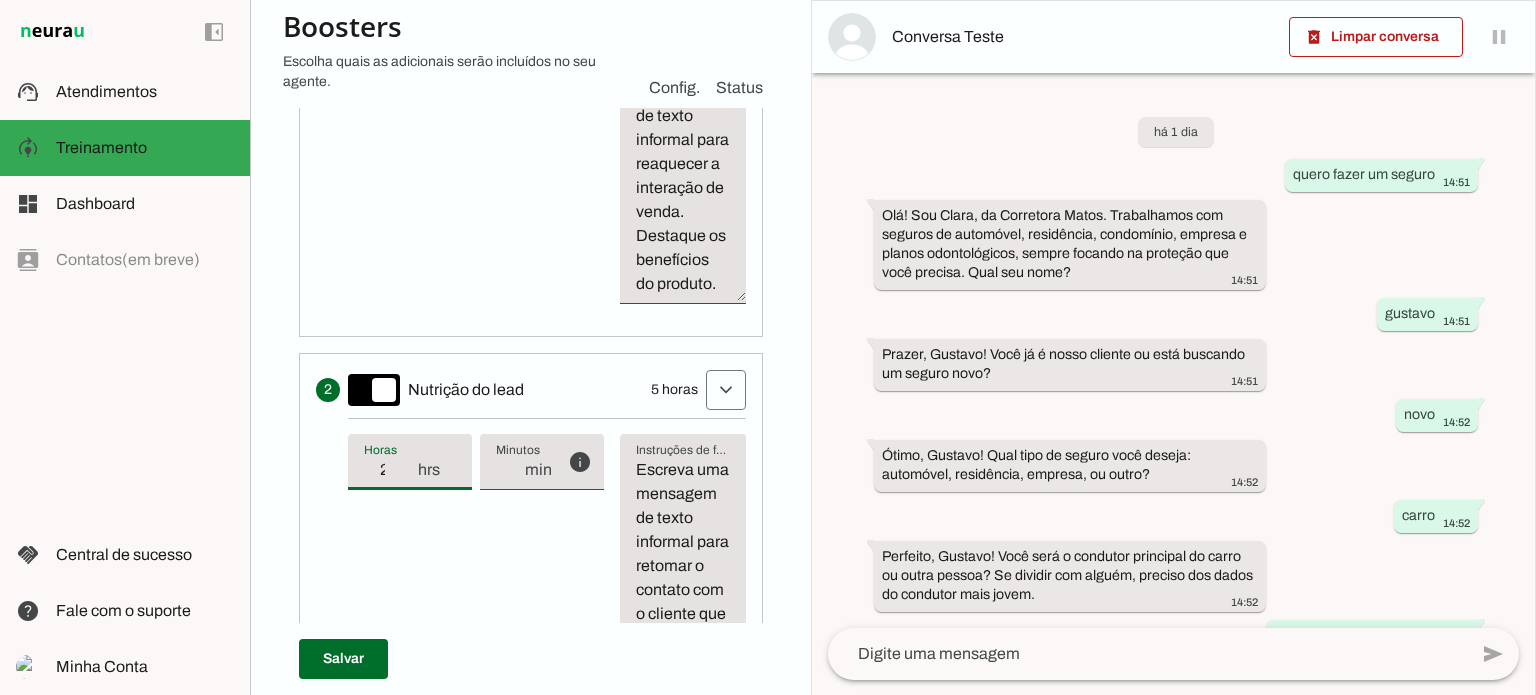 type on "2" 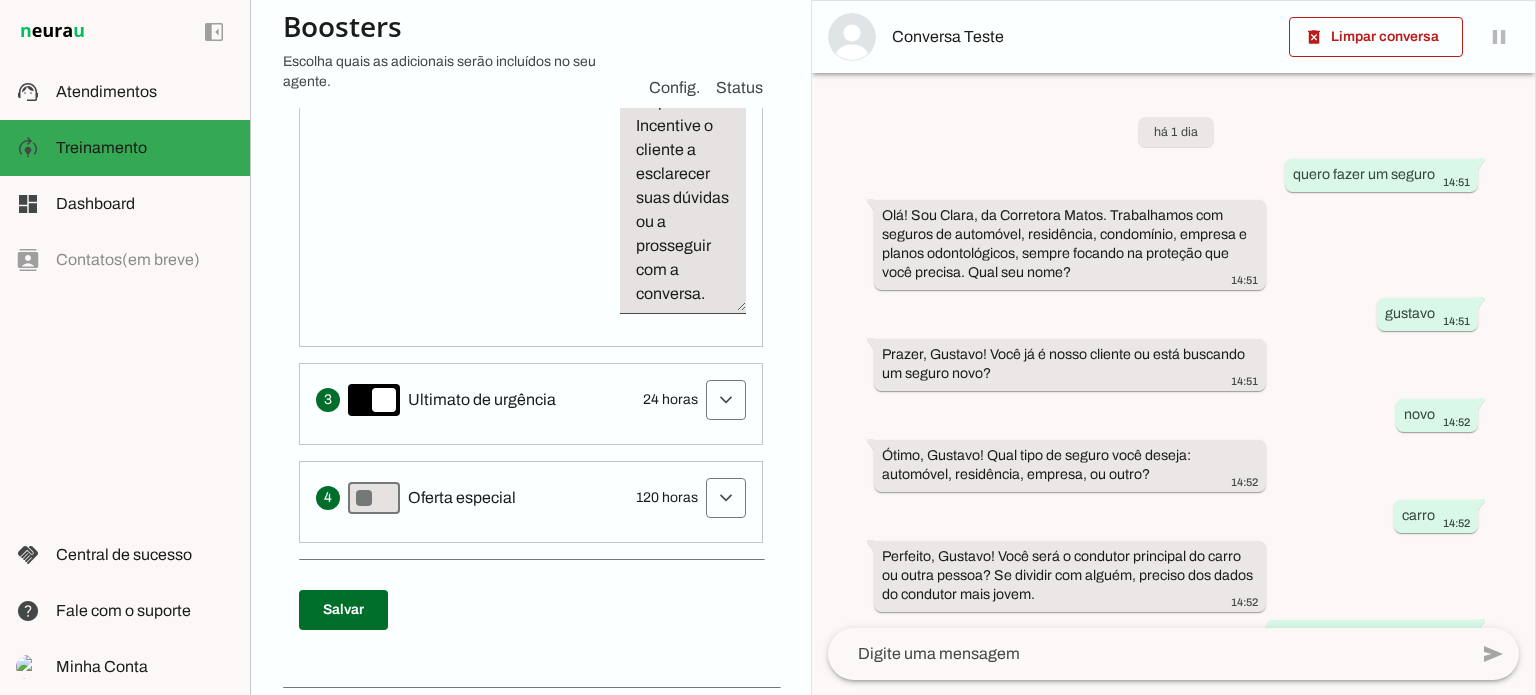 click on "24 horas" at bounding box center (670, 400) 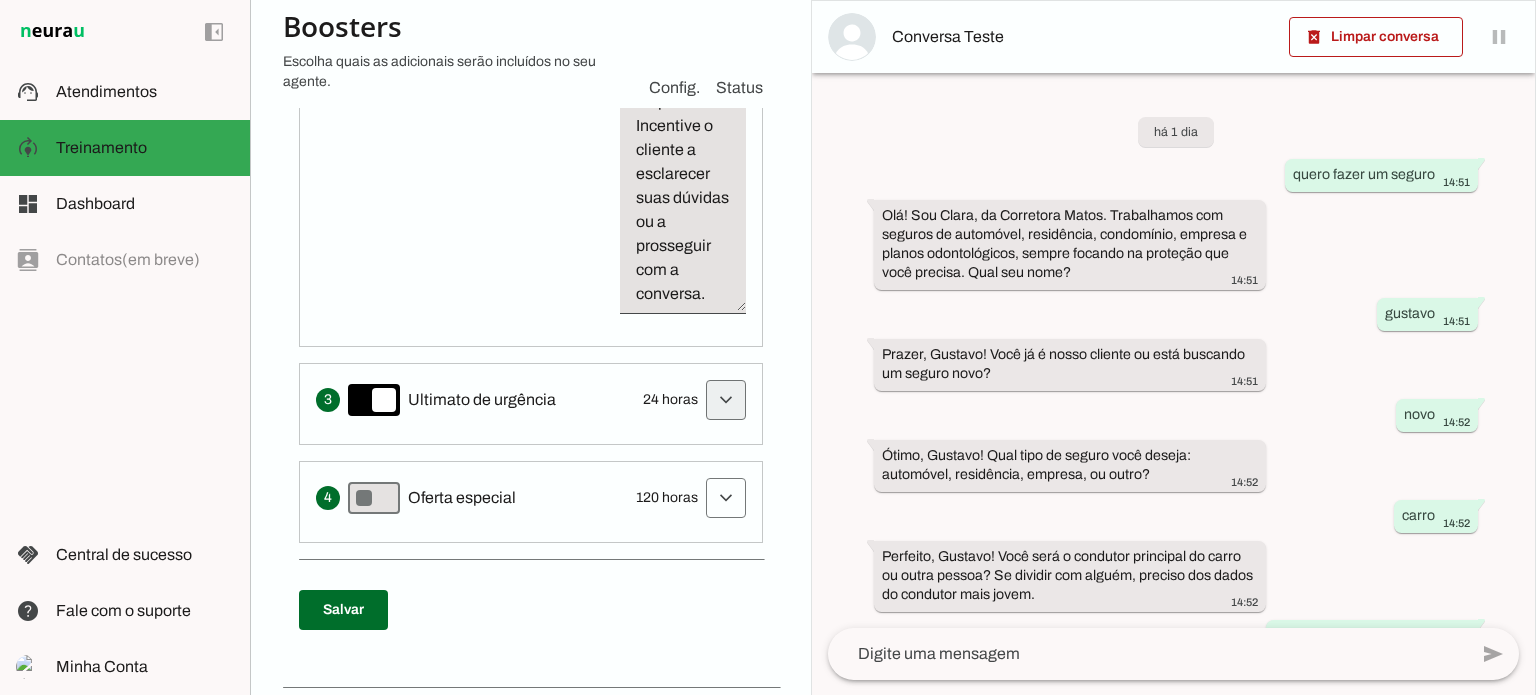 click at bounding box center (726, -619) 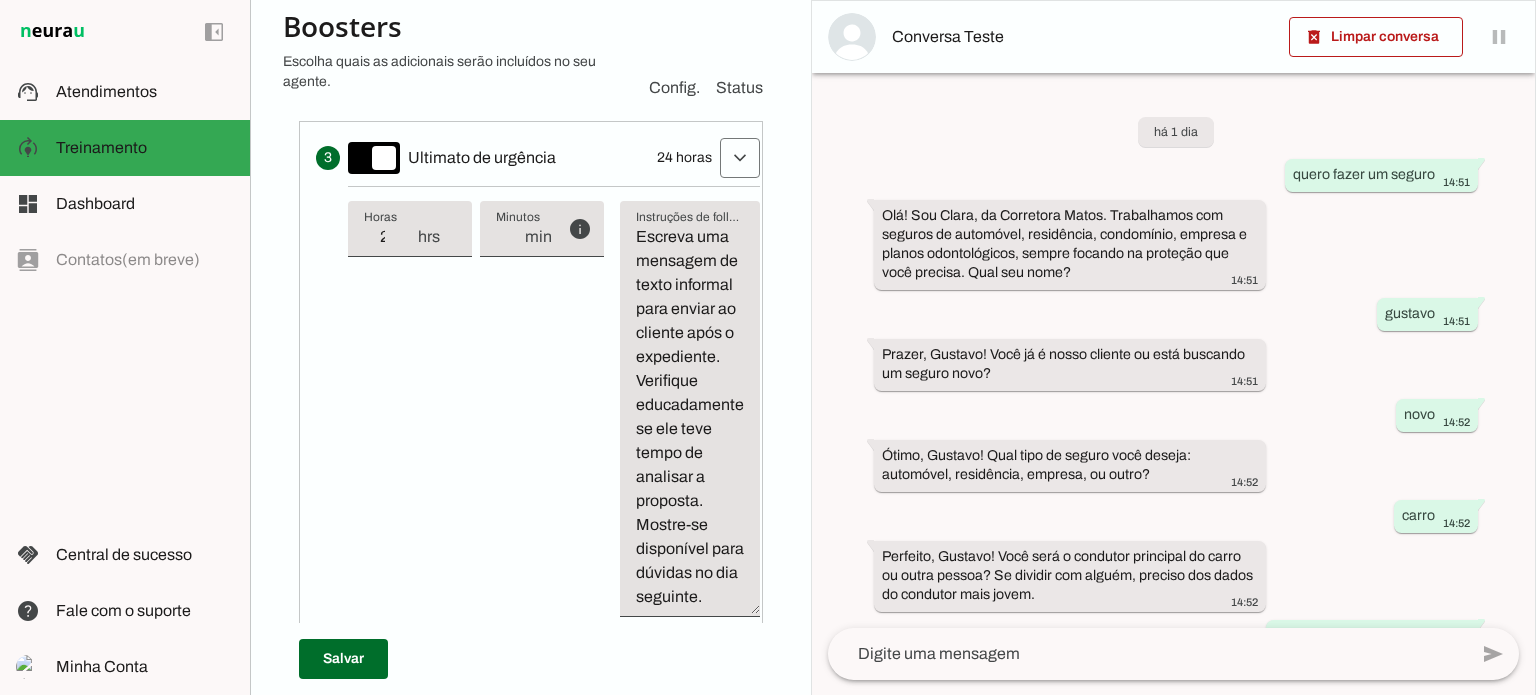 scroll, scrollTop: 1640, scrollLeft: 0, axis: vertical 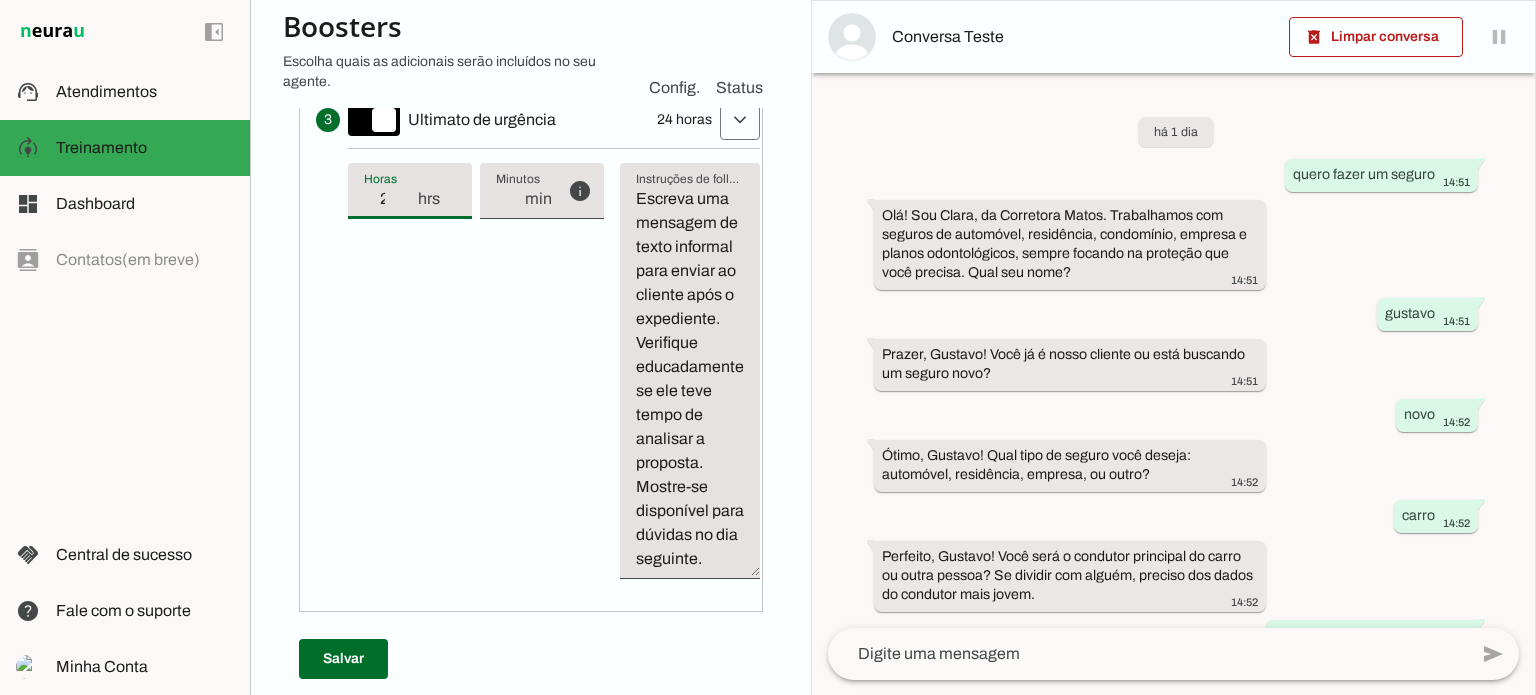type on "23" 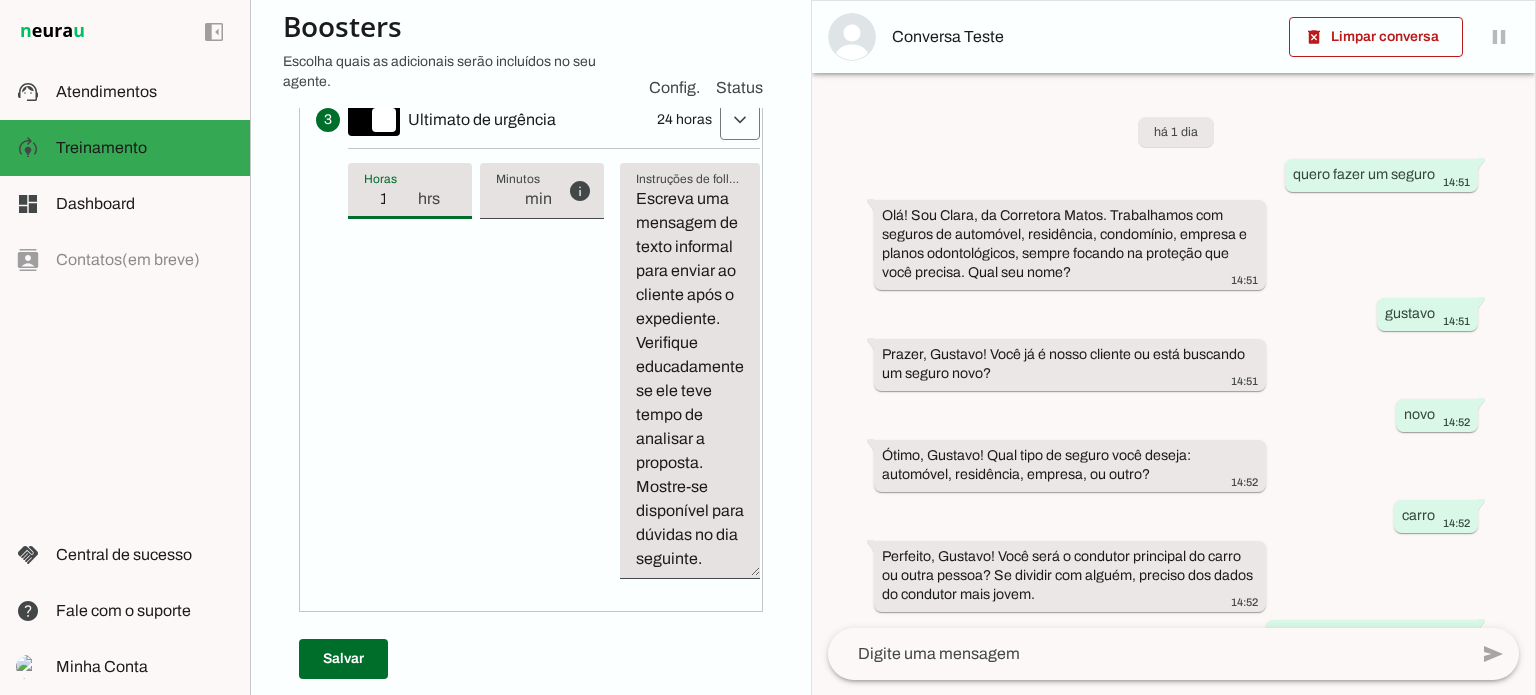 type on "19" 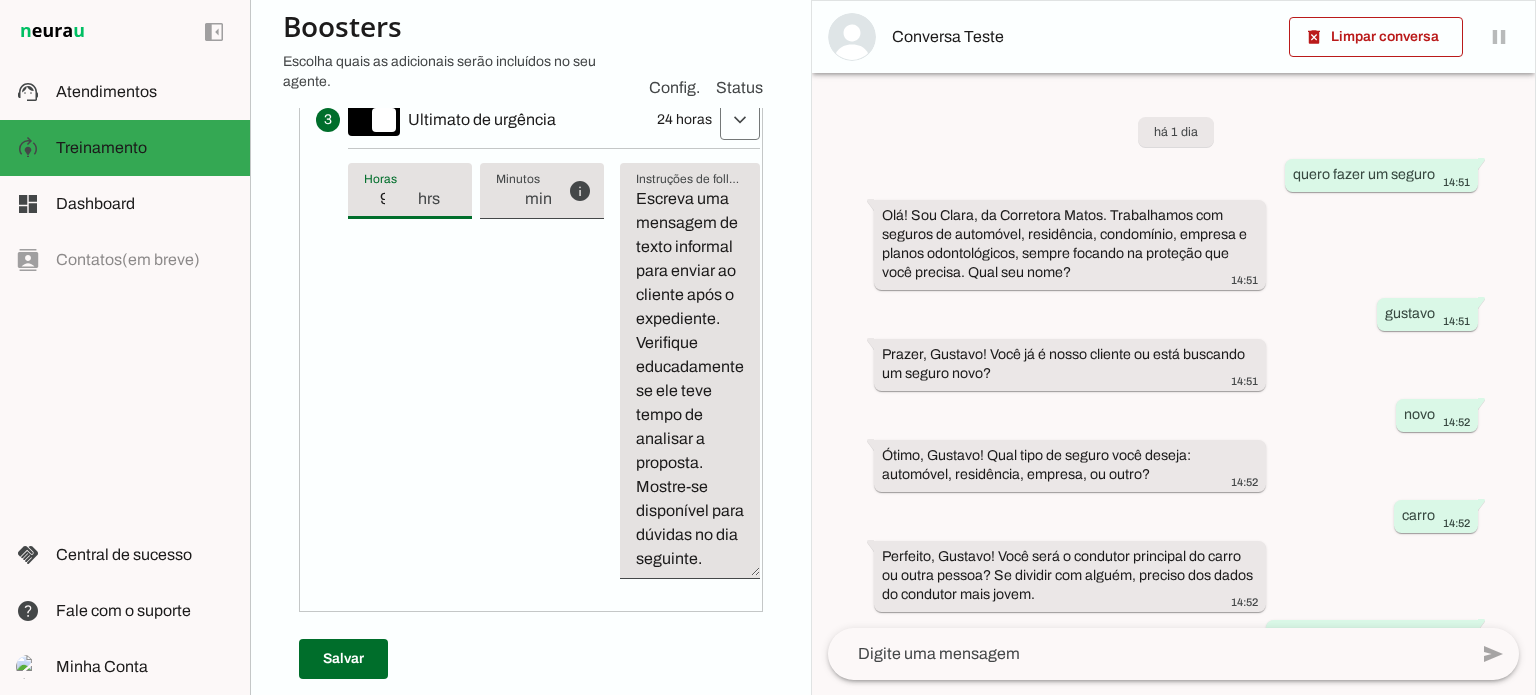 type on "9" 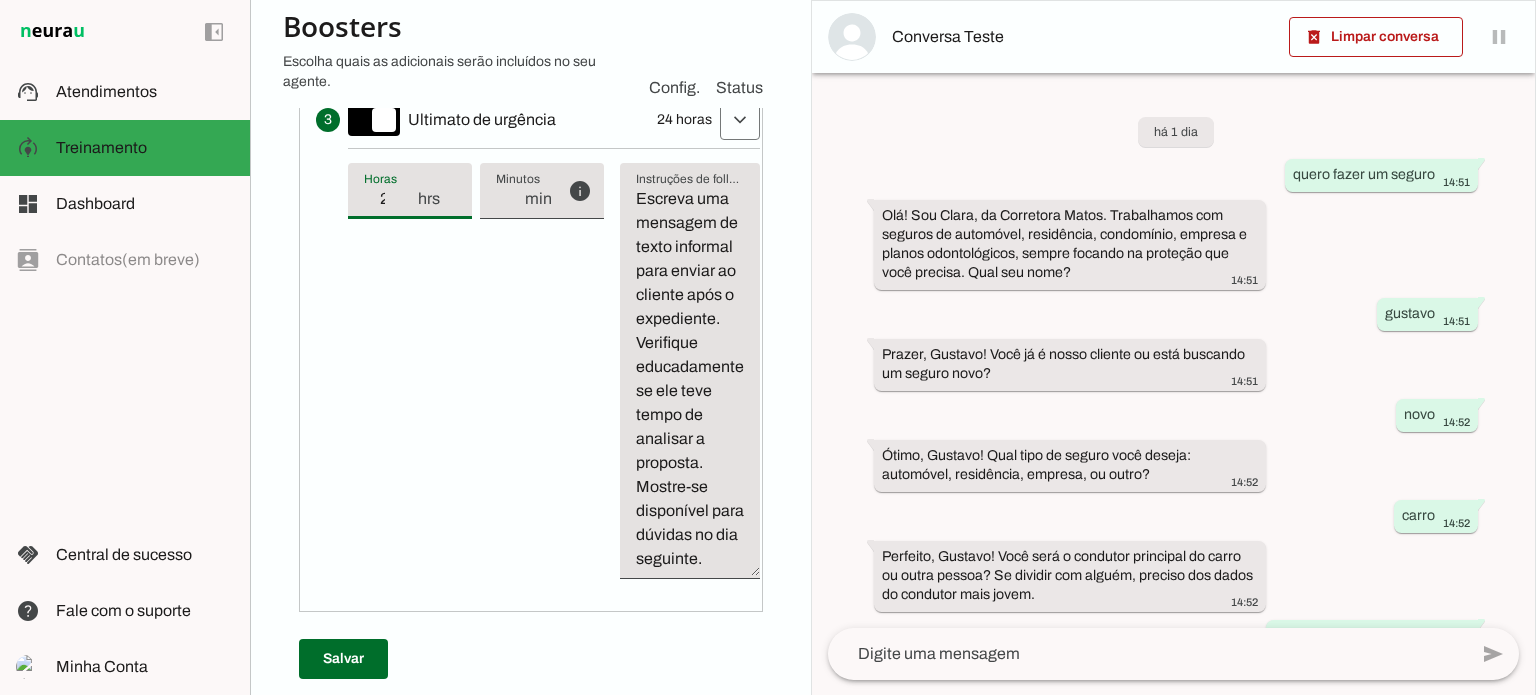 type on "2" 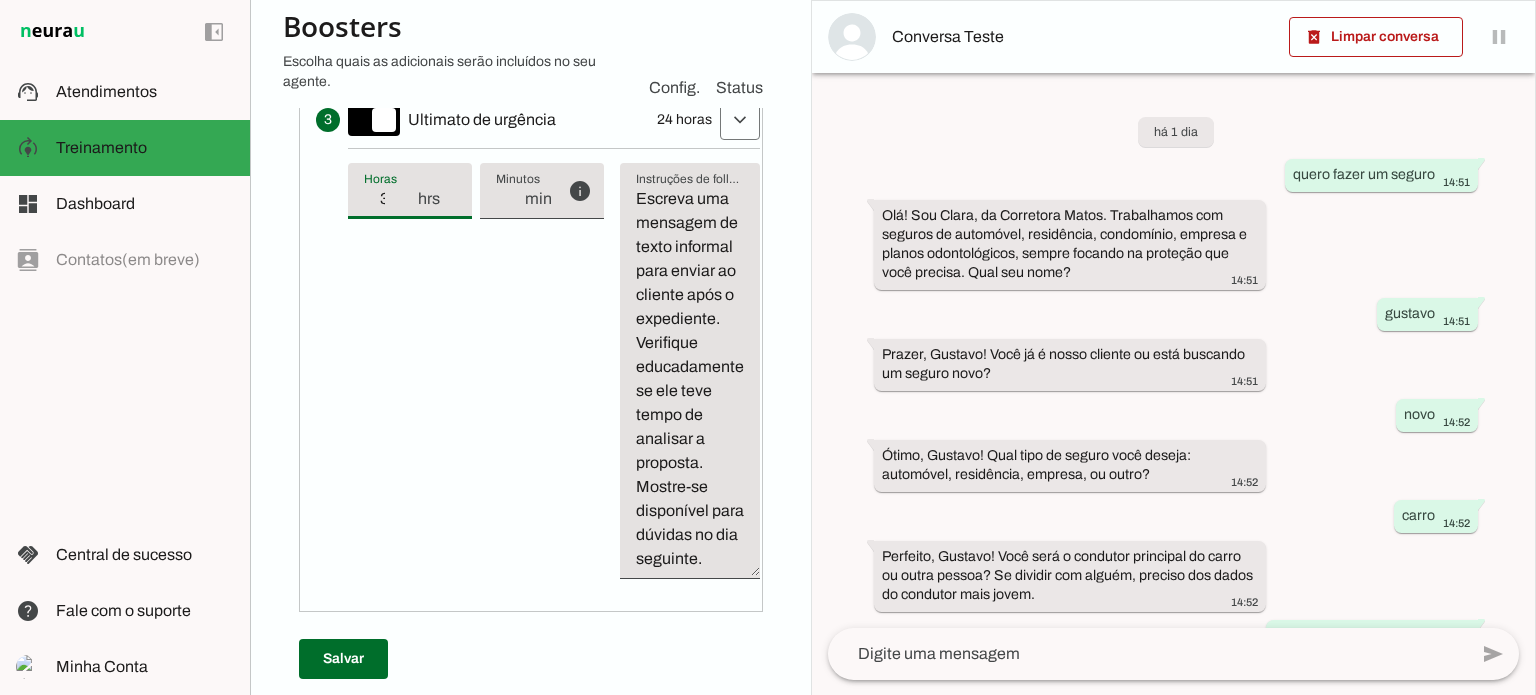 type on "3" 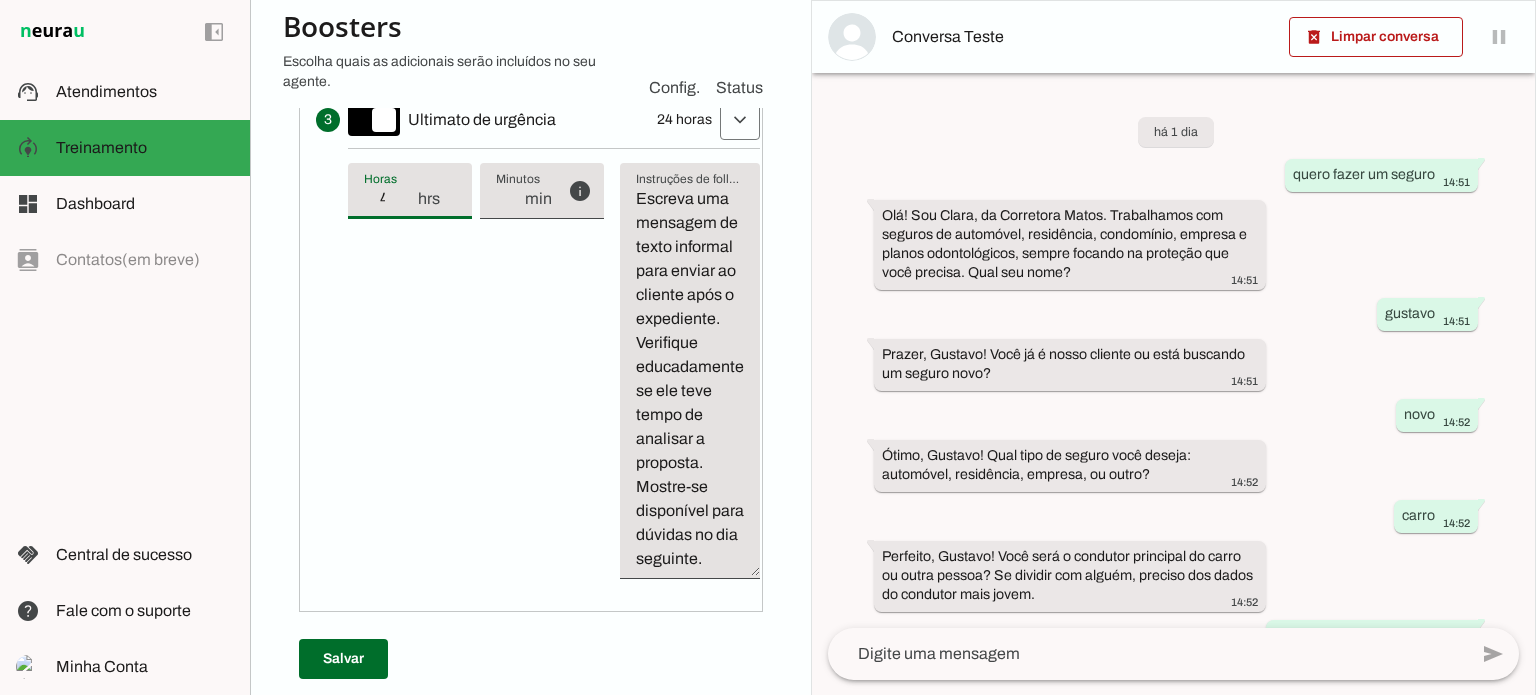 type on "4" 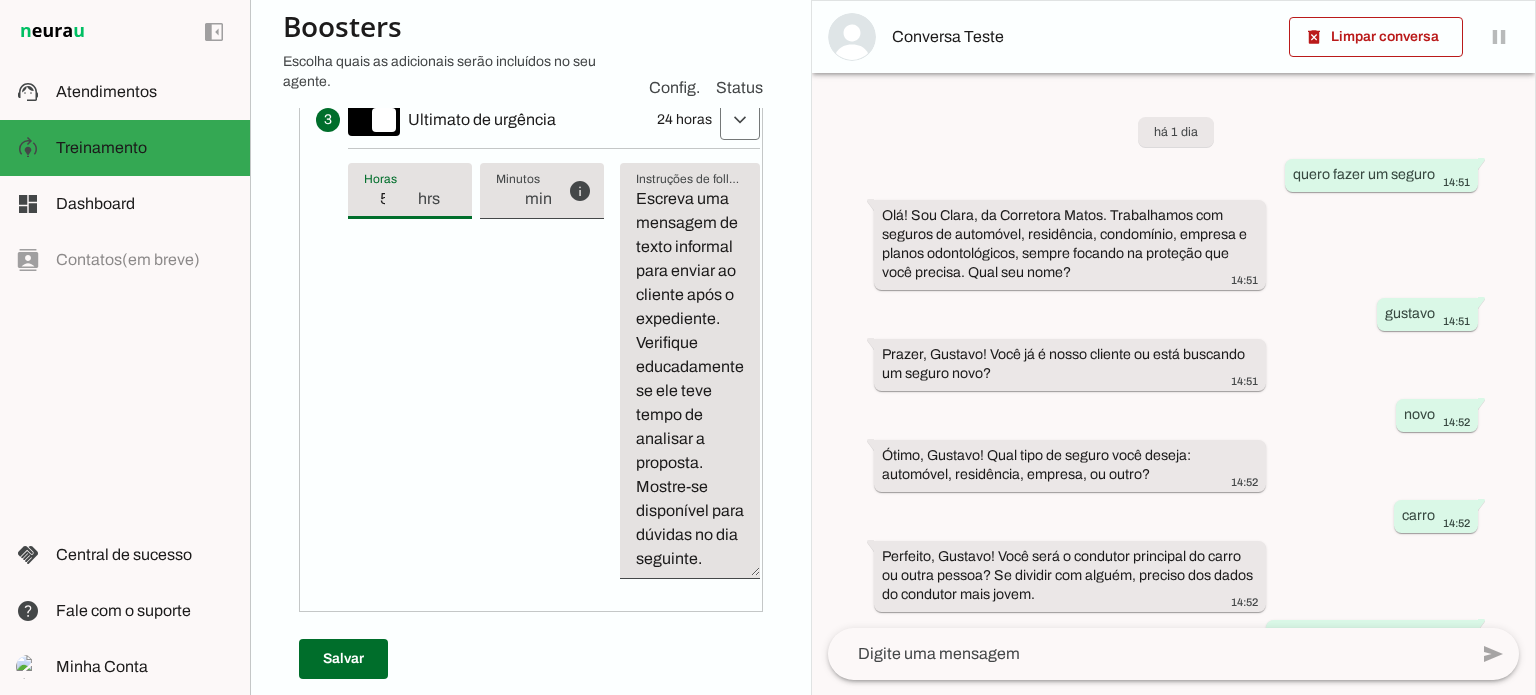 type on "5" 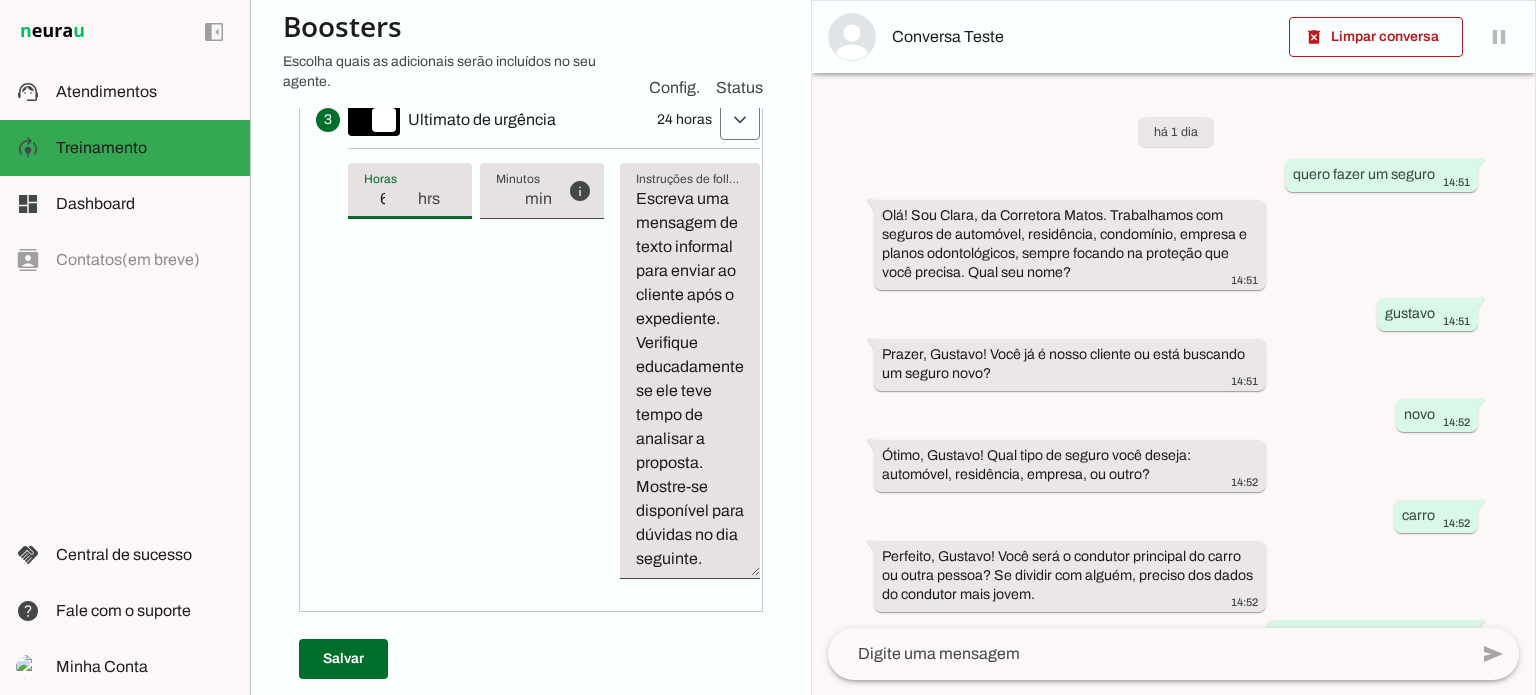 type on "6" 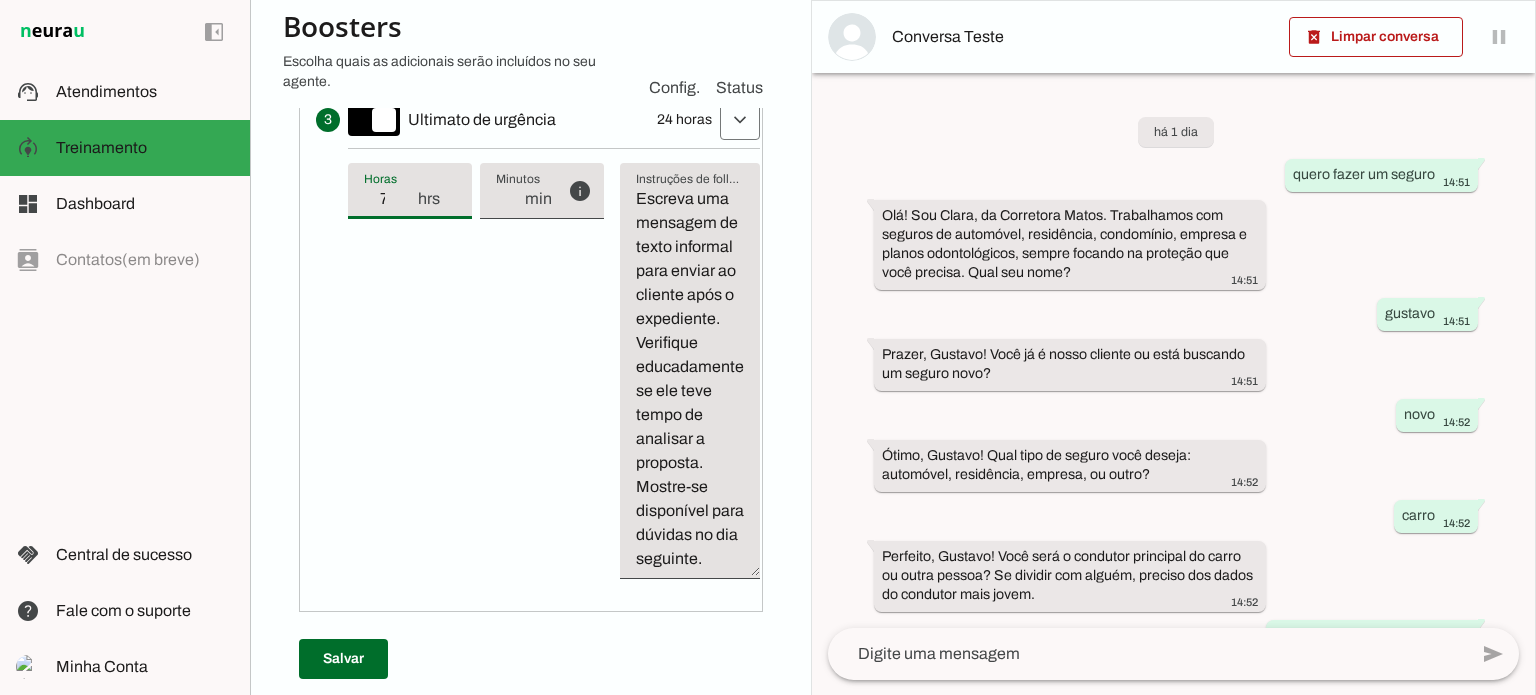 type on "7" 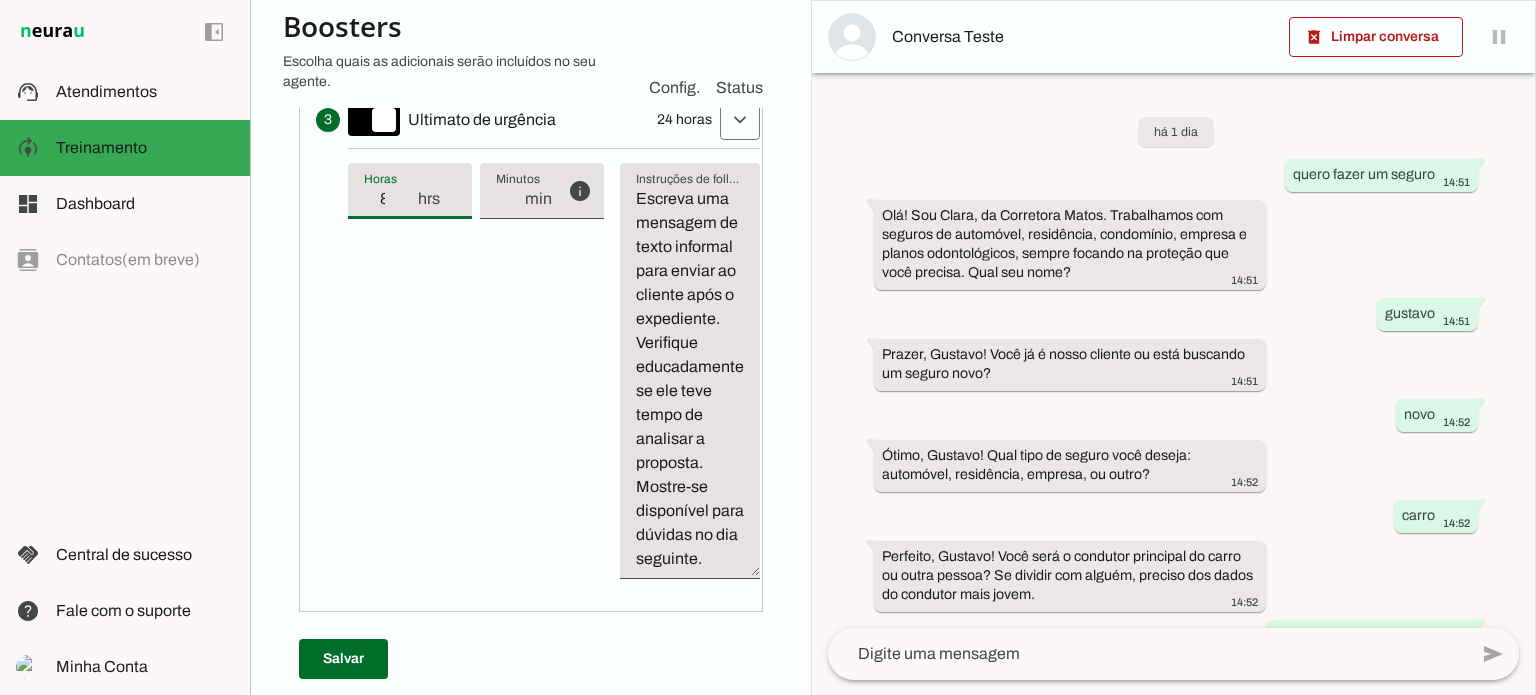 type on "8" 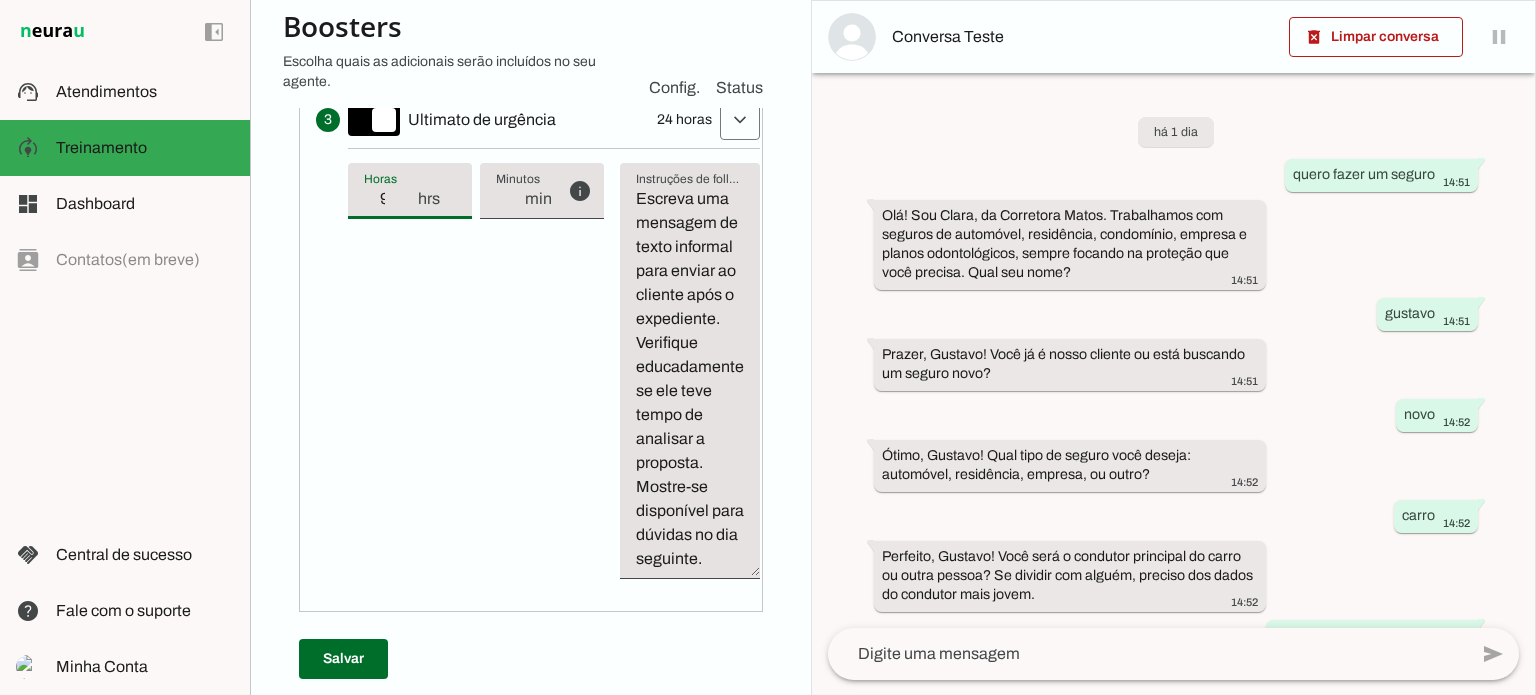 type on "9" 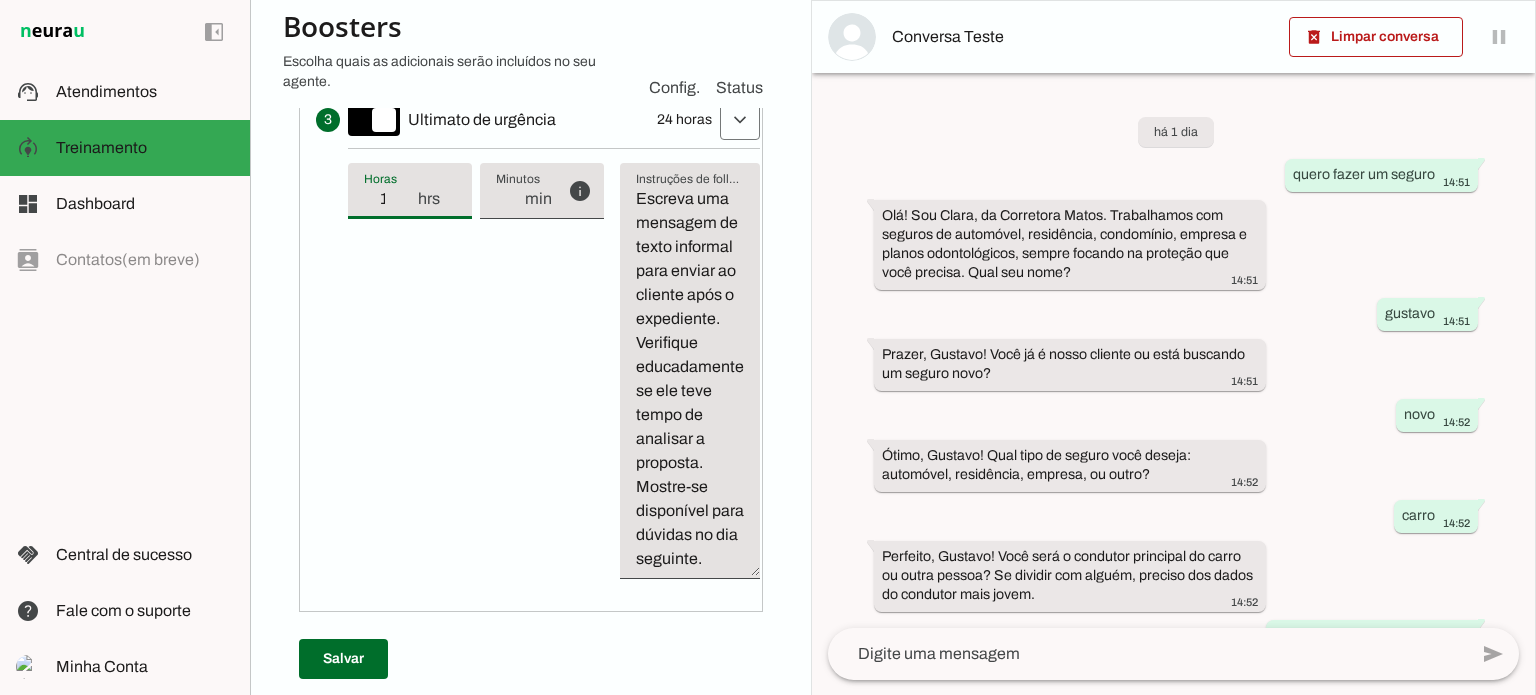 type on "10" 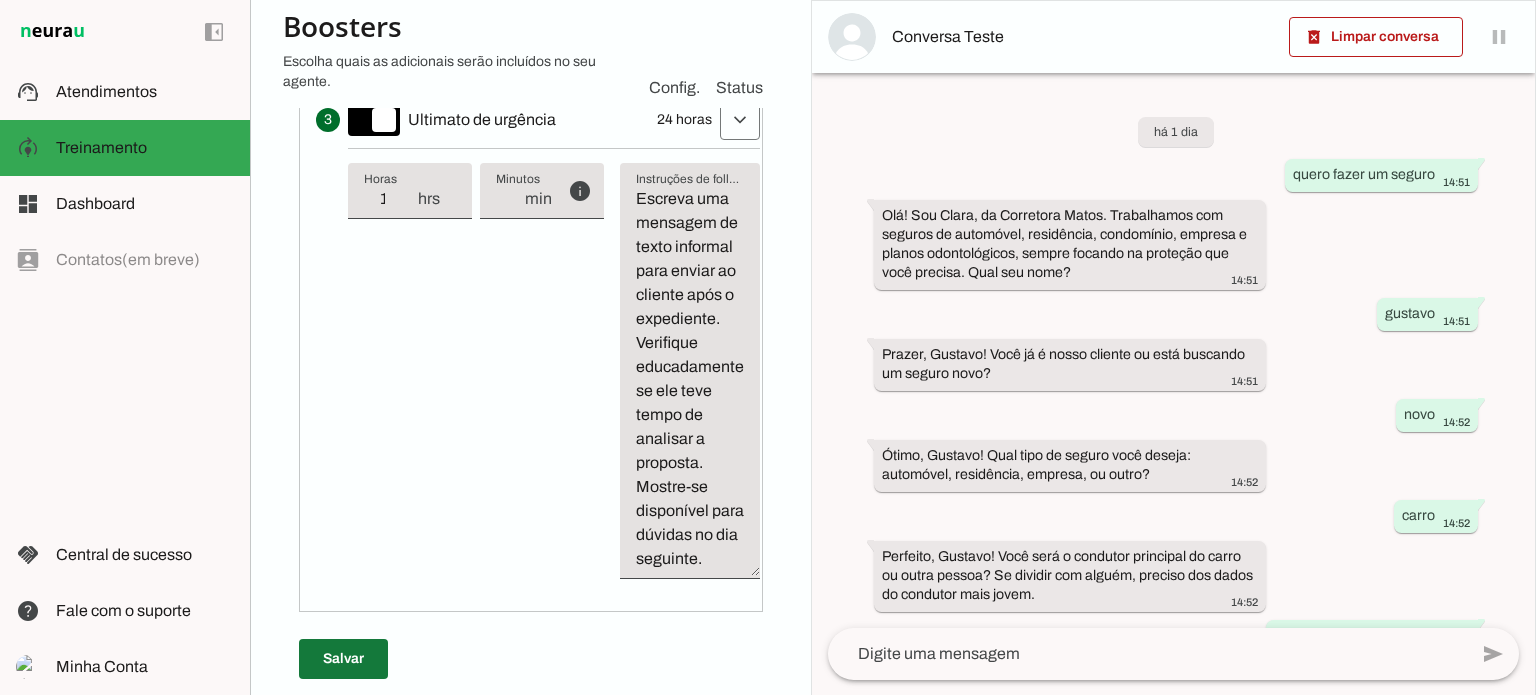 click at bounding box center [343, 659] 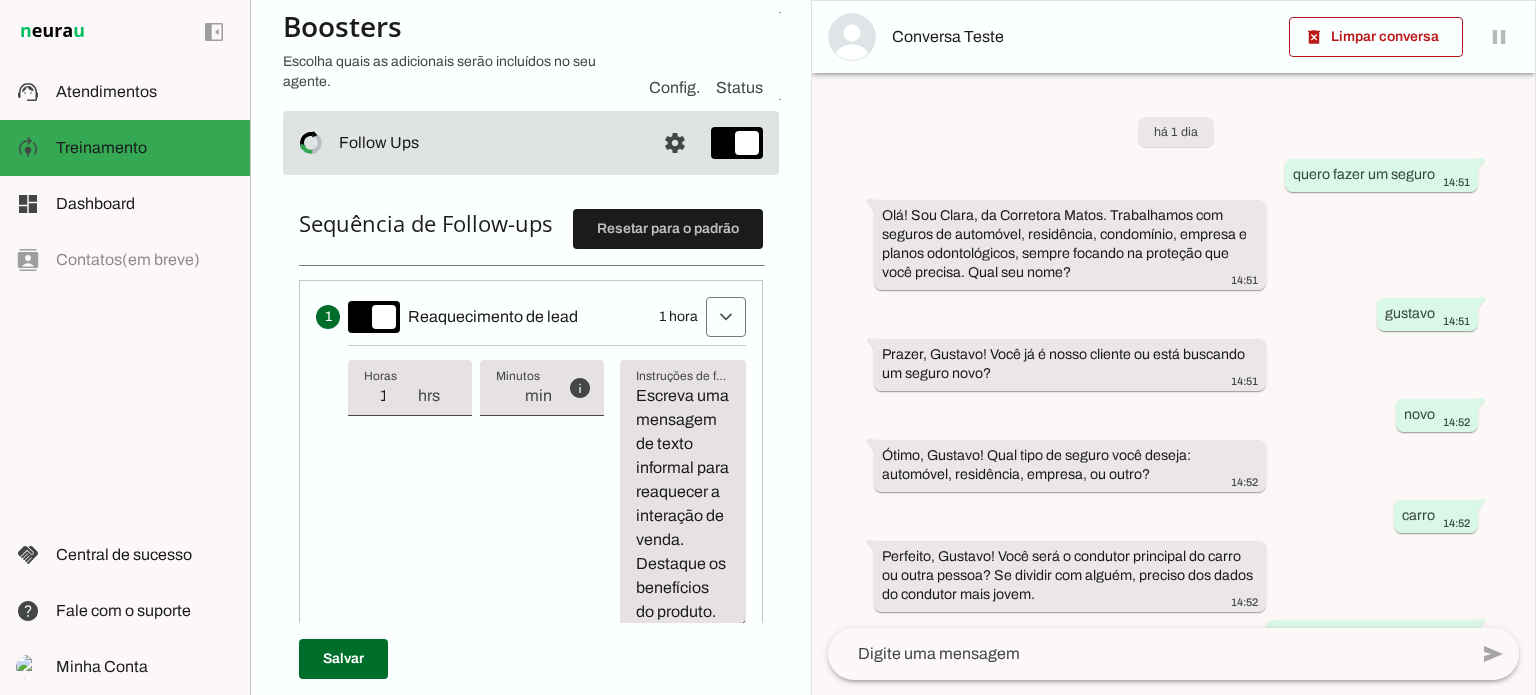 scroll, scrollTop: 0, scrollLeft: 0, axis: both 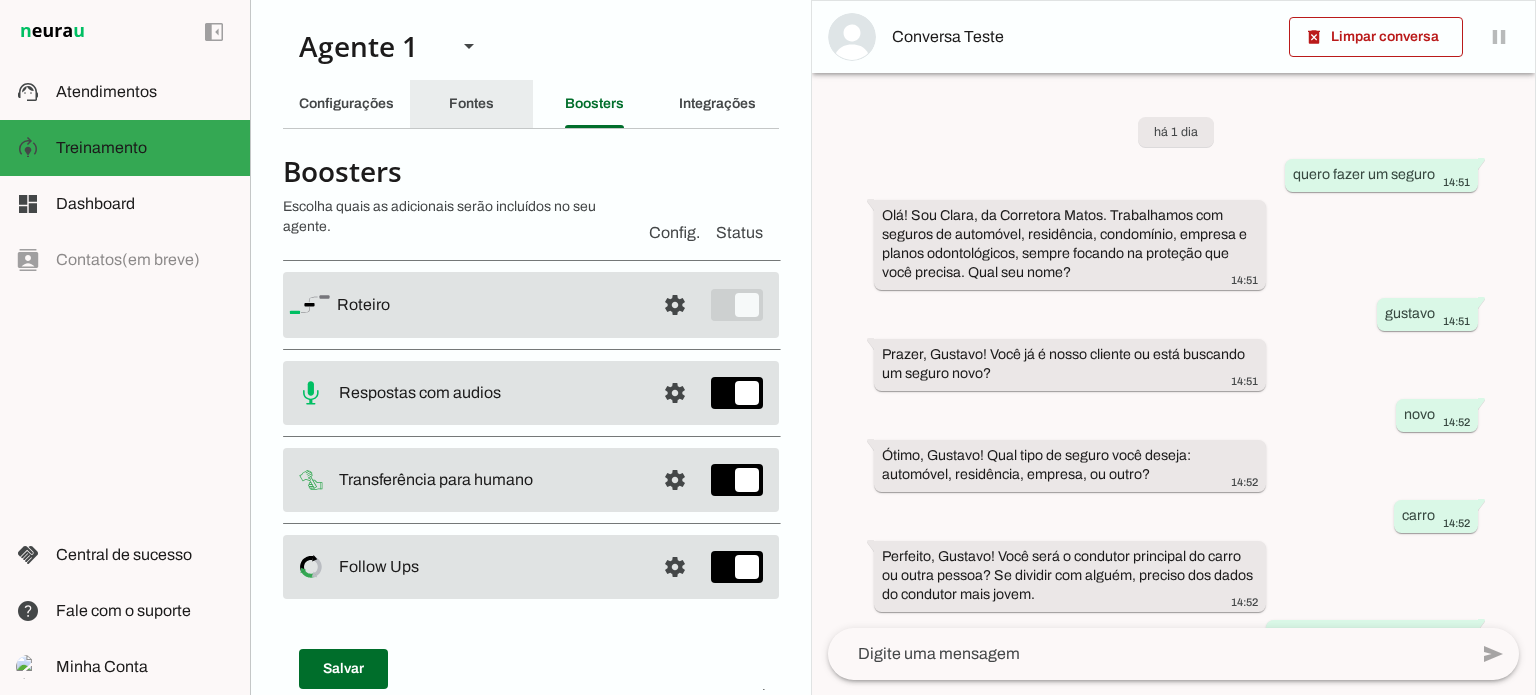 click on "Fontes" 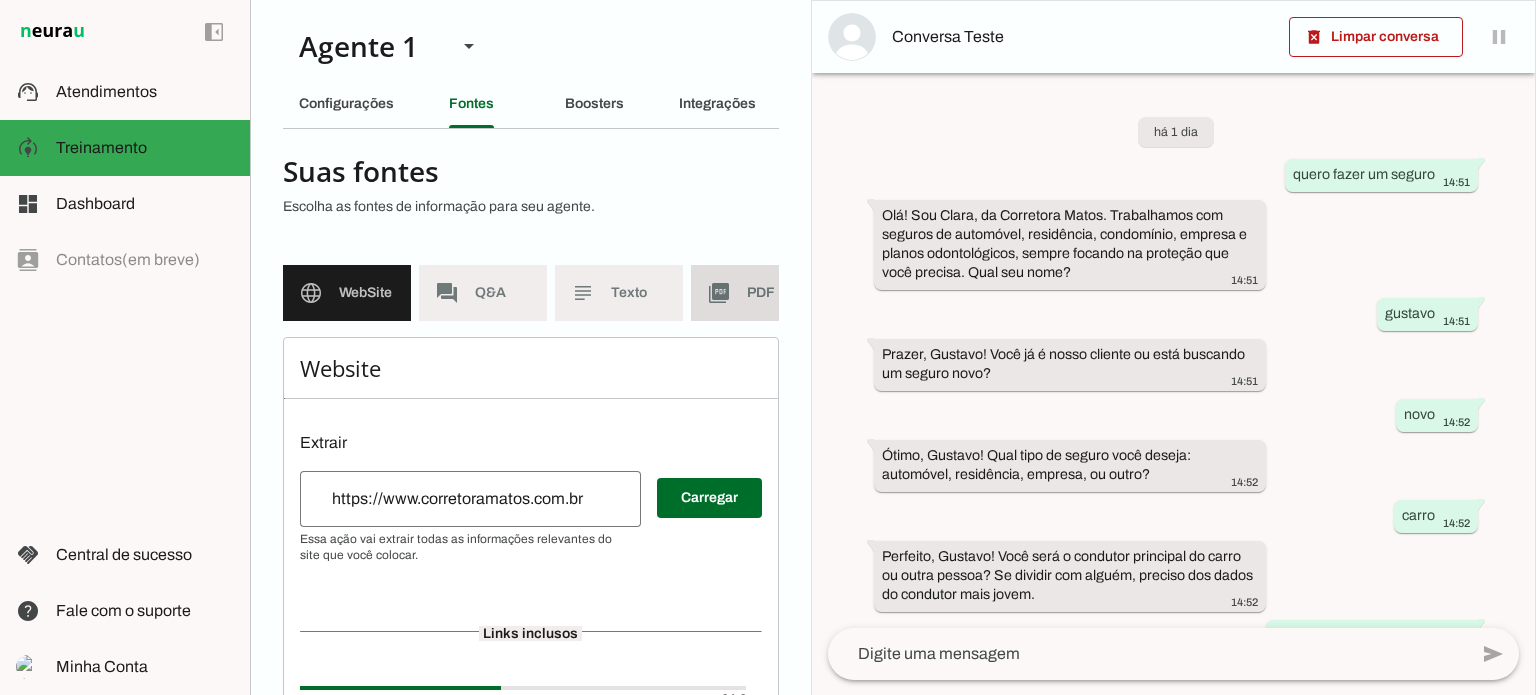 click on "picture_as_pdf" 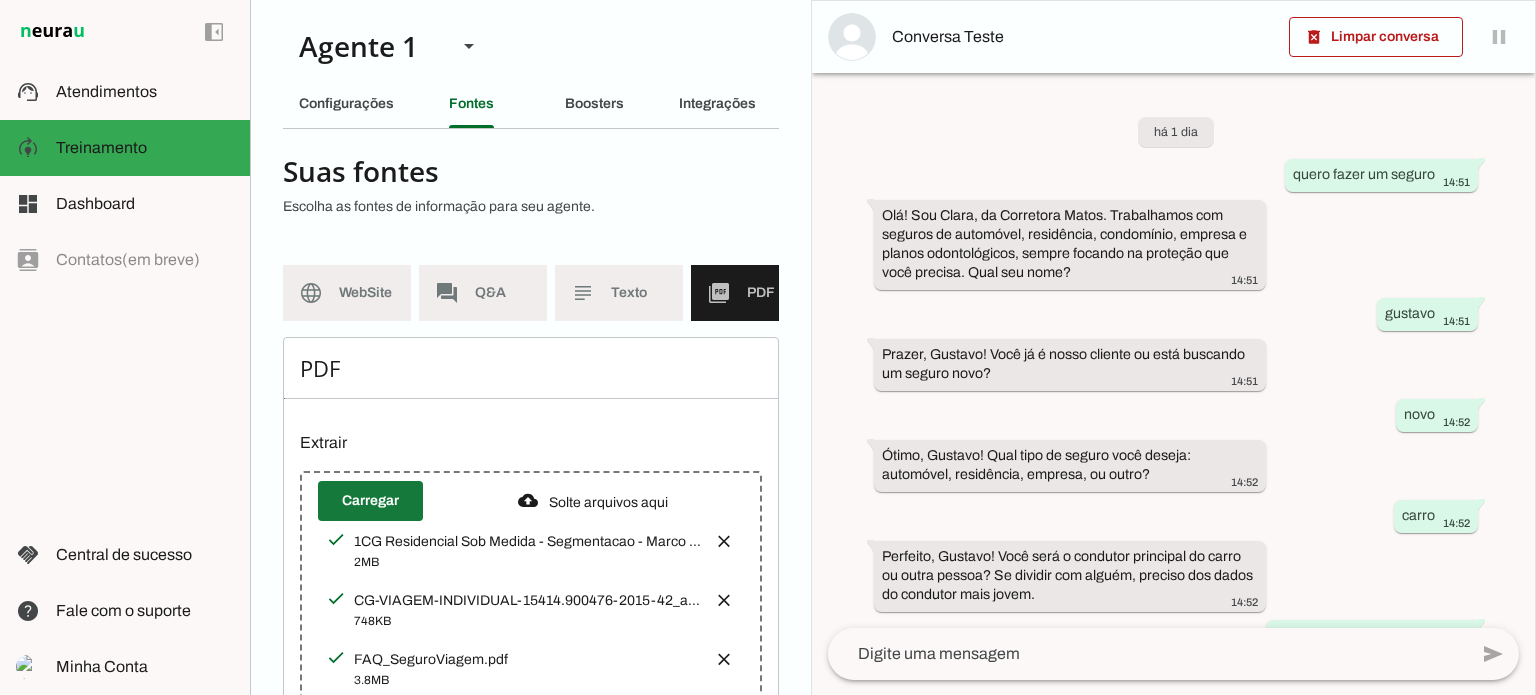 click at bounding box center (370, 501) 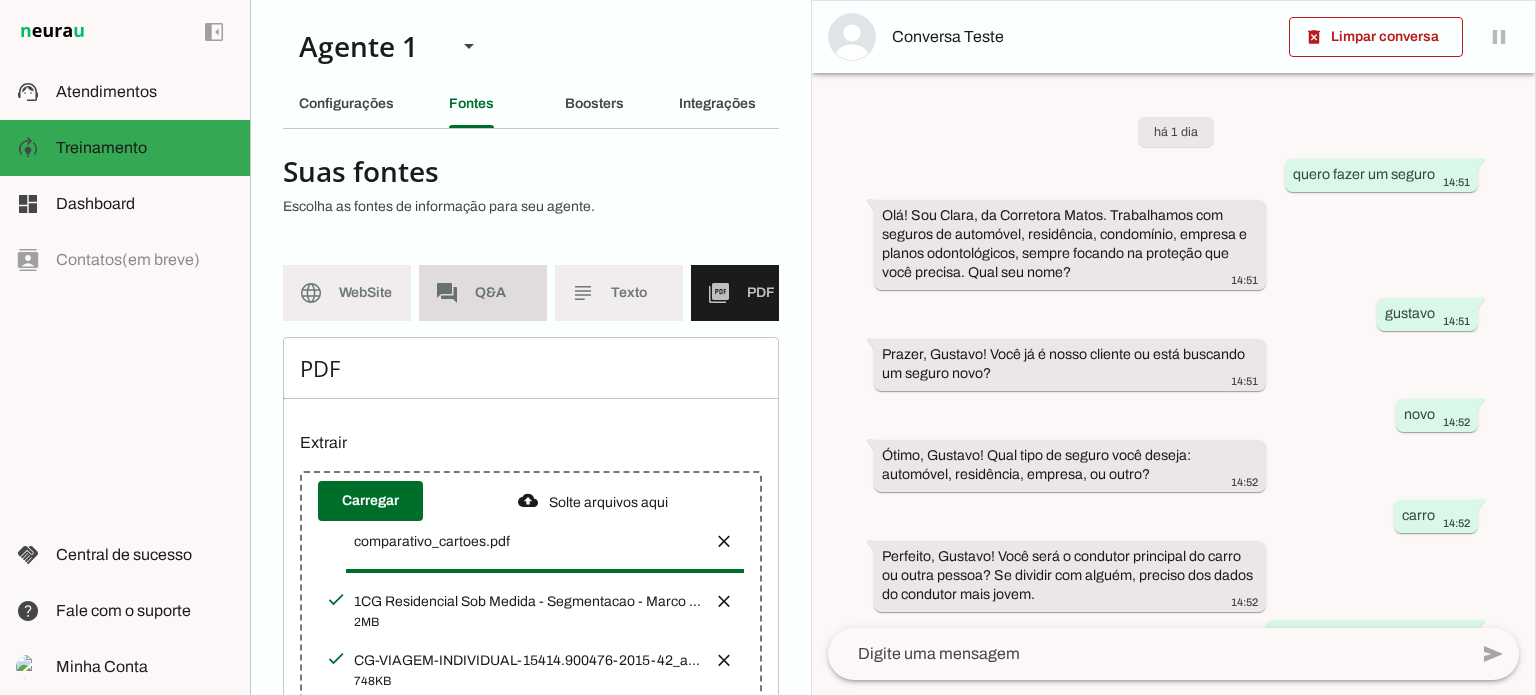 click on "forum
Q&A" at bounding box center [483, 293] 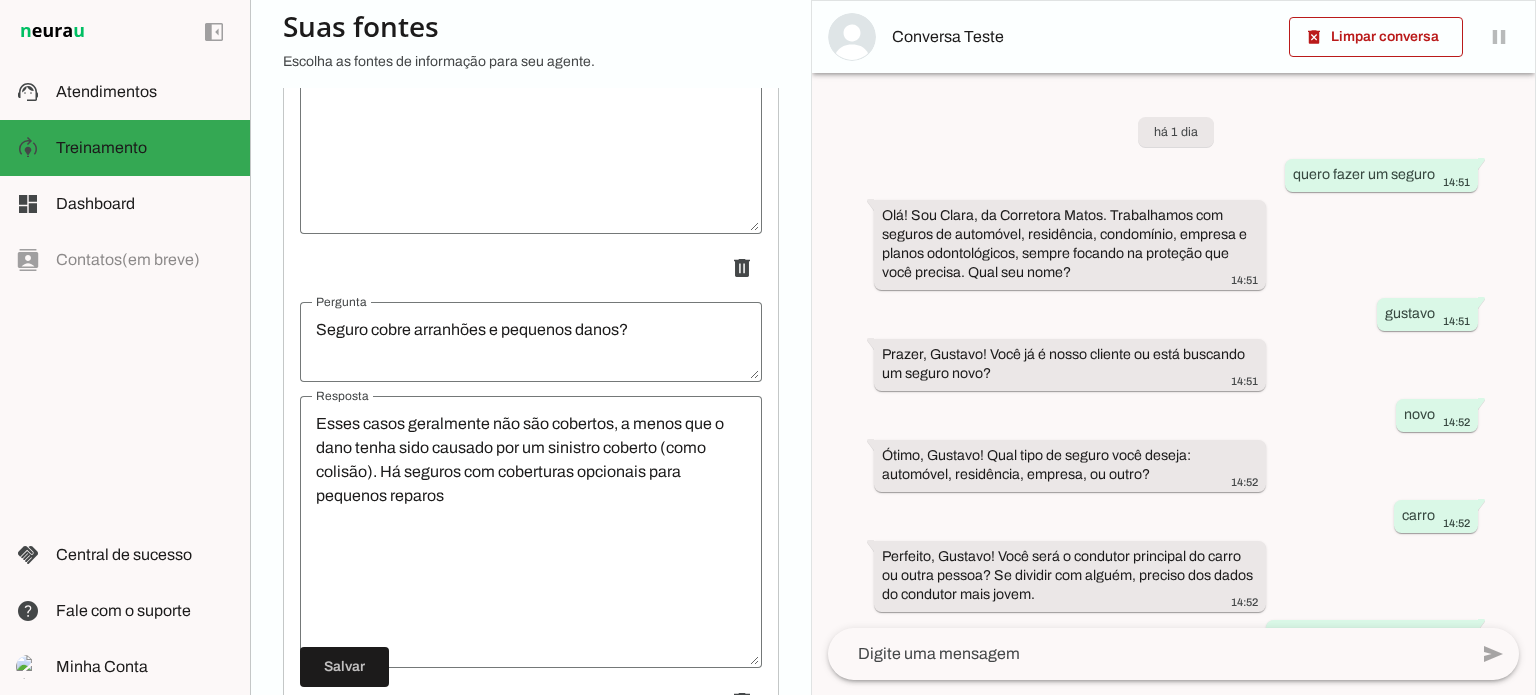 scroll, scrollTop: 7287, scrollLeft: 0, axis: vertical 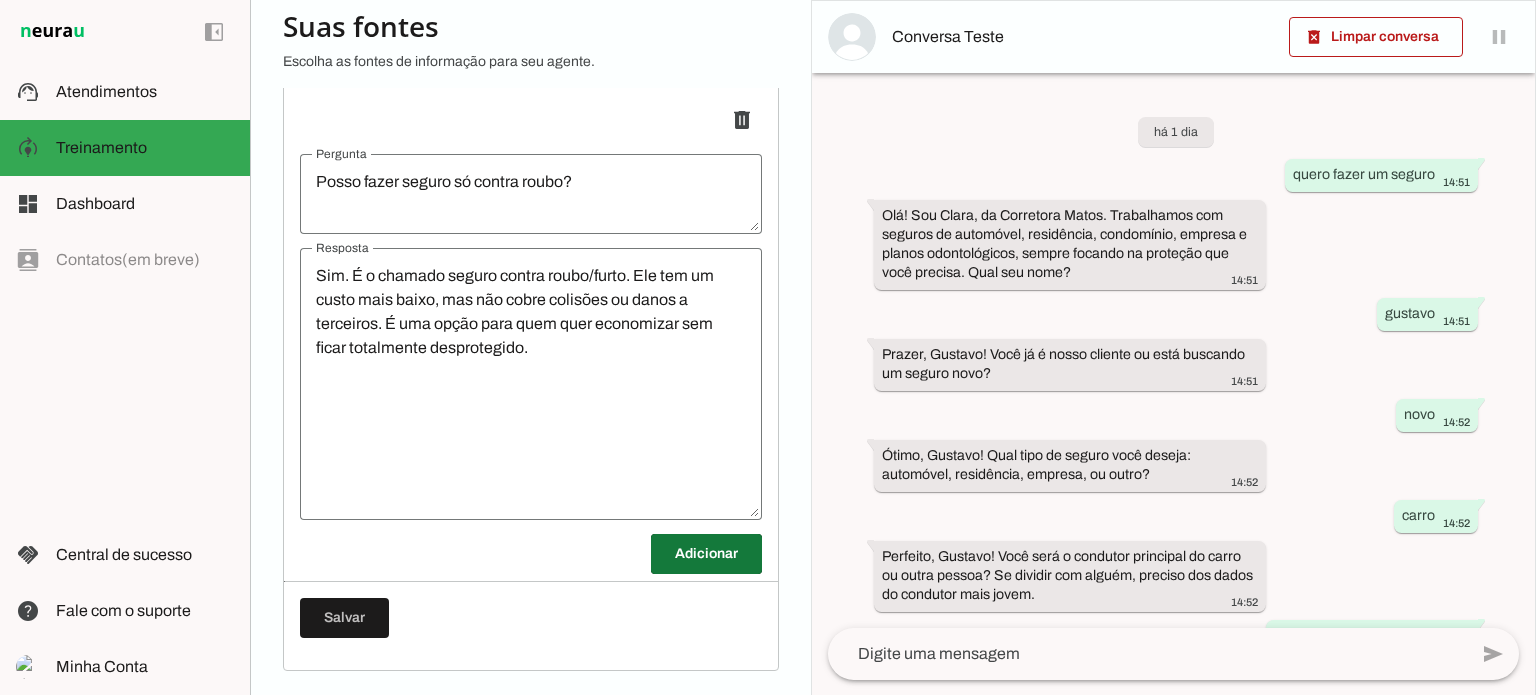click at bounding box center [706, 554] 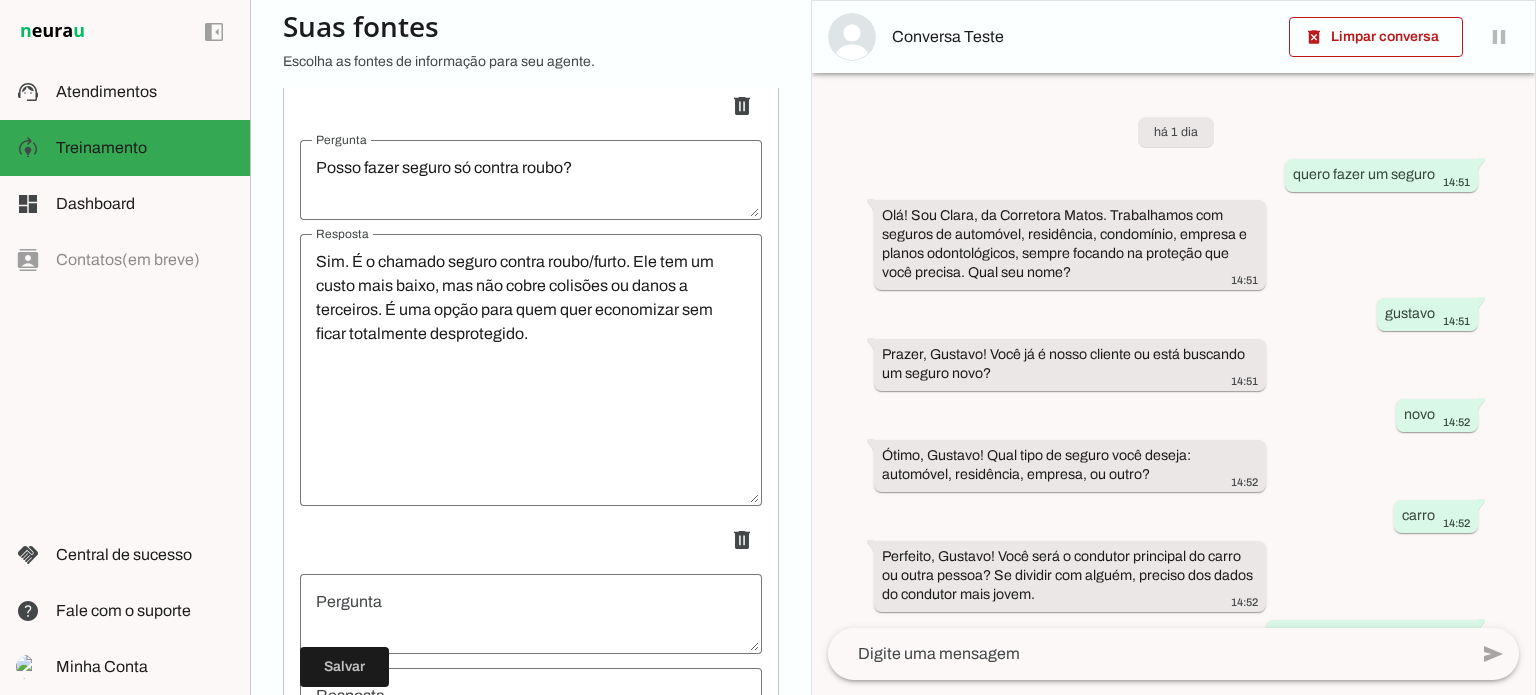 type 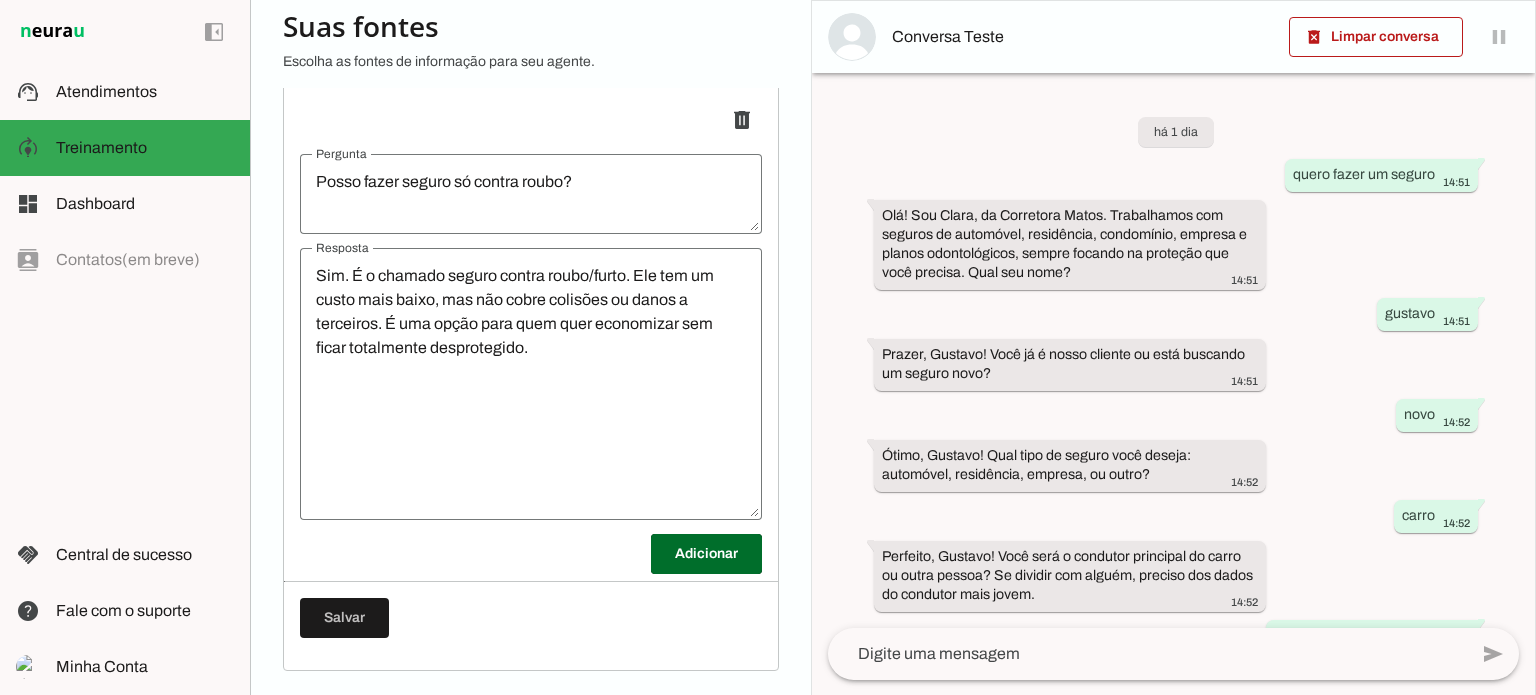 scroll, scrollTop: 7287, scrollLeft: 0, axis: vertical 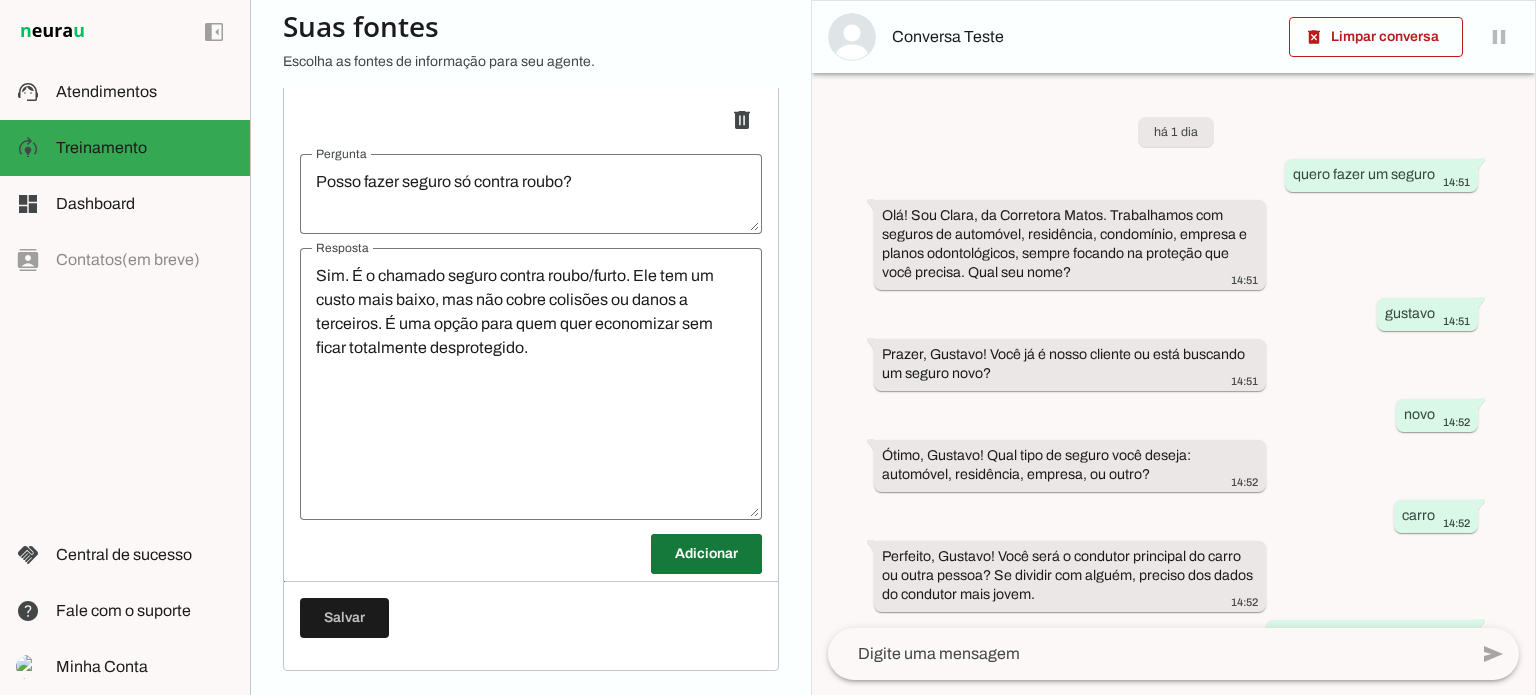 click at bounding box center [706, 554] 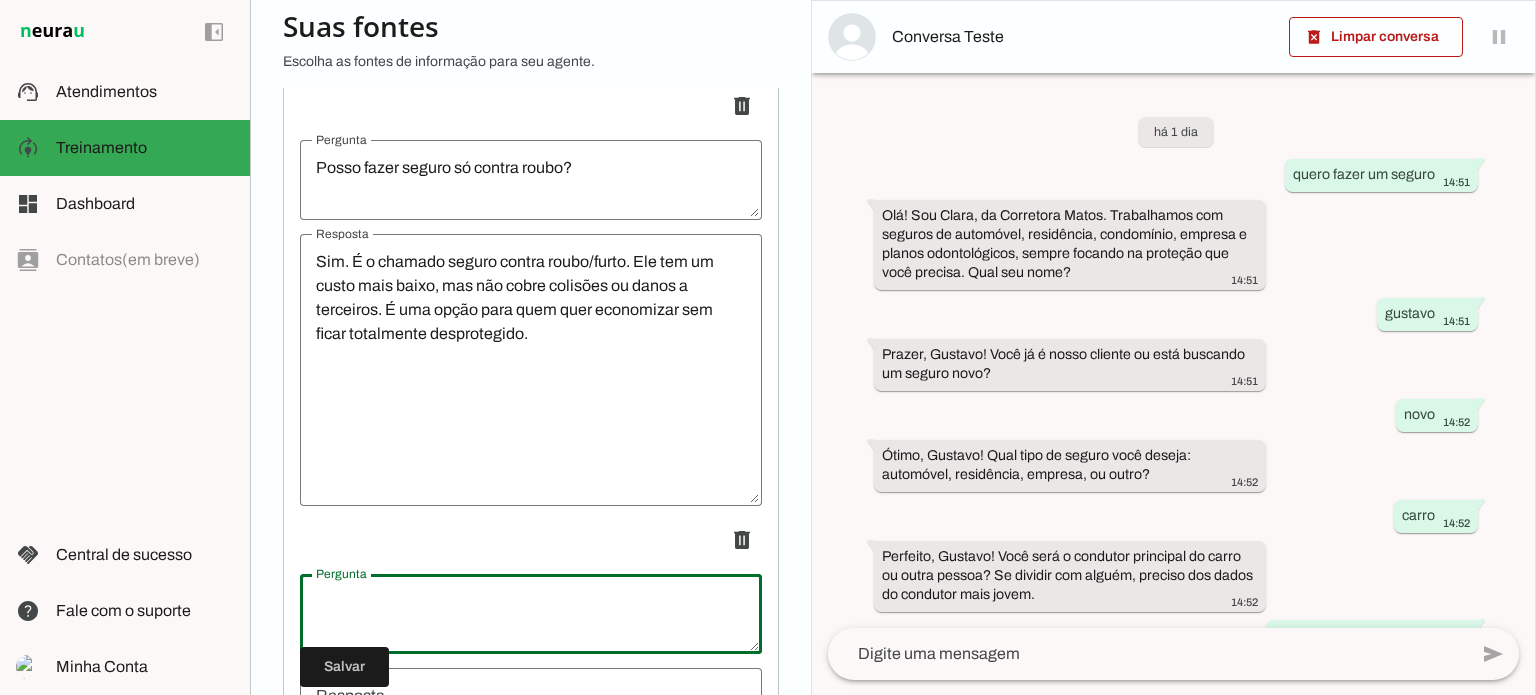 click at bounding box center [531, 614] 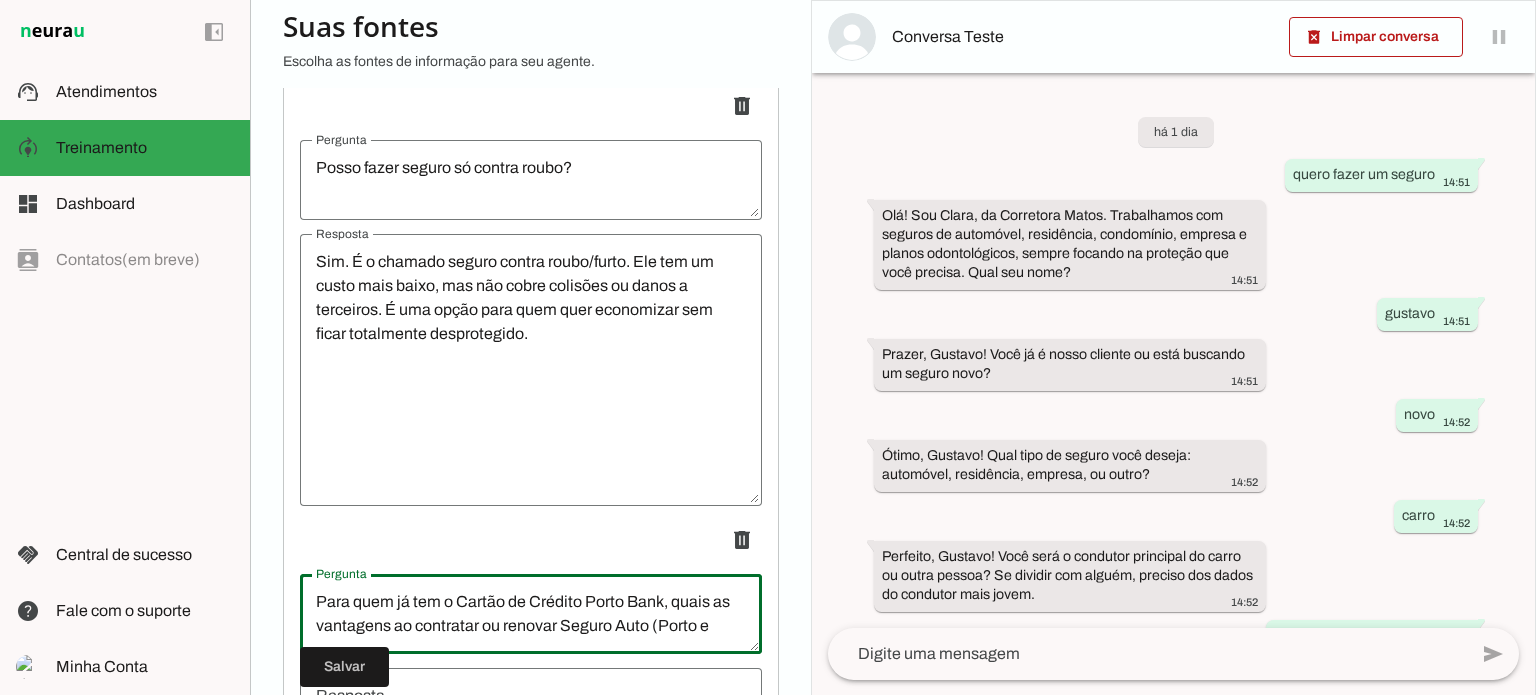 scroll, scrollTop: 20, scrollLeft: 0, axis: vertical 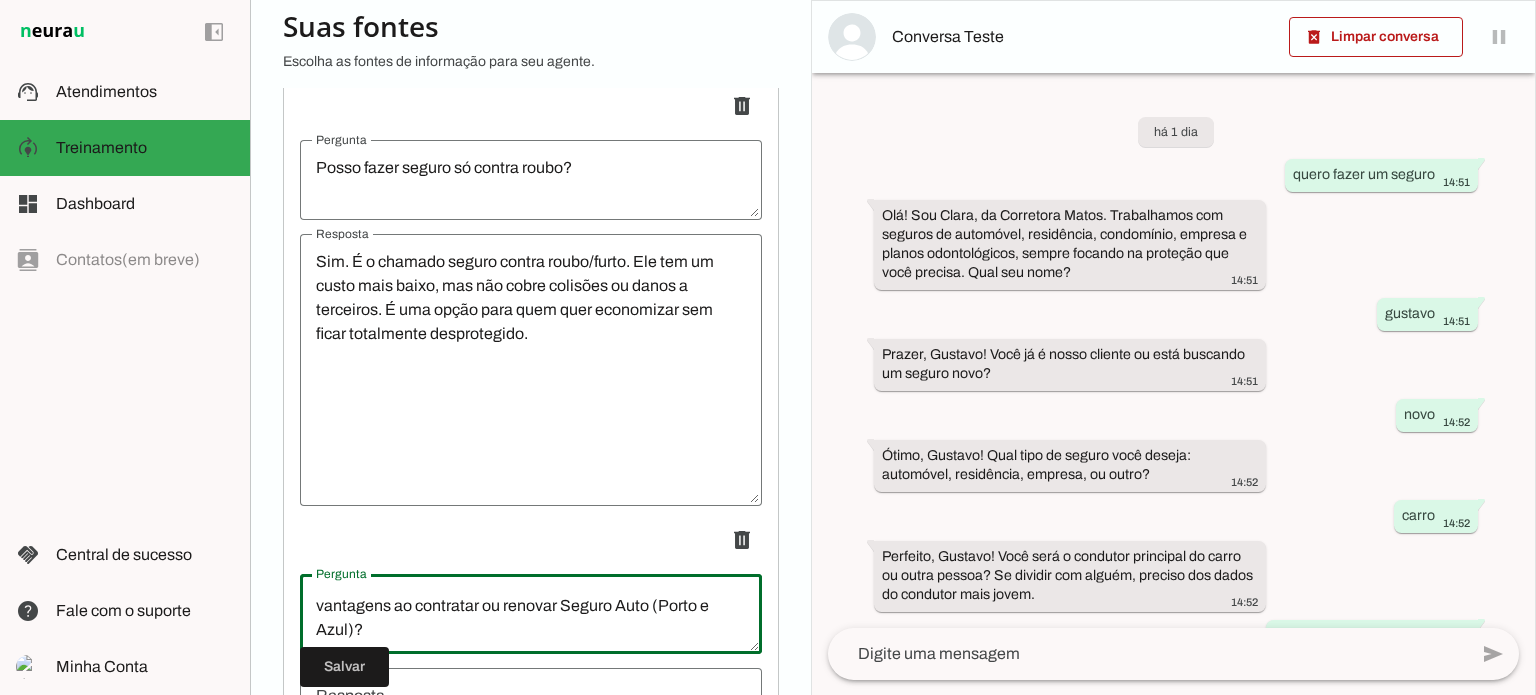 click on "Para quem já tem o Cartão de Crédito Porto Bank, quais as vantagens ao contratar ou renovar Seguro Auto (Porto e Azul)?" at bounding box center (531, 614) 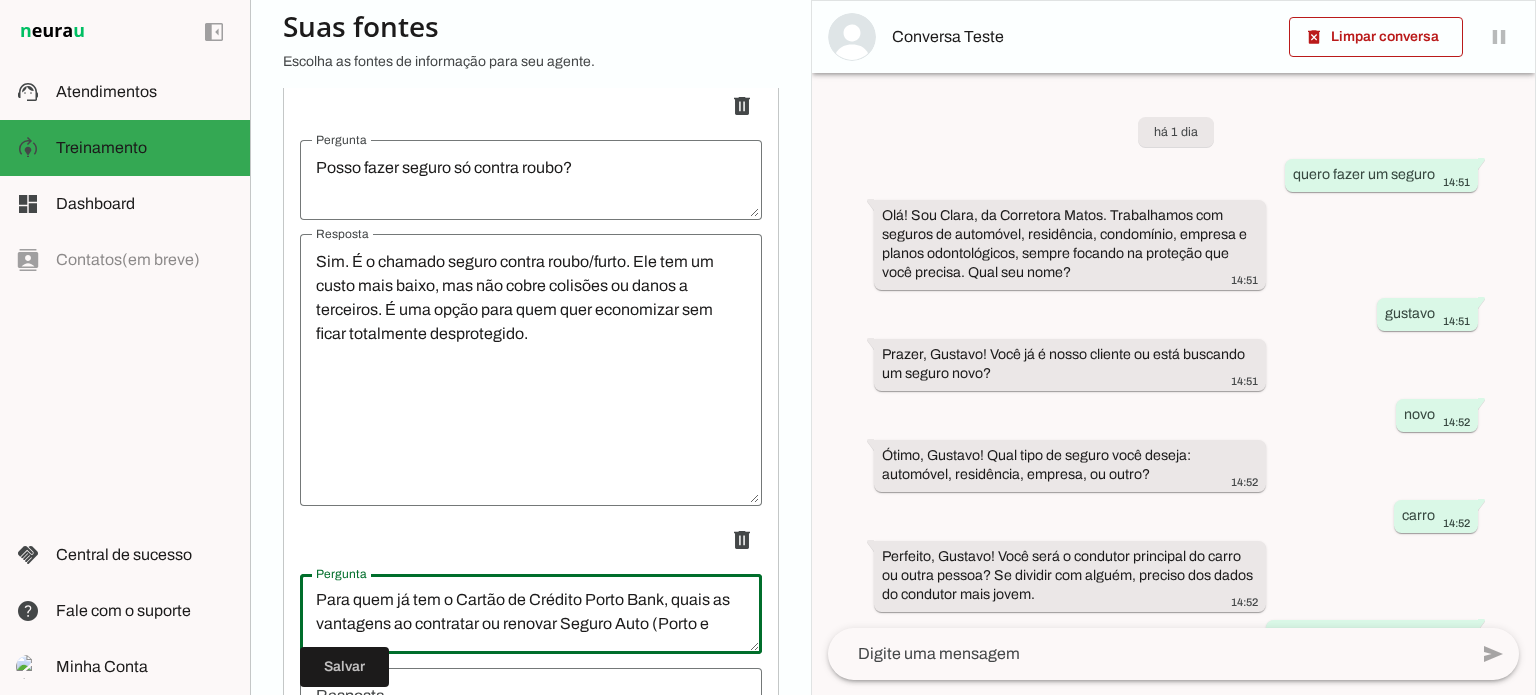 type on "Para quem já tem o Cartão de Crédito Porto Bank, quais as vantagens ao contratar ou renovar Seguro Auto (Porto e Azul)?" 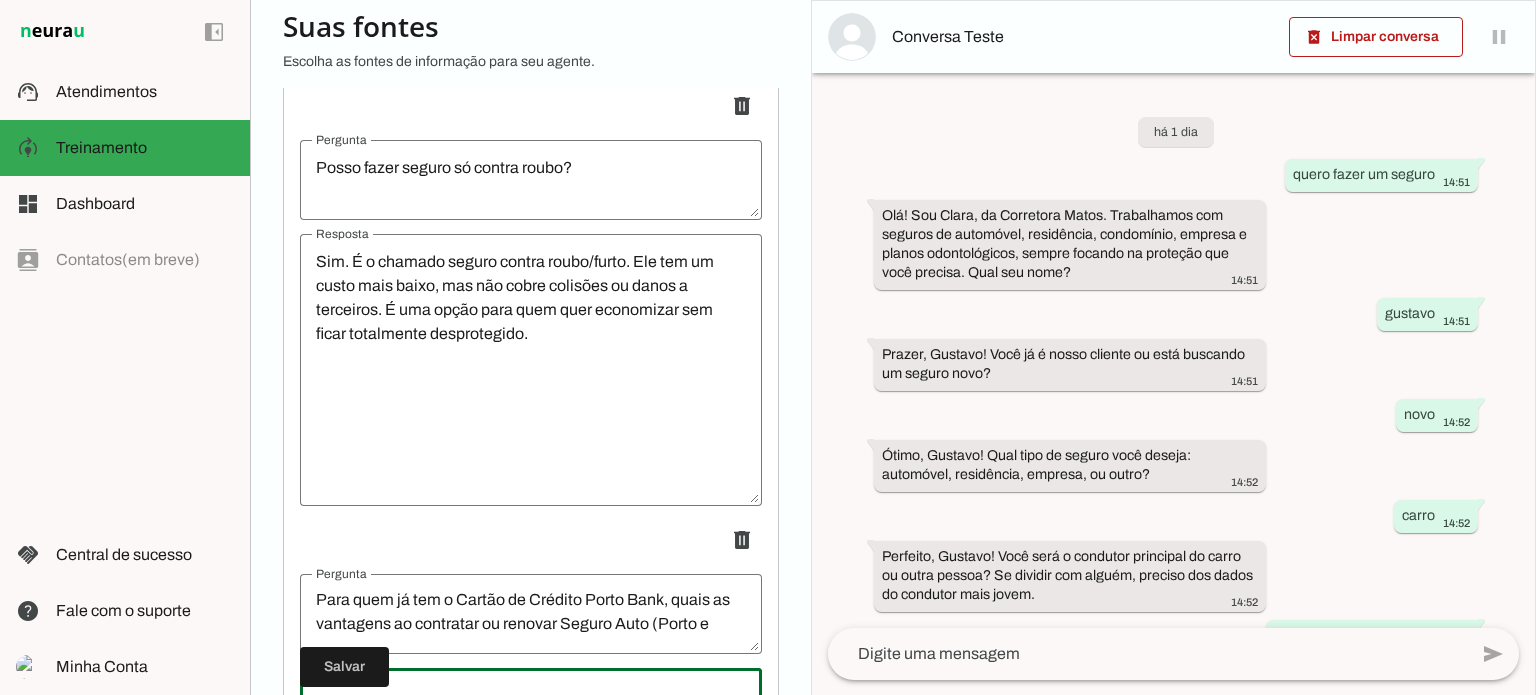 scroll, scrollTop: 7650, scrollLeft: 0, axis: vertical 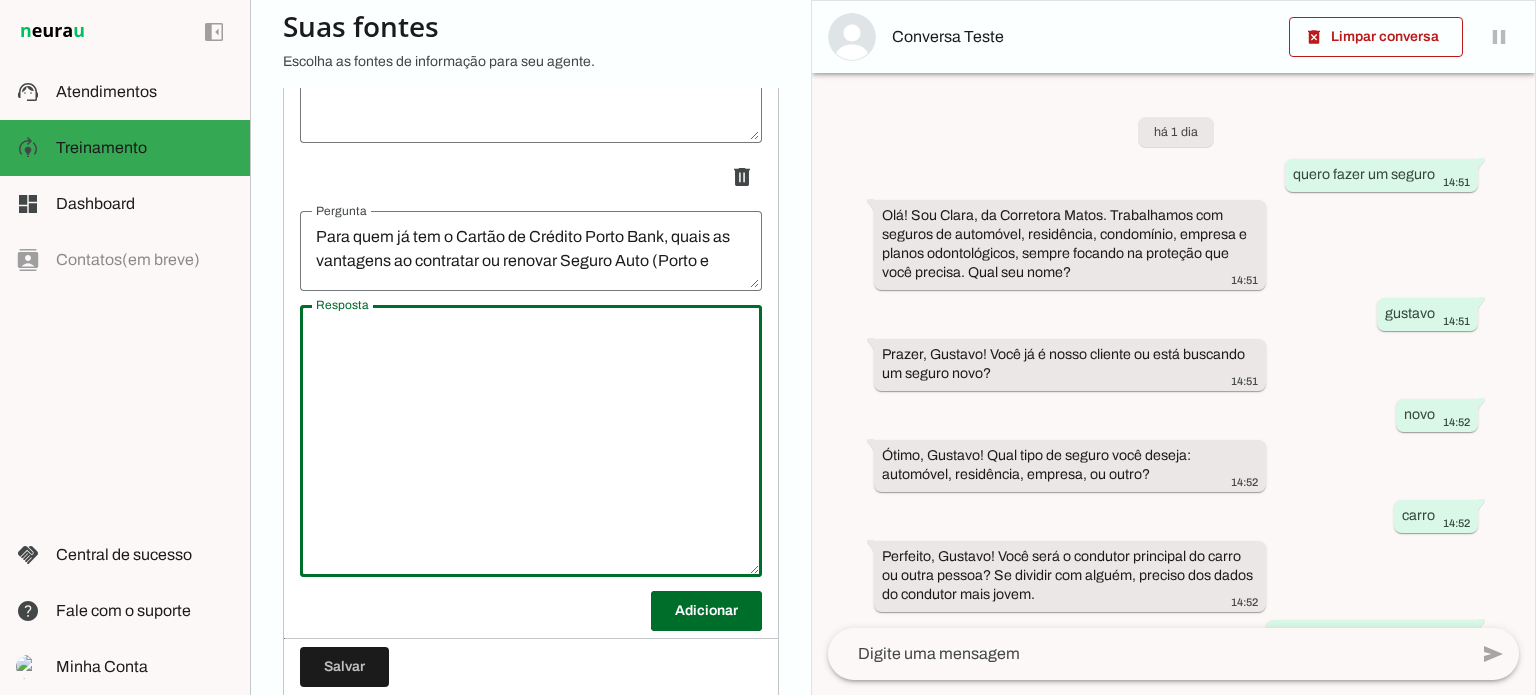 paste on "Clientes que já possuem o Cartão contam com 5% de desconto e parcelamento em até 12x sem juros na contratação ou renovação do Seguro Auto. A cada 6.500 pontos acumulados no PortoPlus, o cliente garante mais R$ 150 de desconto e o seguro pode até sair de graça.
Confira aqui a tabela completa de pontos e descontos. E mais! Com o Cartão Porto, o pagamento da franquia pode ser parcelado em até 6 vezes sem juros." 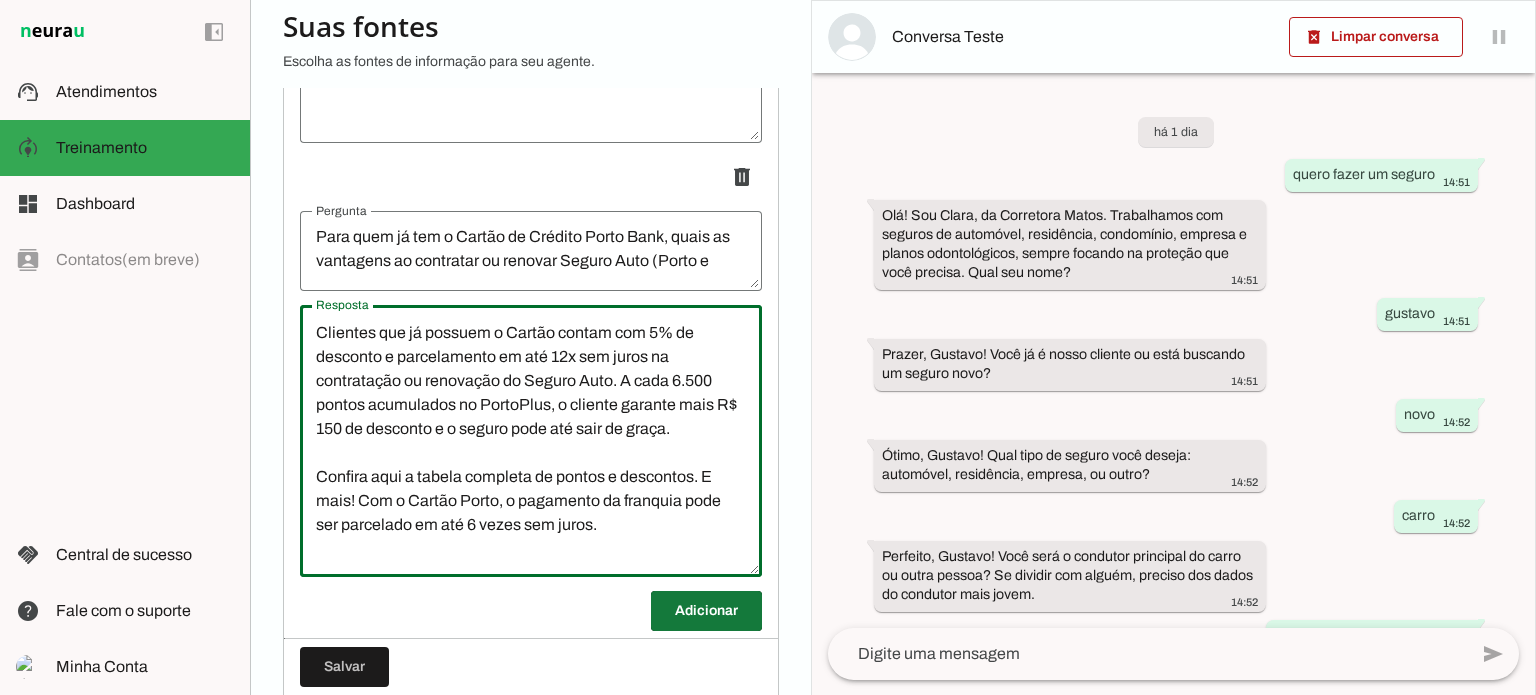 type on "Clientes que já possuem o Cartão contam com 5% de desconto e parcelamento em até 12x sem juros na contratação ou renovação do Seguro Auto. A cada 6.500 pontos acumulados no PortoPlus, o cliente garante mais R$ 150 de desconto e o seguro pode até sair de graça.
Confira aqui a tabela completa de pontos e descontos. E mais! Com o Cartão Porto, o pagamento da franquia pode ser parcelado em até 6 vezes sem juros." 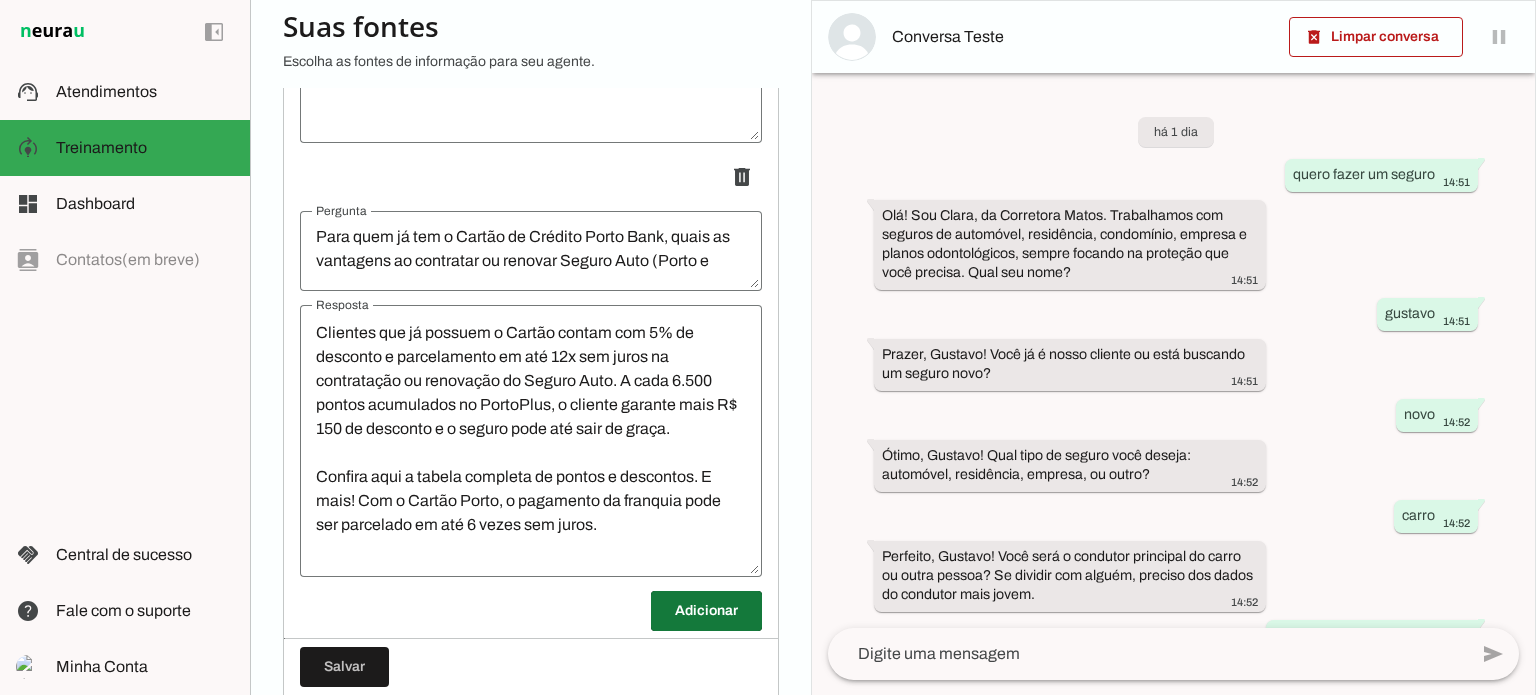 click at bounding box center [706, 611] 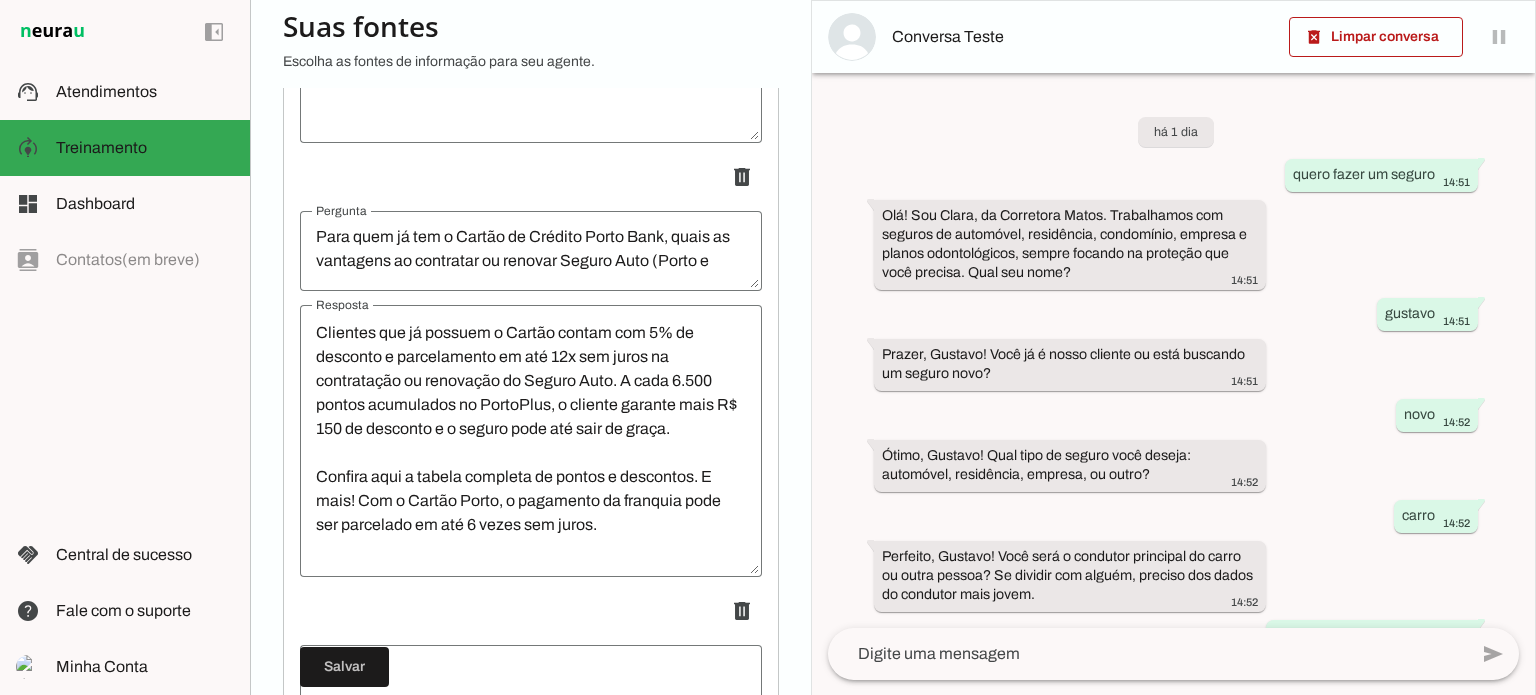 scroll, scrollTop: 8155, scrollLeft: 0, axis: vertical 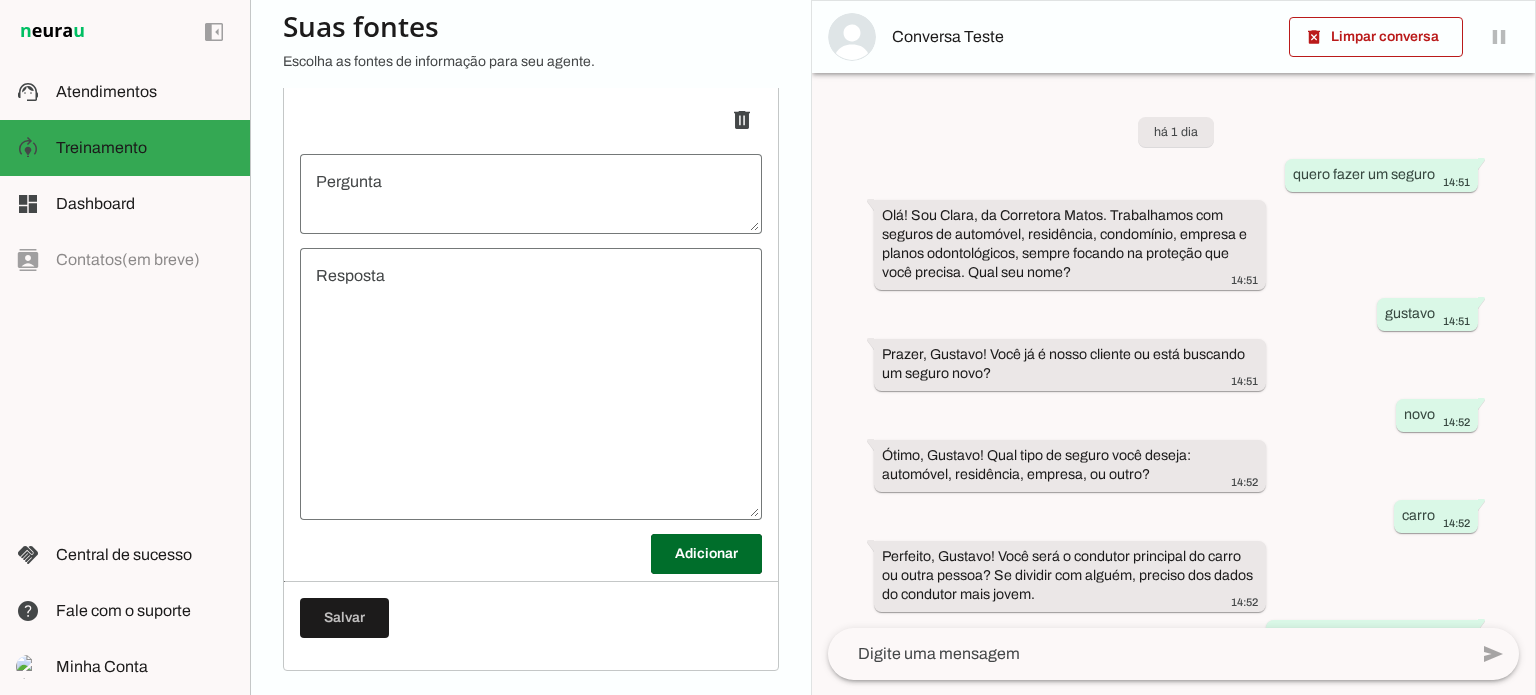 click at bounding box center (531, 194) 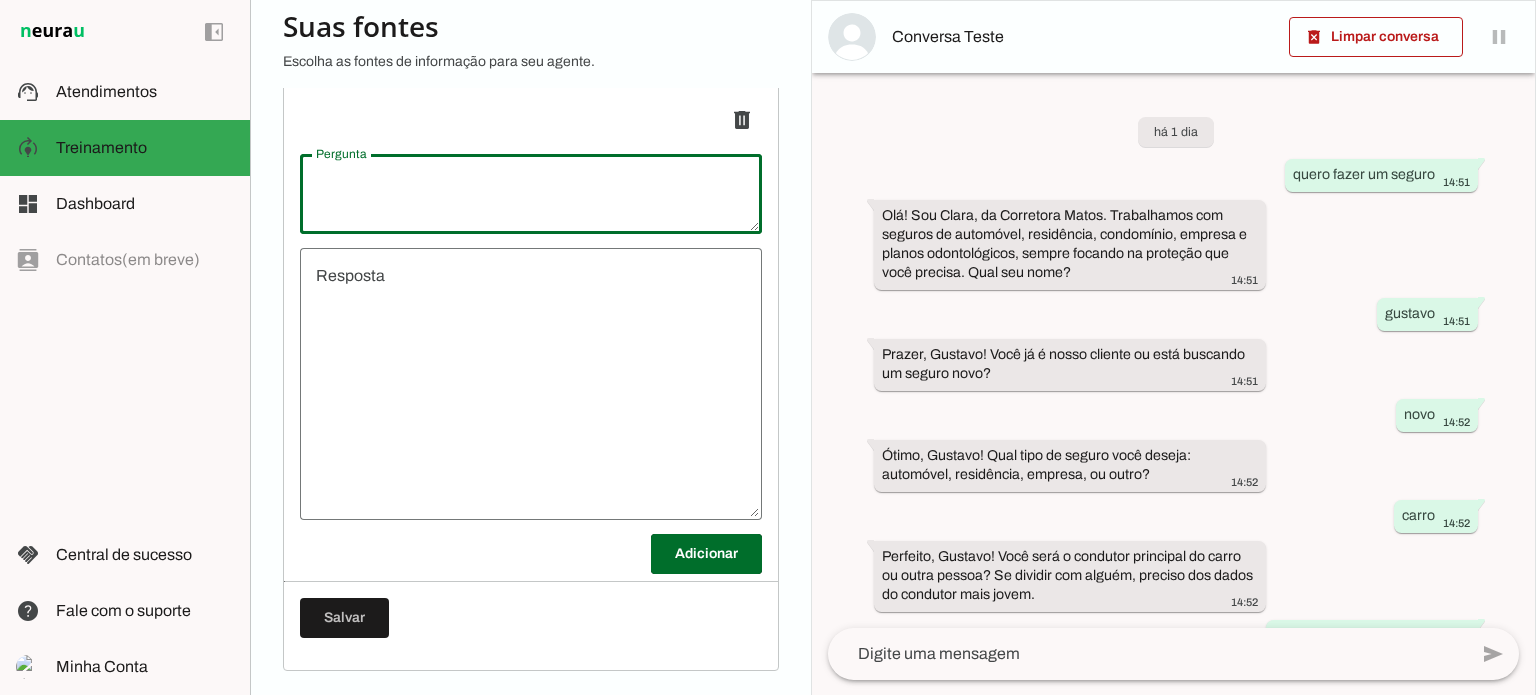 type on "Quais os benefícios do PortoPlus, o Programa de Relacionamento Cartão de Crédito Porto Bank?" 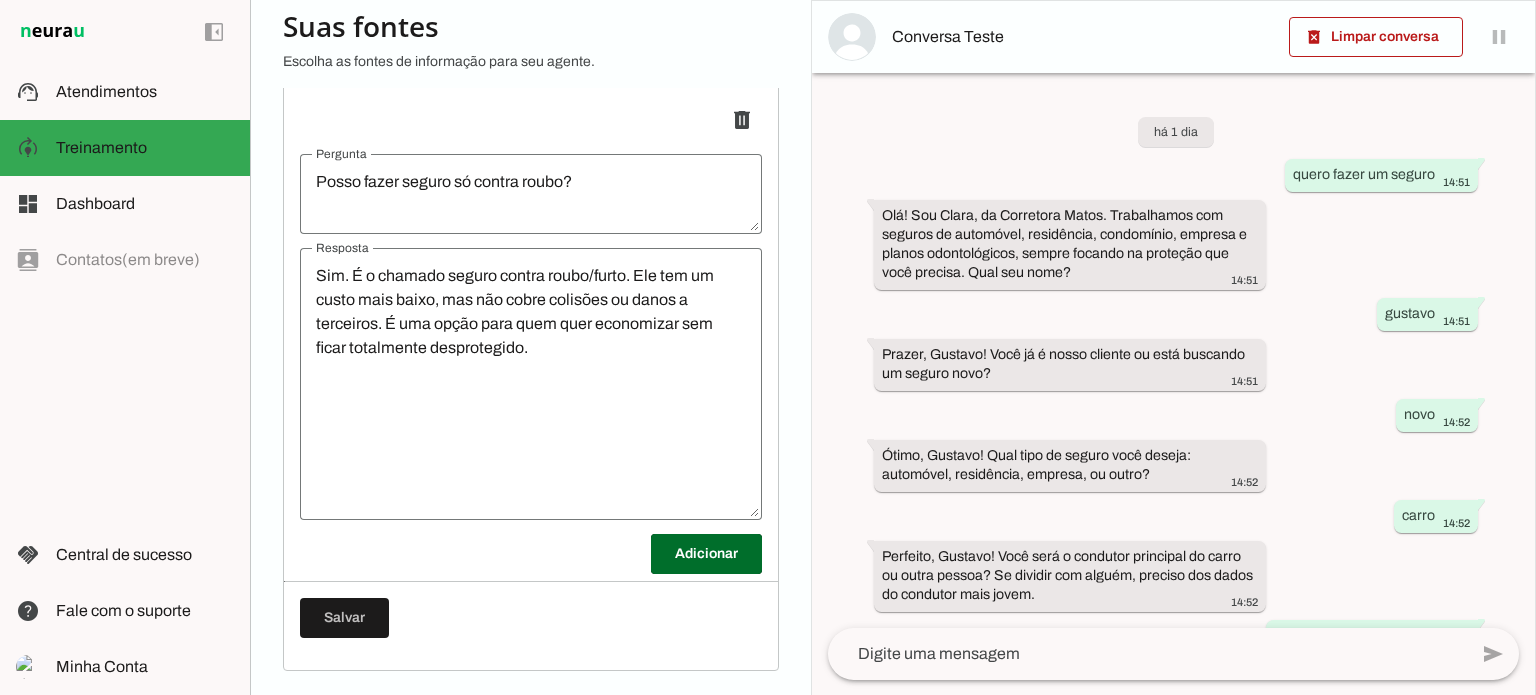 scroll, scrollTop: 7287, scrollLeft: 0, axis: vertical 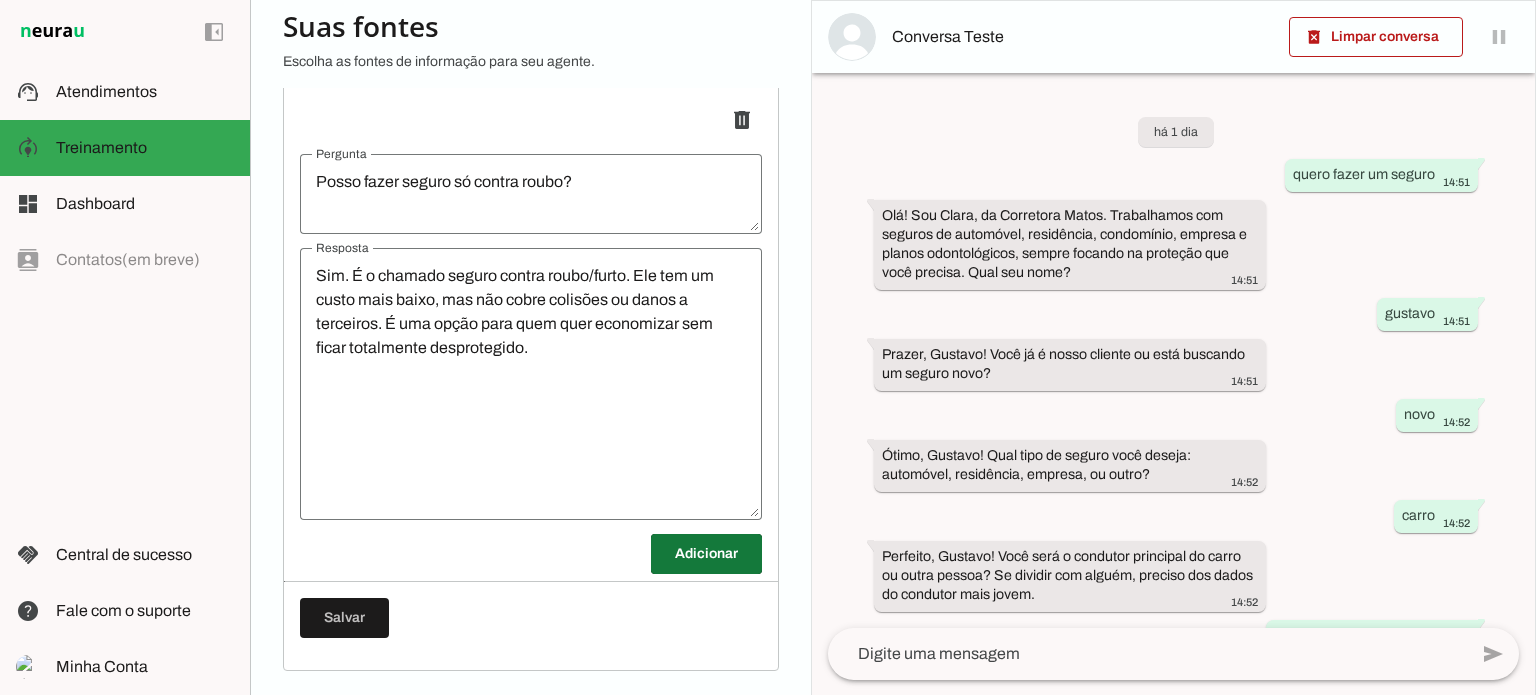 click at bounding box center [706, 554] 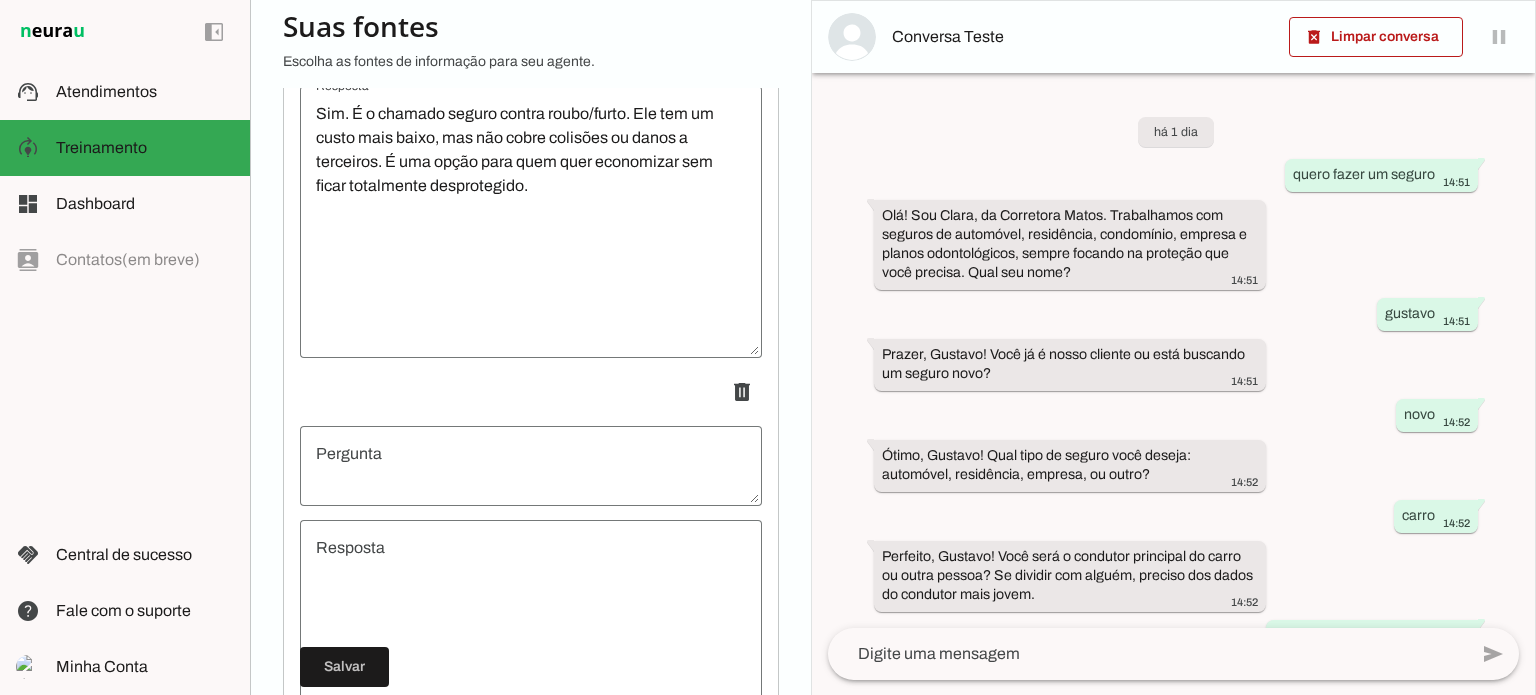 scroll, scrollTop: 7712, scrollLeft: 0, axis: vertical 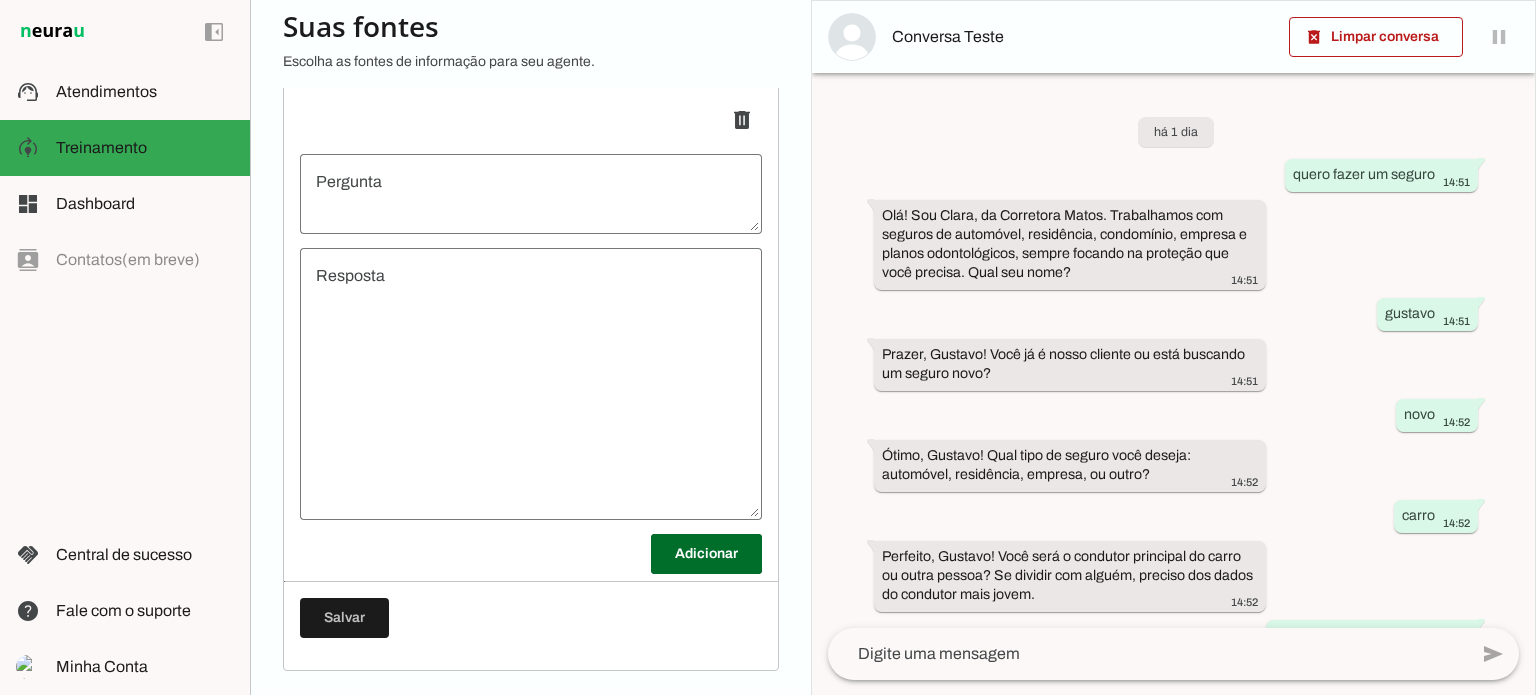 click at bounding box center (531, 194) 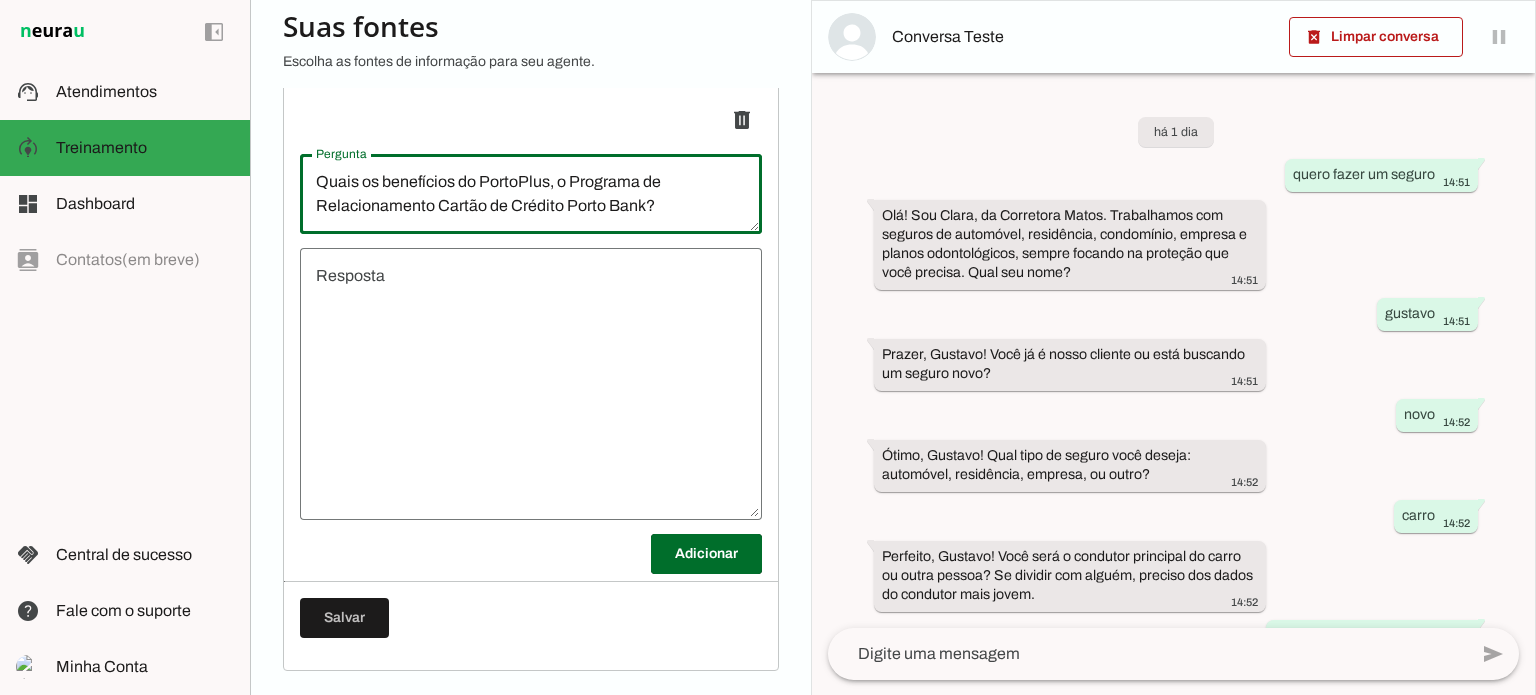 type on "Quais os benefícios do PortoPlus, o Programa de Relacionamento Cartão de Crédito Porto Bank?" 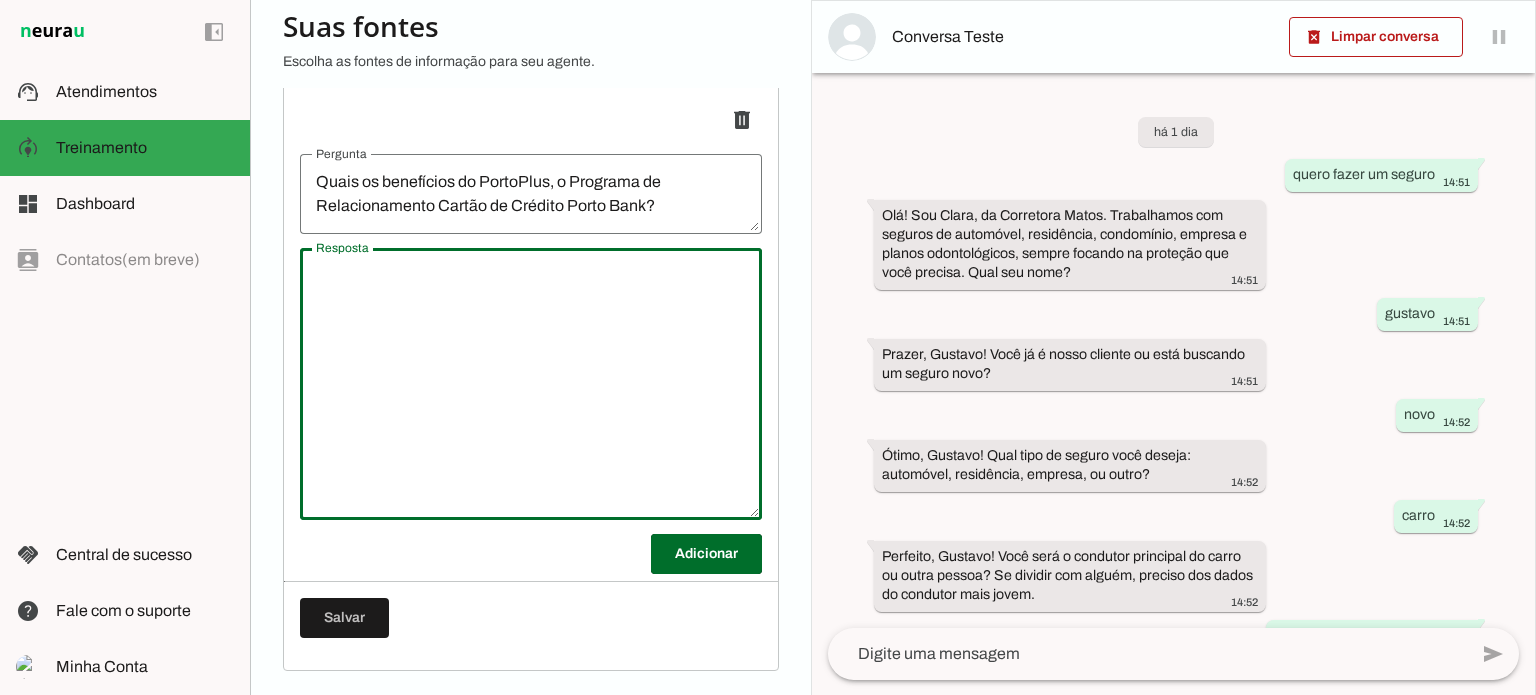 paste on "Ao fazer compras com o Cartão de Crédito Porto Bank, o cliente acumula pontos que podem ser resgatados por descontos, inclusive, em produtos da Porto. Outras possibilidades de resgate são: troca de pontos por milhas aéreas, pacotes de viagens e descontos em lojas parceiras.
Além disso, o programa ainda oferece mais 200 parceiros com ofertas exclusivas para compras com o Cartão de Crédito Porto Bank.
Acesse: https://www.portoplus.com.br/" 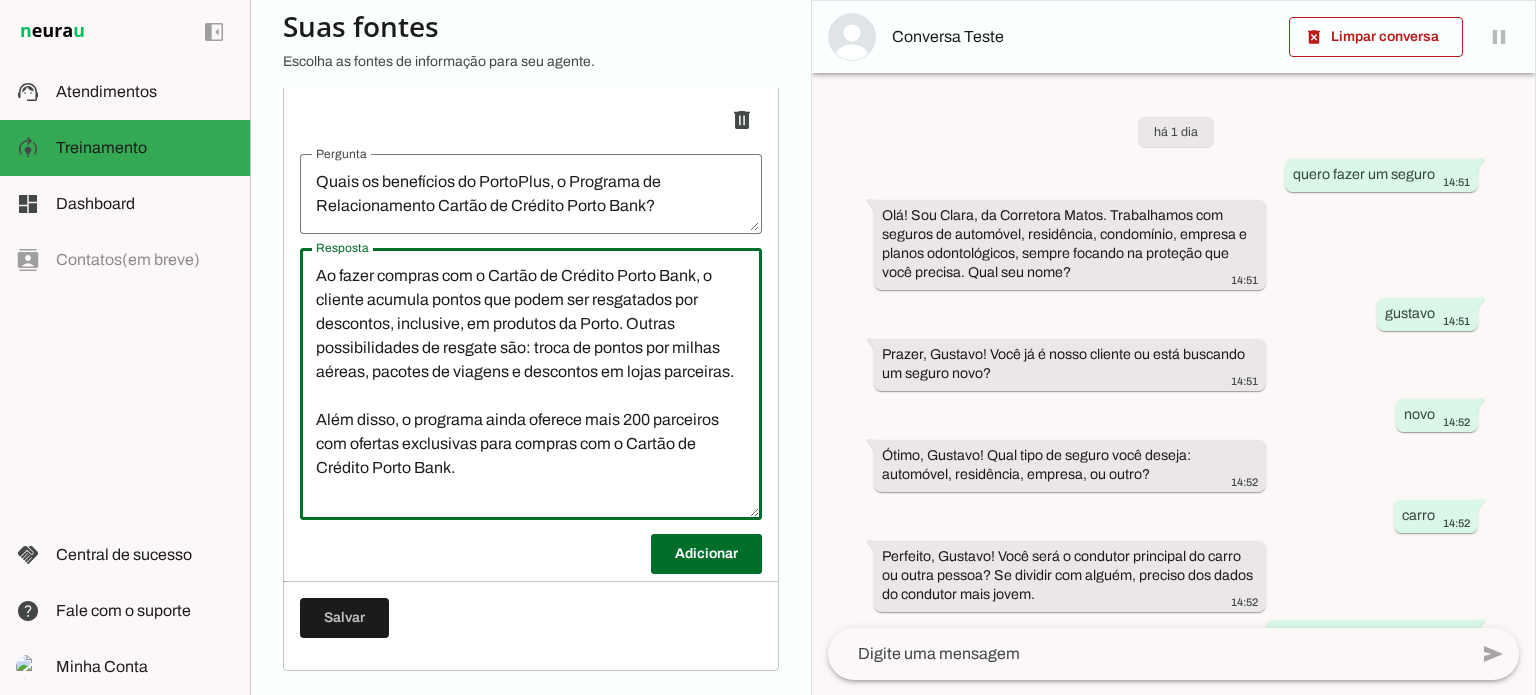 scroll, scrollTop: 45, scrollLeft: 0, axis: vertical 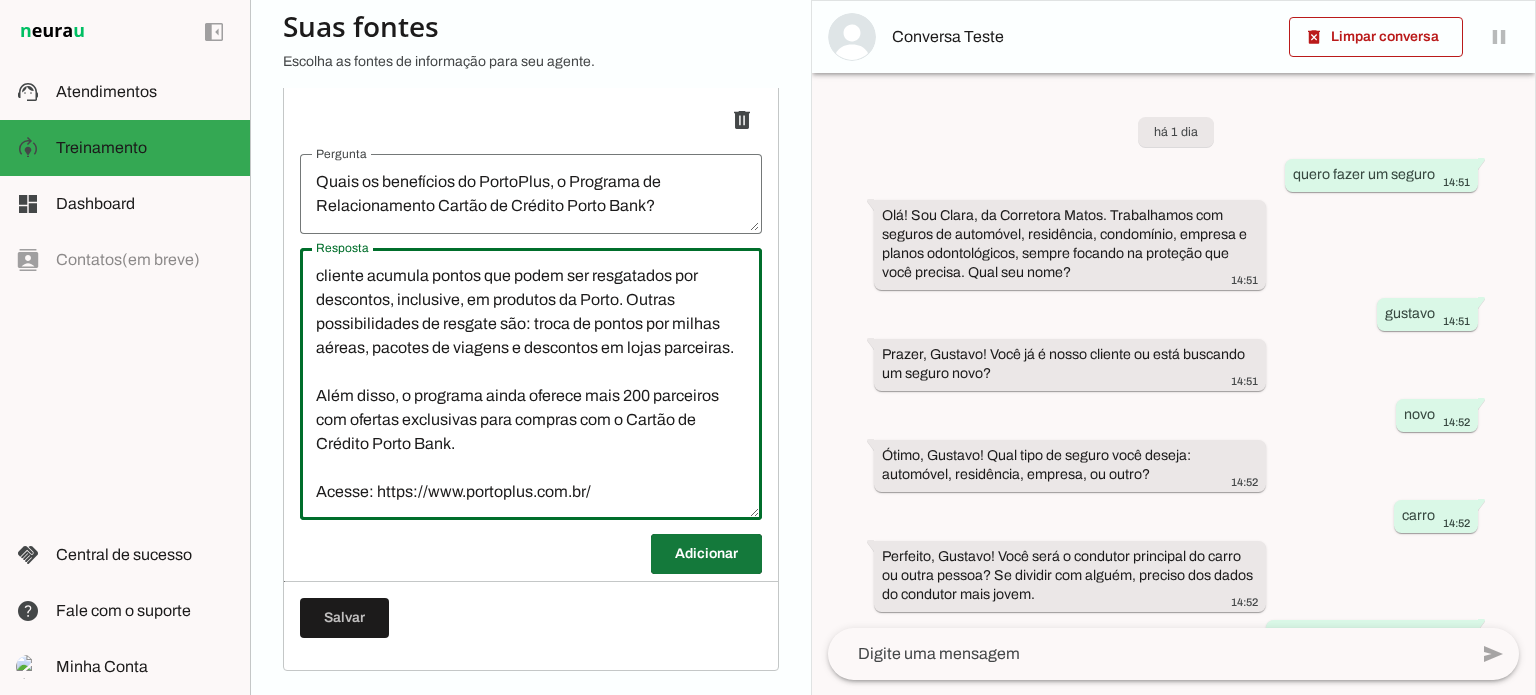 type on "Ao fazer compras com o Cartão de Crédito Porto Bank, o cliente acumula pontos que podem ser resgatados por descontos, inclusive, em produtos da Porto. Outras possibilidades de resgate são: troca de pontos por milhas aéreas, pacotes de viagens e descontos em lojas parceiras.
Além disso, o programa ainda oferece mais 200 parceiros com ofertas exclusivas para compras com o Cartão de Crédito Porto Bank.
Acesse: https://www.portoplus.com.br/" 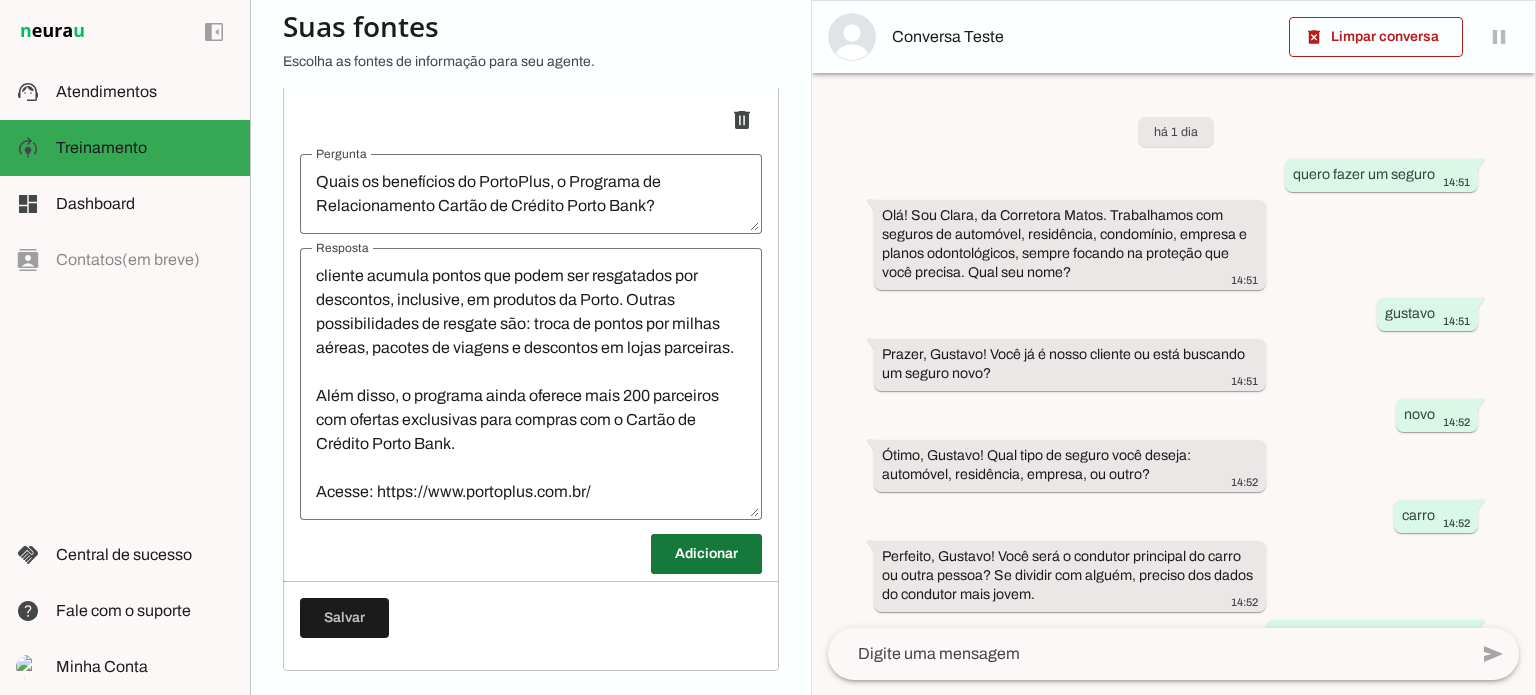 click at bounding box center (706, 554) 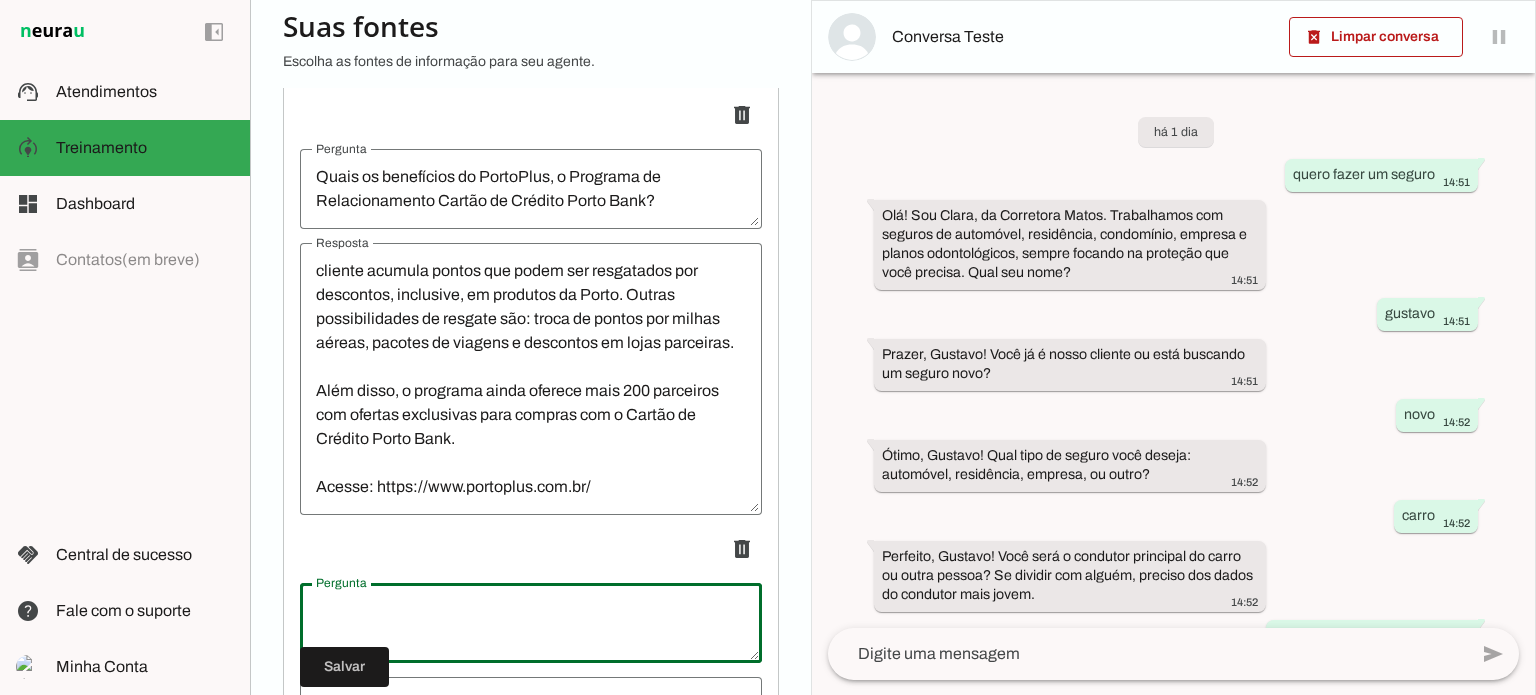 click at bounding box center (531, 623) 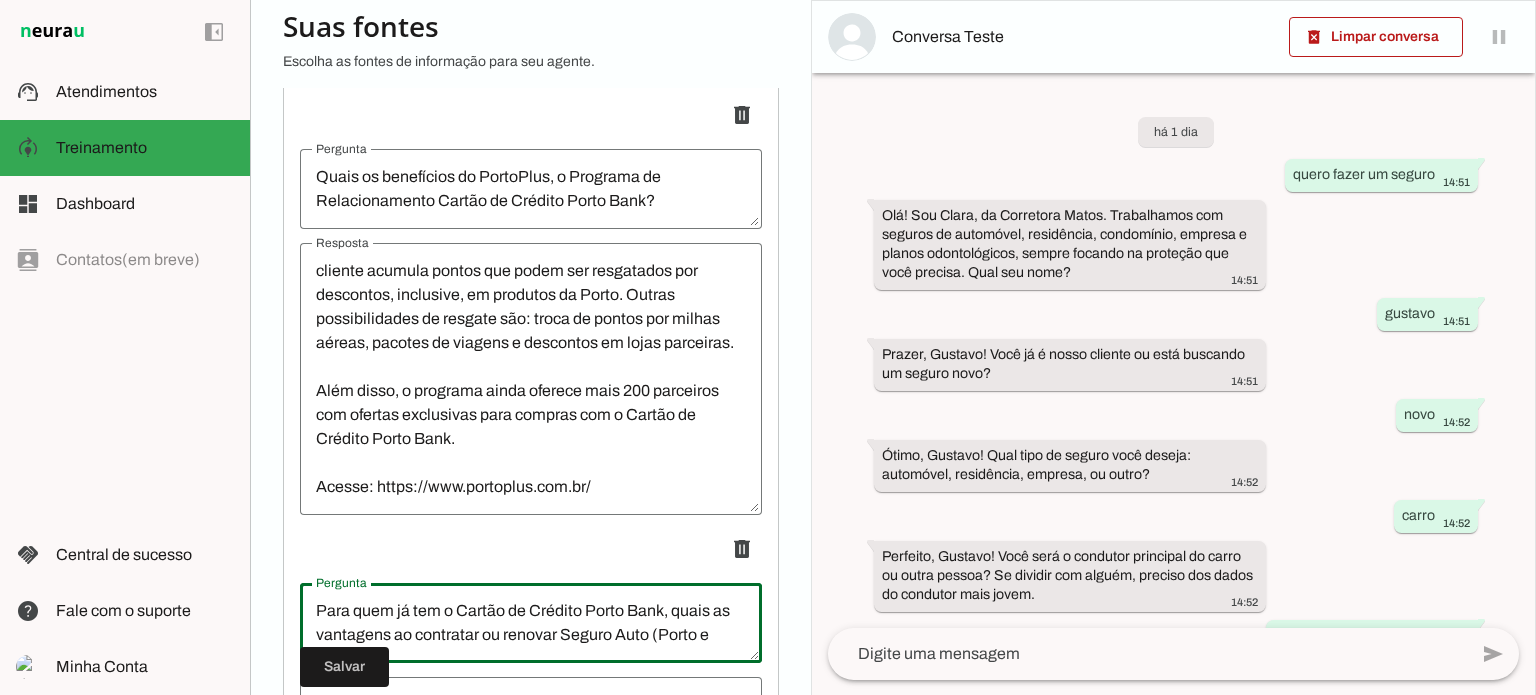 scroll, scrollTop: 21, scrollLeft: 0, axis: vertical 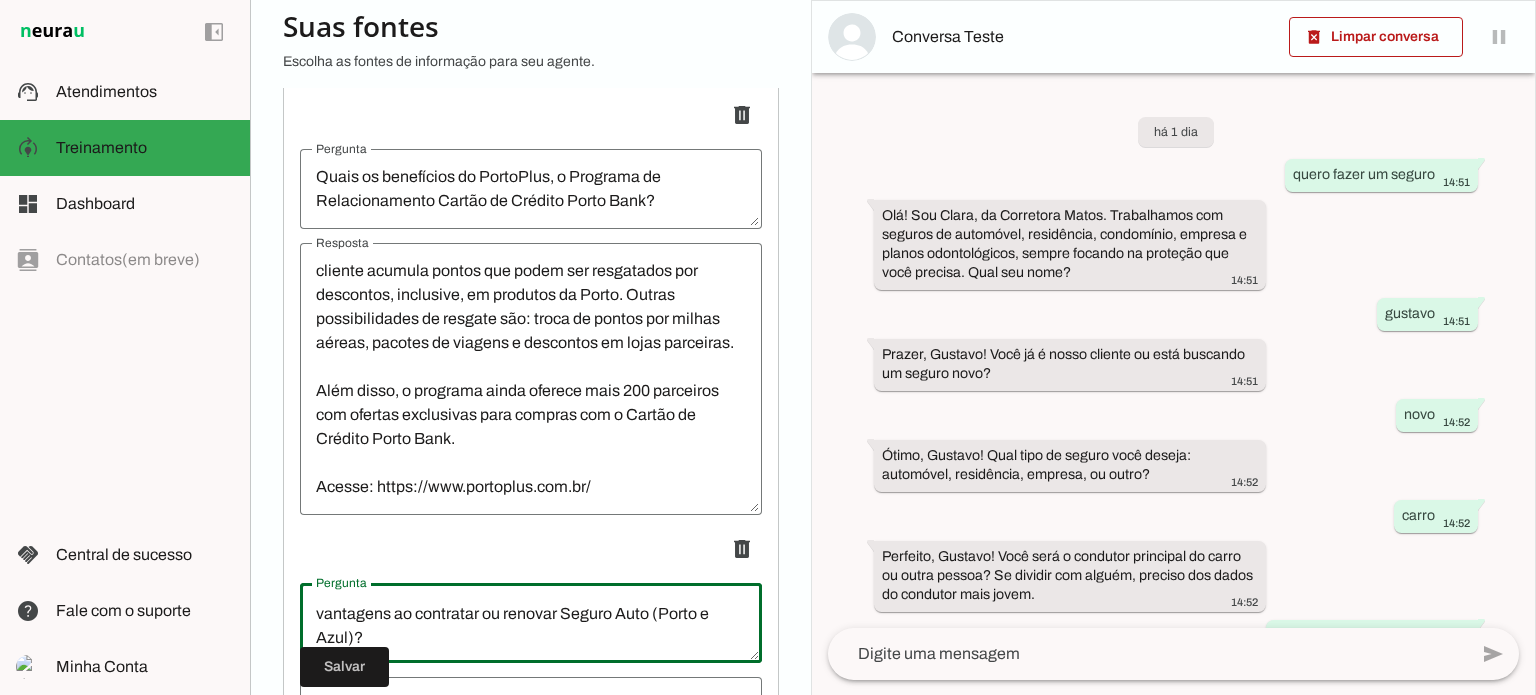 type on "Para quem já tem o Cartão de Crédito Porto Bank, quais as vantagens ao contratar ou renovar Seguro Auto (Porto e Azul)?" 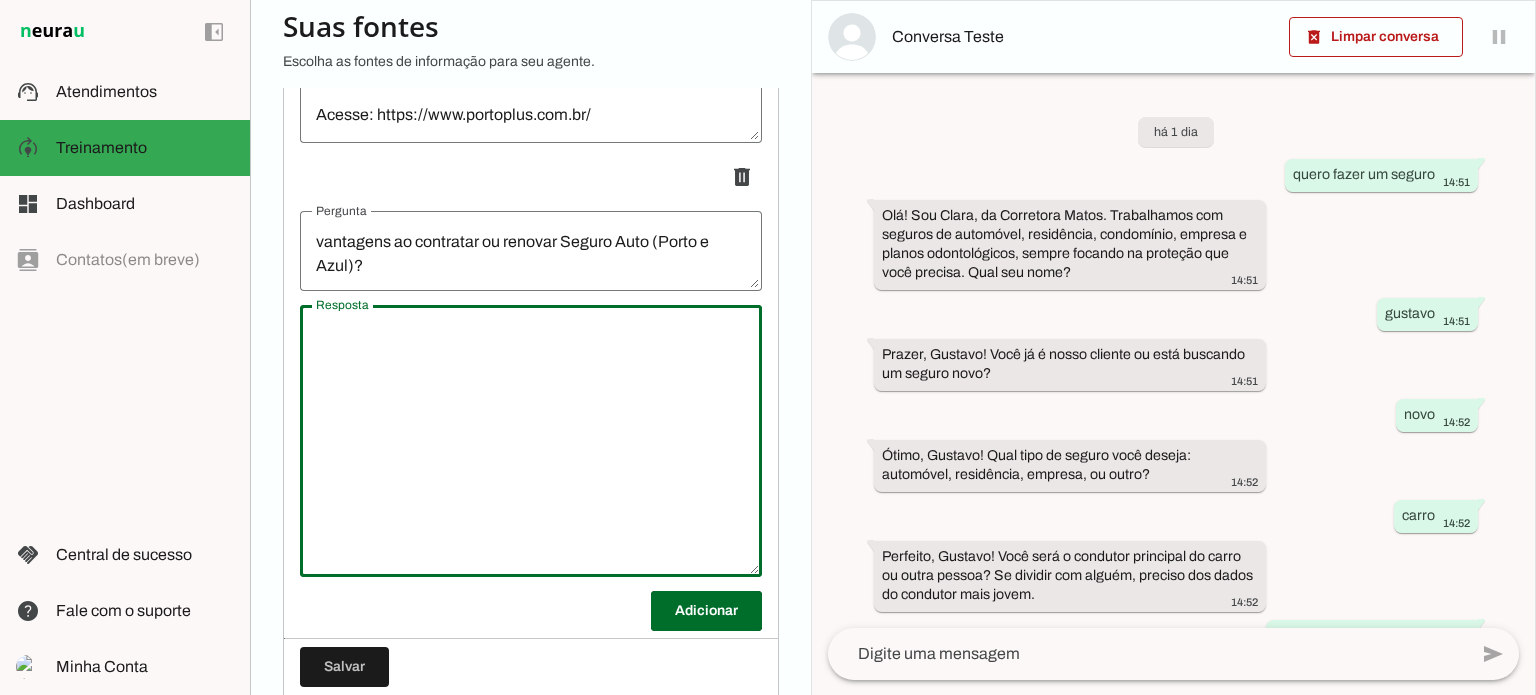 paste on "Clientes que já possuem o Cartão contam com 5% de desconto e parcelamento em até 12x sem juros na contratação ou renovação do Seguro Auto. A cada 6.500 pontos acumulados no PortoPlus, o cliente garante mais R$ 150 de desconto e o seguro pode até sair de graça.
Confira aqui a tabela completa de pontos e descontos. E mais! Com o Cartão Porto, o pagamento da franquia pode ser parcelado em até 6 vezes sem juros." 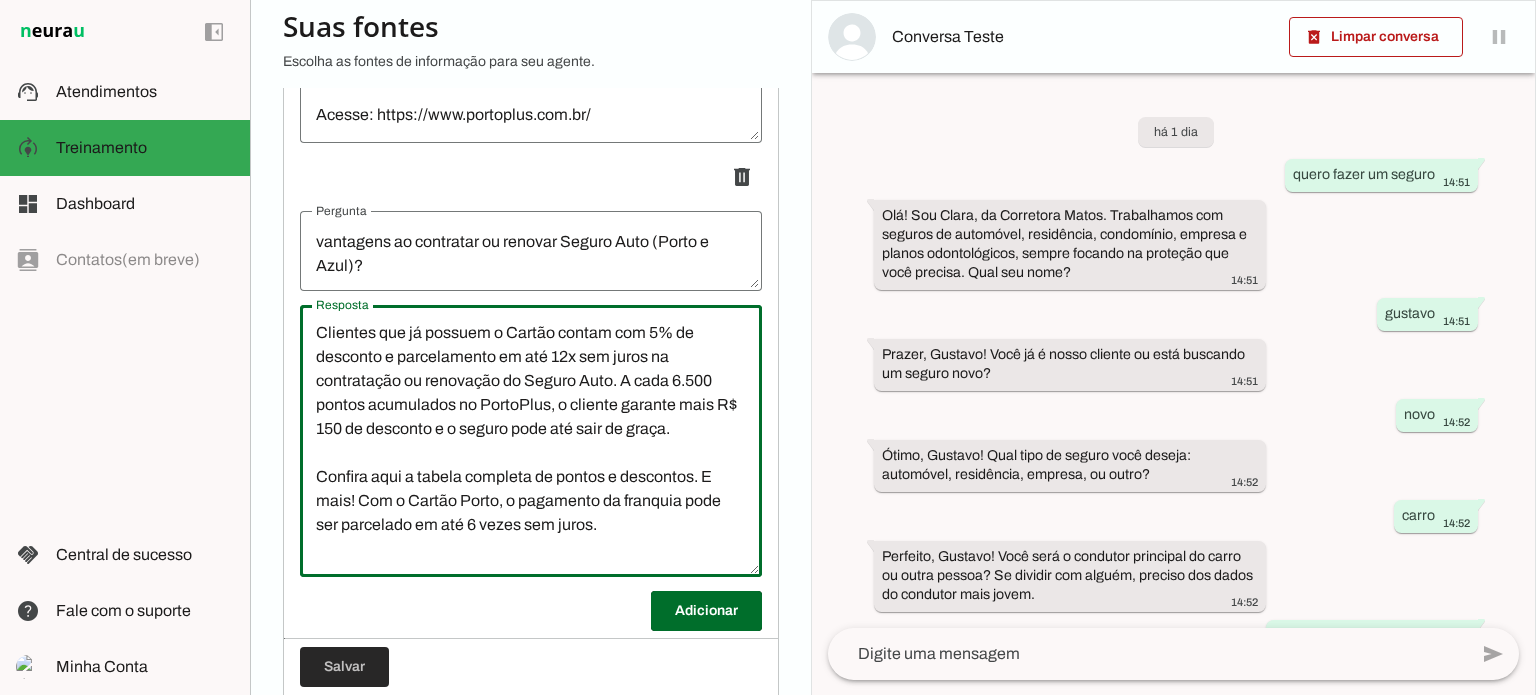 type on "Clientes que já possuem o Cartão contam com 5% de desconto e parcelamento em até 12x sem juros na contratação ou renovação do Seguro Auto. A cada 6.500 pontos acumulados no PortoPlus, o cliente garante mais R$ 150 de desconto e o seguro pode até sair de graça.
Confira aqui a tabela completa de pontos e descontos. E mais! Com o Cartão Porto, o pagamento da franquia pode ser parcelado em até 6 vezes sem juros." 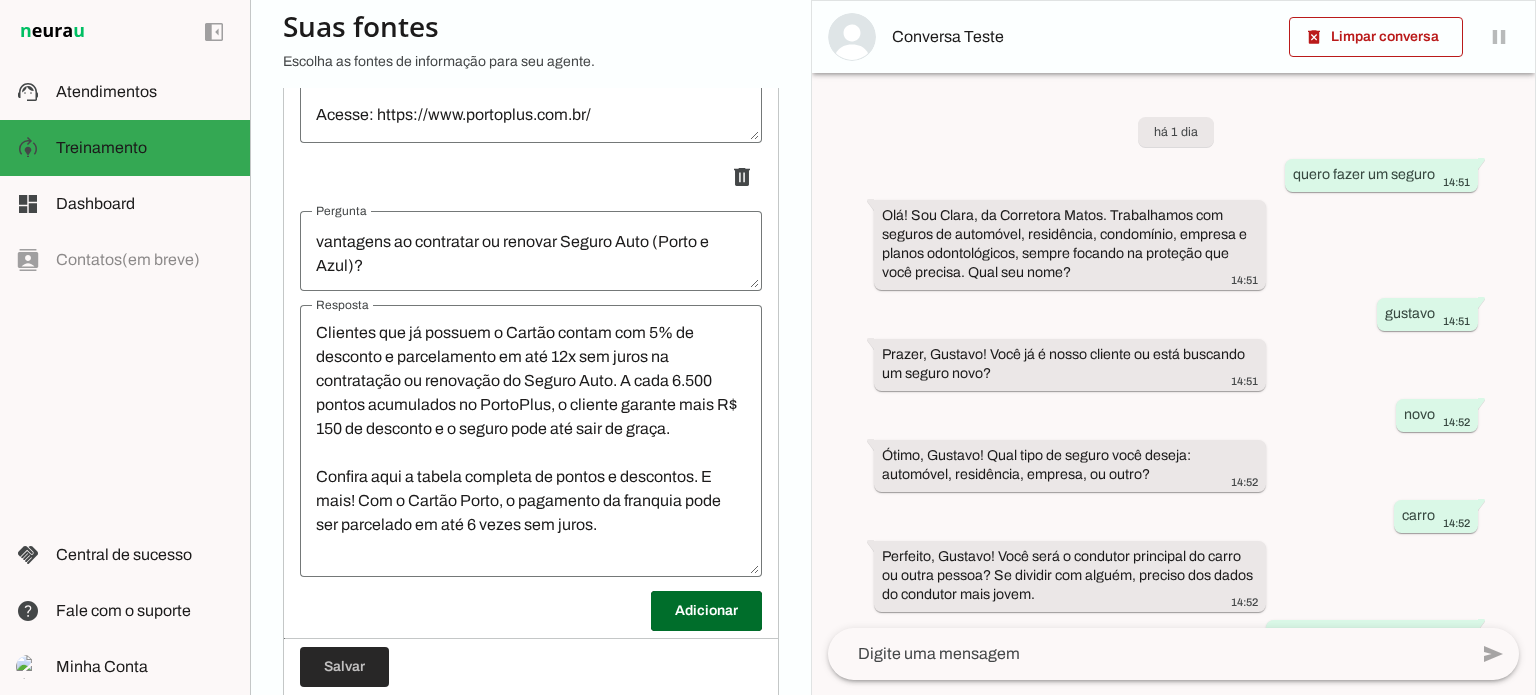 click at bounding box center (344, 667) 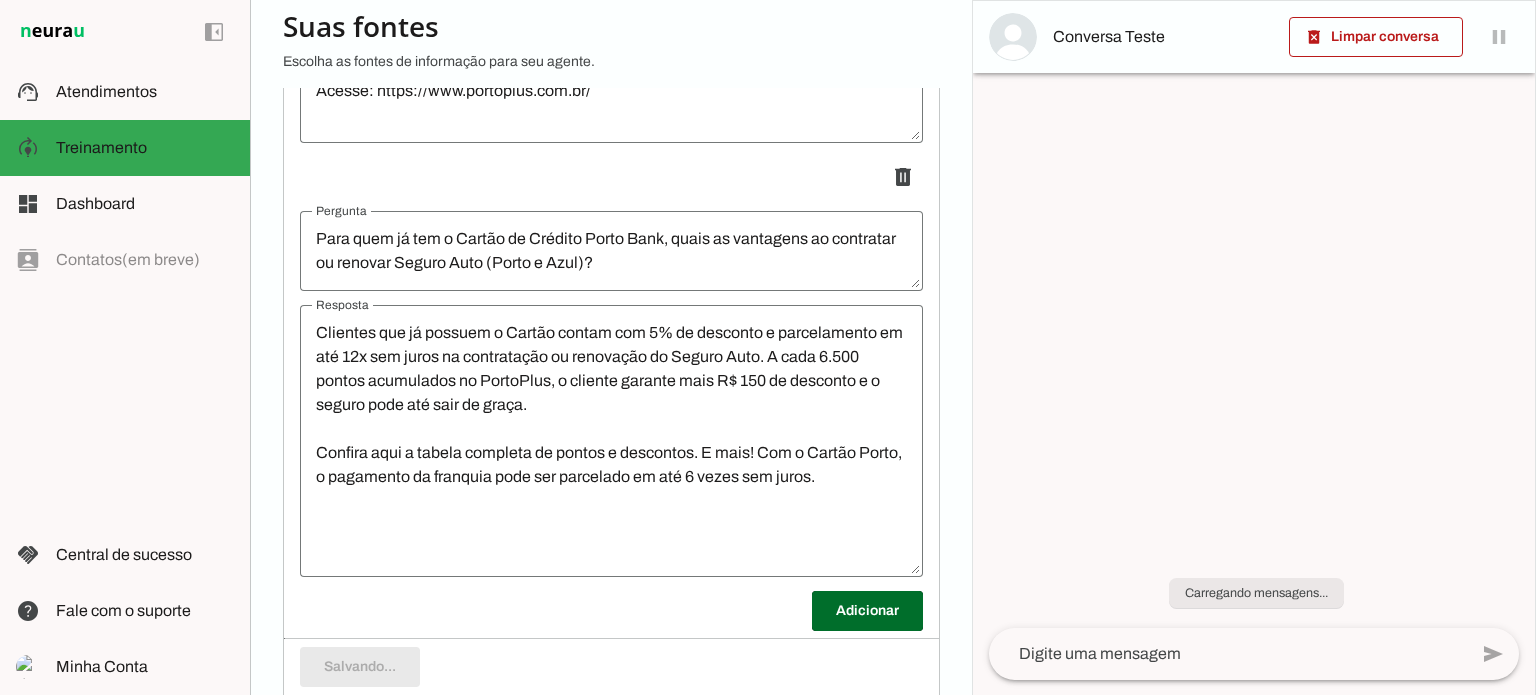 scroll, scrollTop: 8084, scrollLeft: 0, axis: vertical 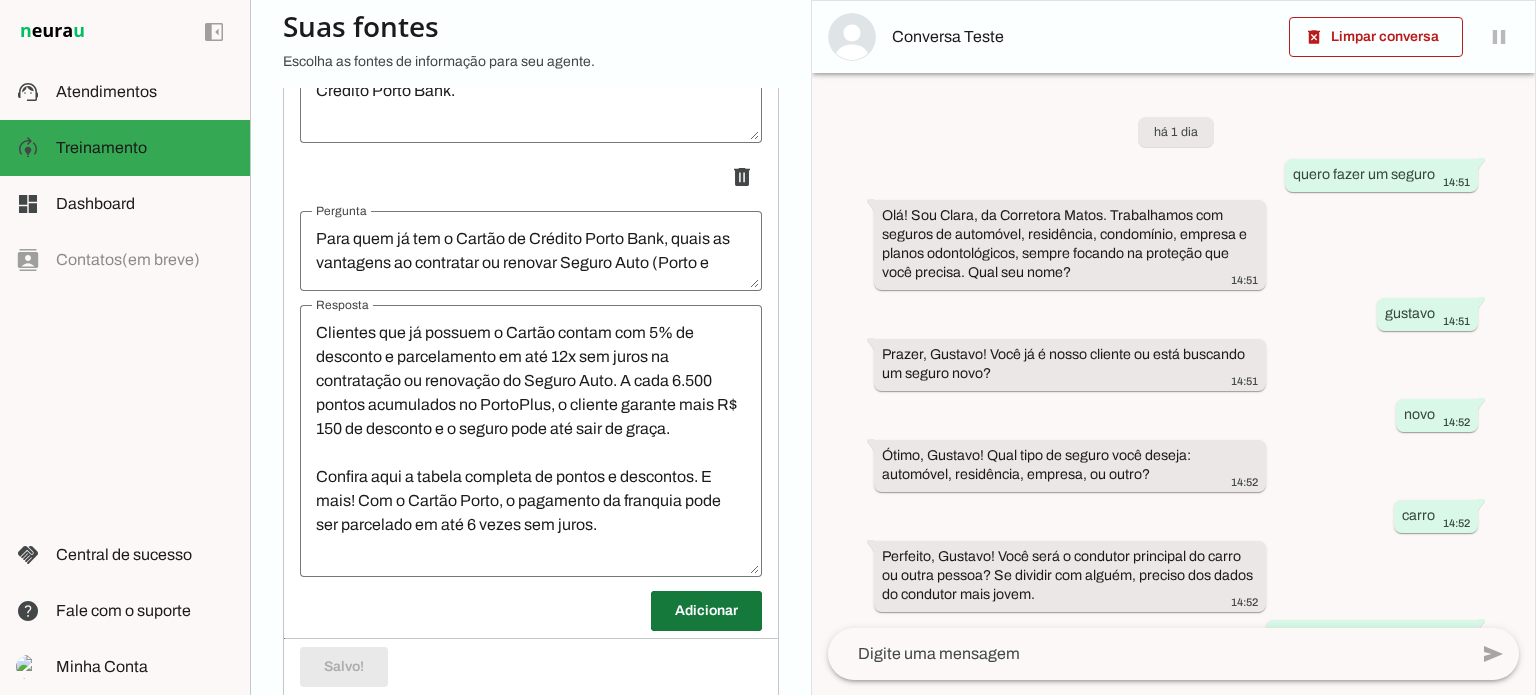 click at bounding box center (706, 611) 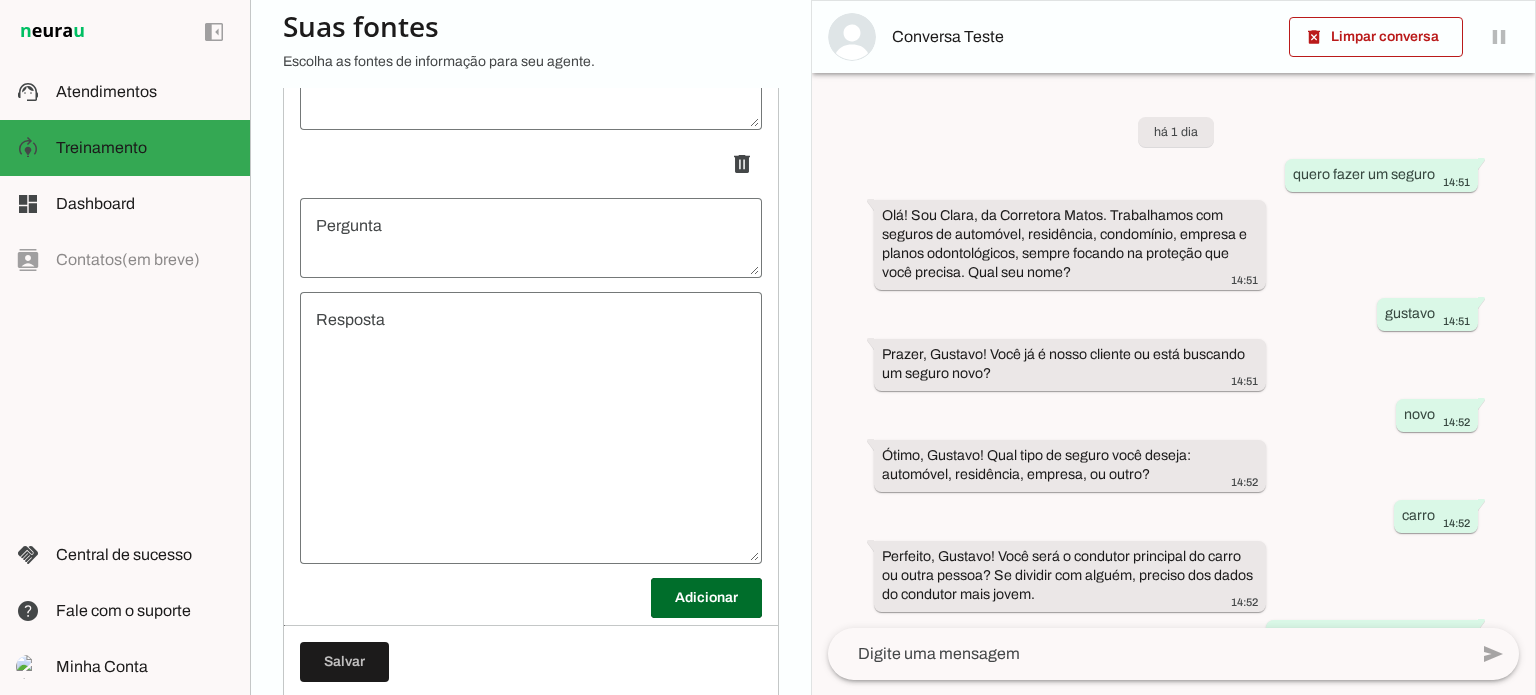 scroll, scrollTop: 8589, scrollLeft: 0, axis: vertical 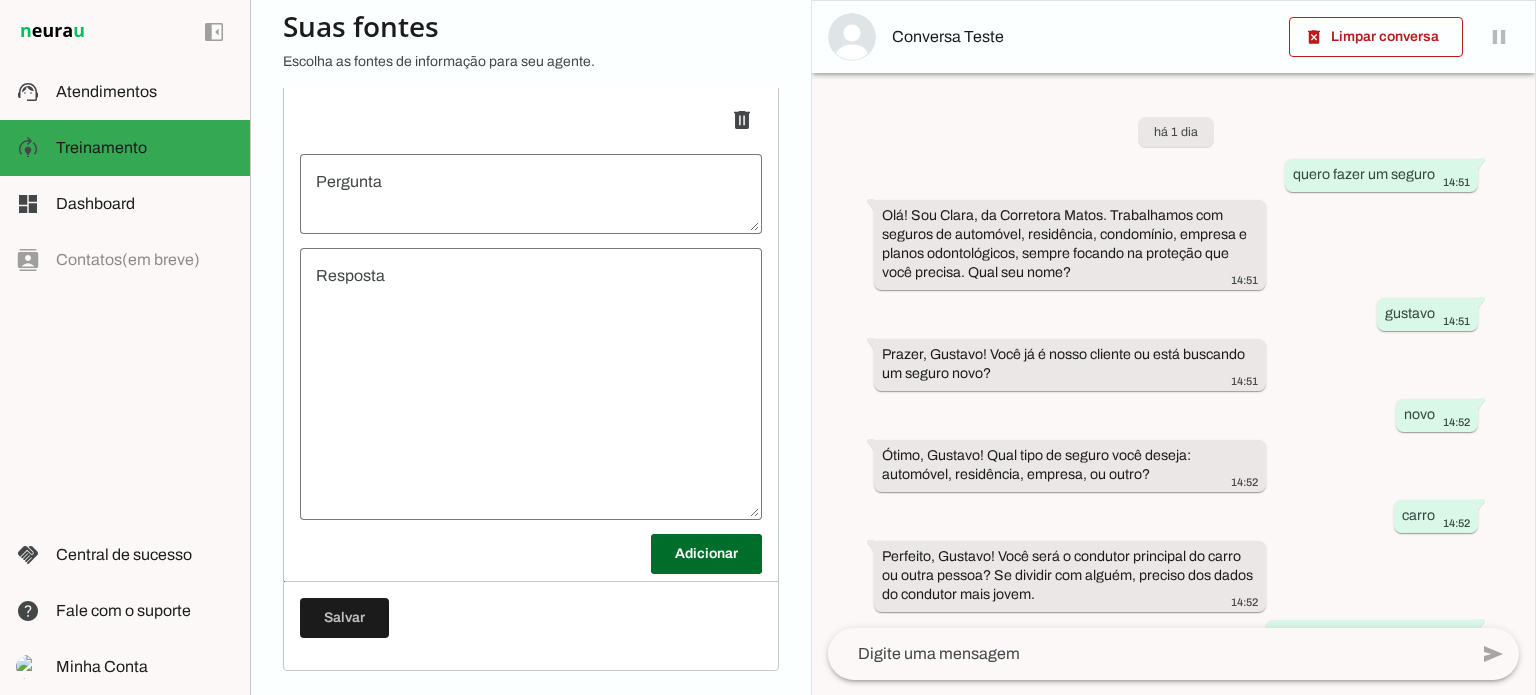 click at bounding box center (531, 194) 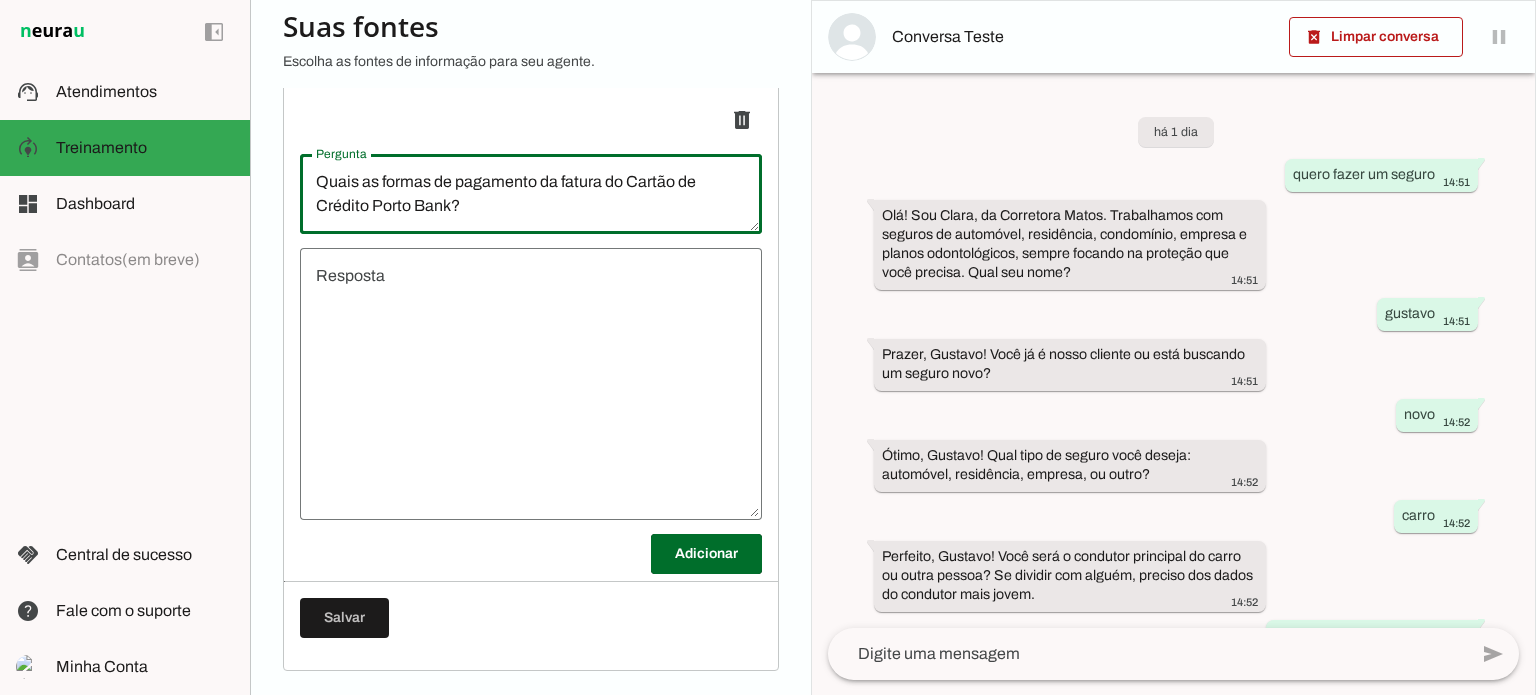 type on "Quais as formas de pagamento da fatura do Cartão de Crédito Porto Bank?" 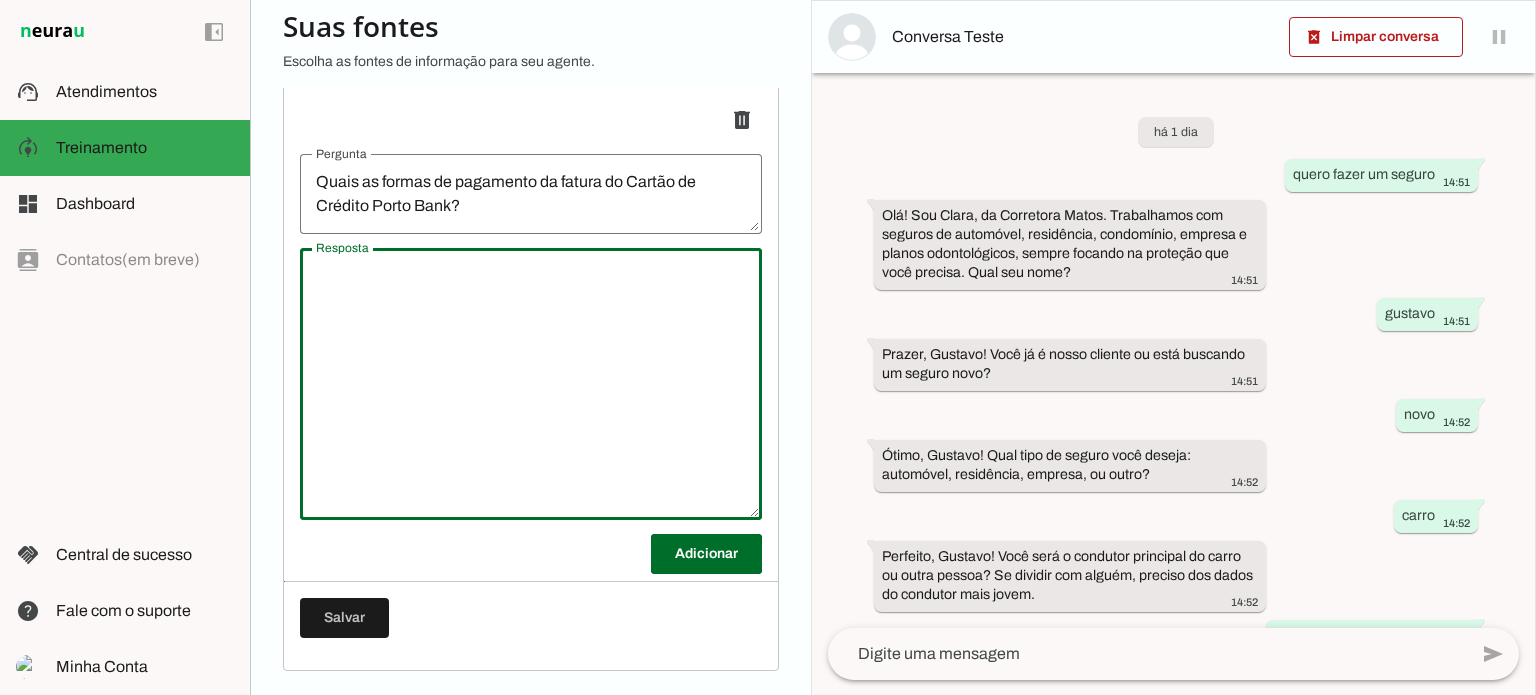 paste on "É possível pagar a fatura do Cartão de Crédito Porto Bank por boleto, PIX ou débito automático. Boleto e código PIX podem ser gerados pelo App Porto ou WhatsApp Porto. Ao pagar com PIX, o limite do cartão é restabelecido em poucos instantes. No caso do Débito Automático*, o cliente precisa entrar em contato com o banco e fazer um cadastro.
* Debito automático somente disponível para os bancos: Itaú, Bradesco e Santander." 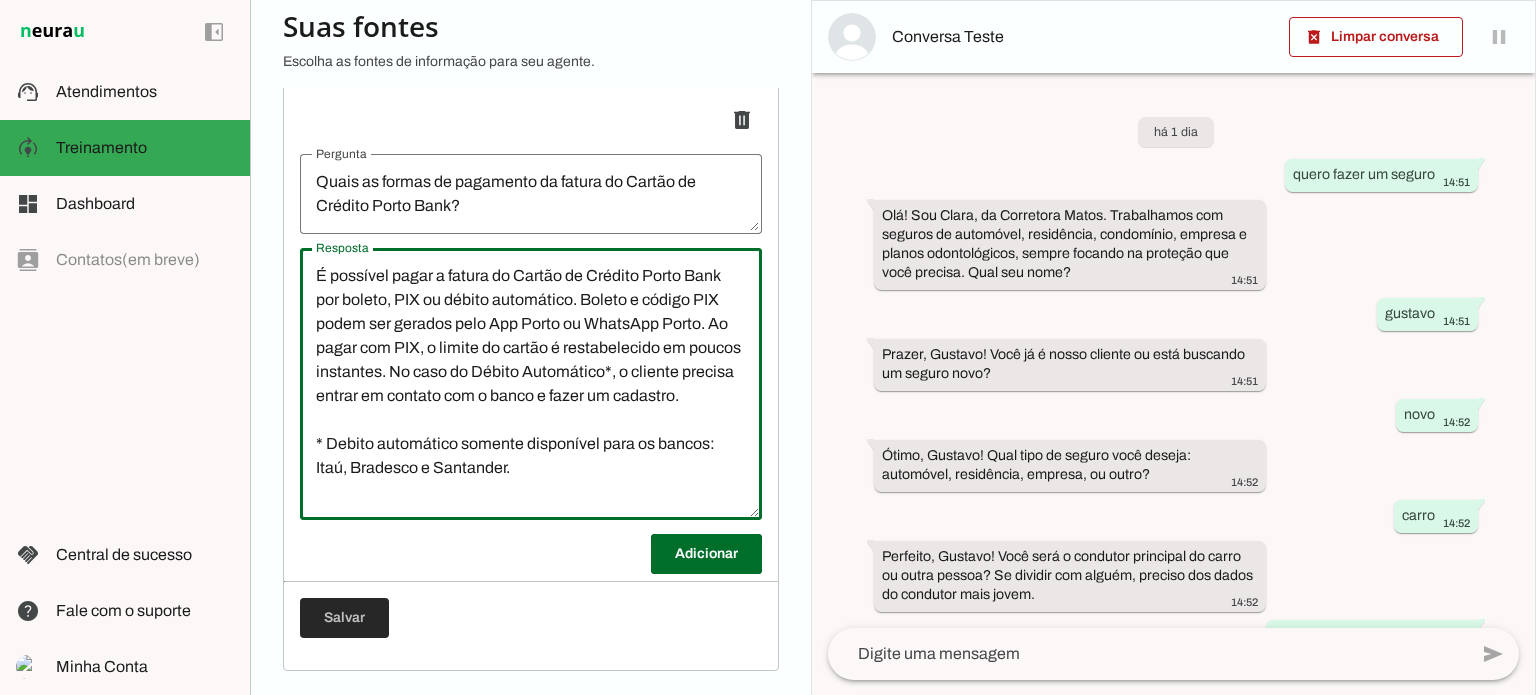 type on "É possível pagar a fatura do Cartão de Crédito Porto Bank por boleto, PIX ou débito automático. Boleto e código PIX podem ser gerados pelo App Porto ou WhatsApp Porto. Ao pagar com PIX, o limite do cartão é restabelecido em poucos instantes. No caso do Débito Automático*, o cliente precisa entrar em contato com o banco e fazer um cadastro.
* Debito automático somente disponível para os bancos: Itaú, Bradesco e Santander." 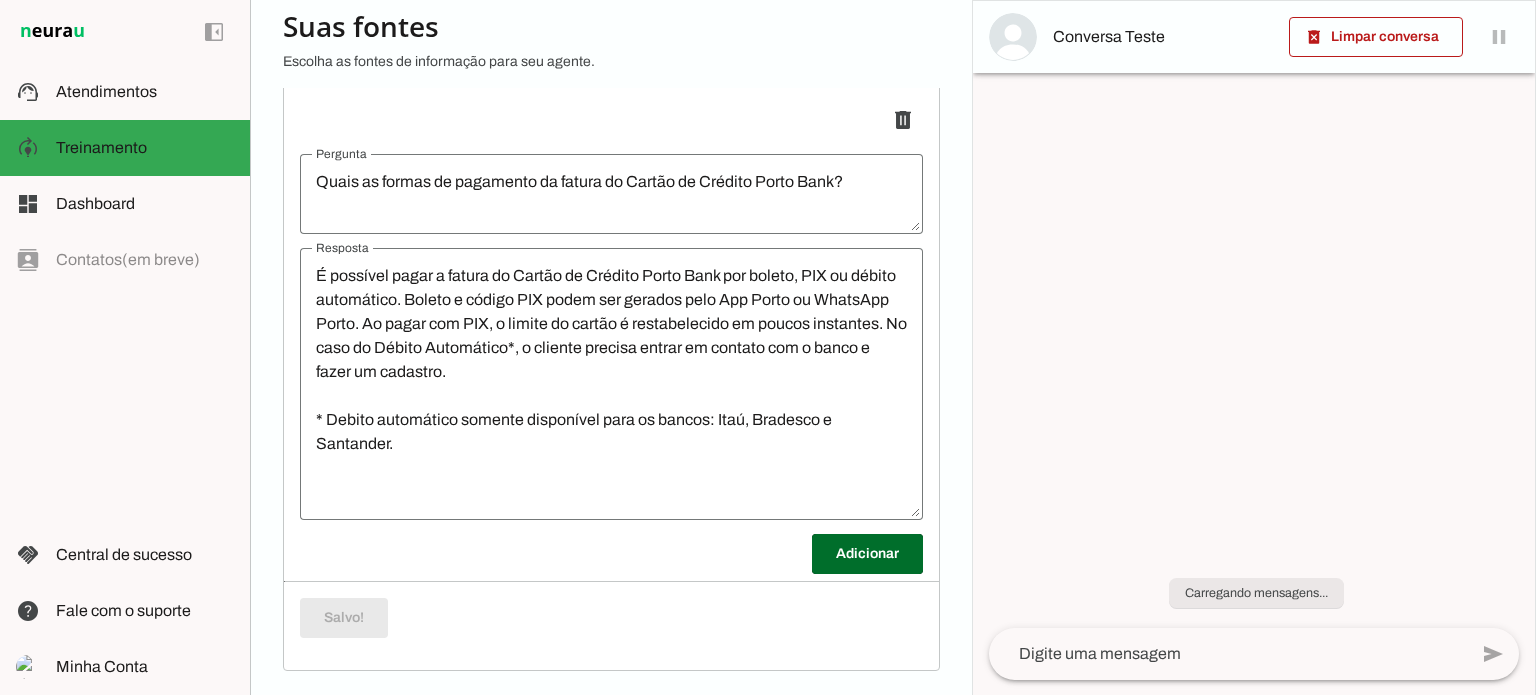 scroll, scrollTop: 8589, scrollLeft: 0, axis: vertical 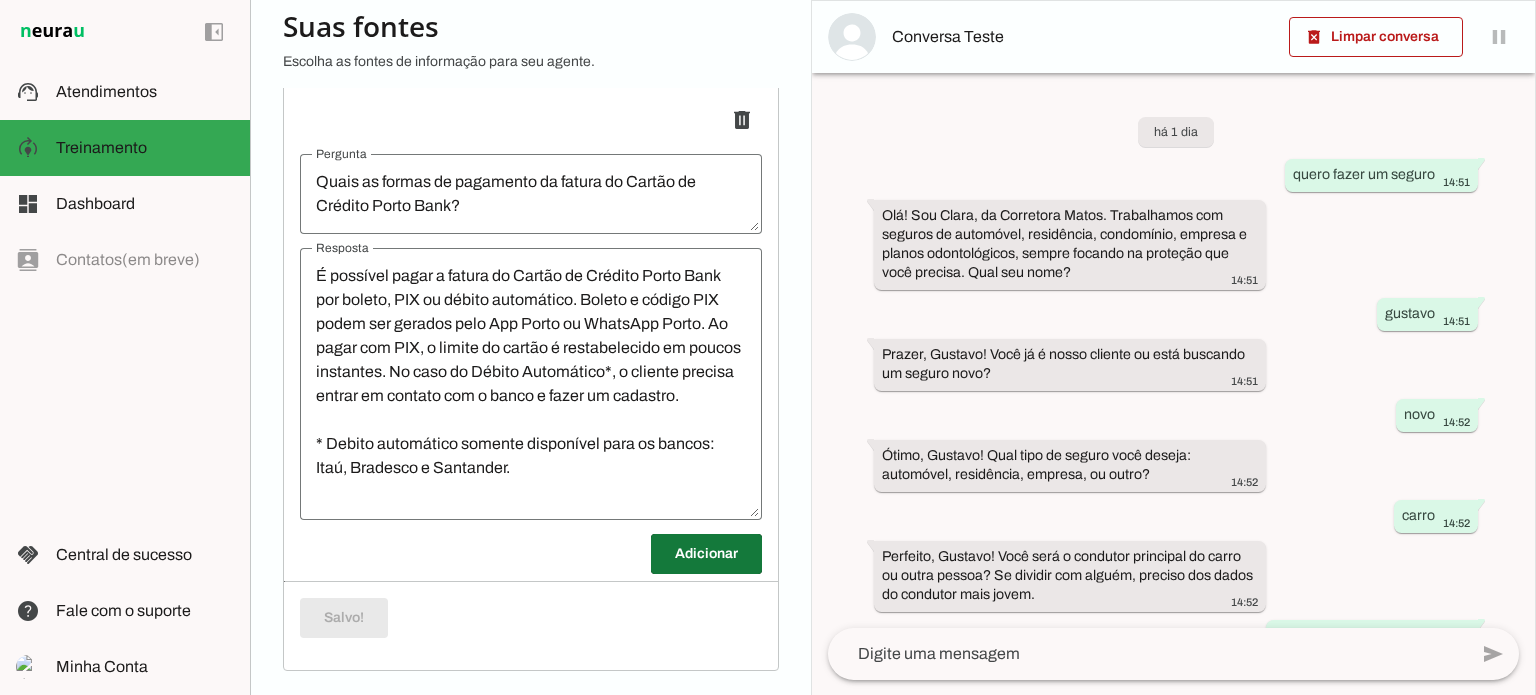 click at bounding box center [706, 554] 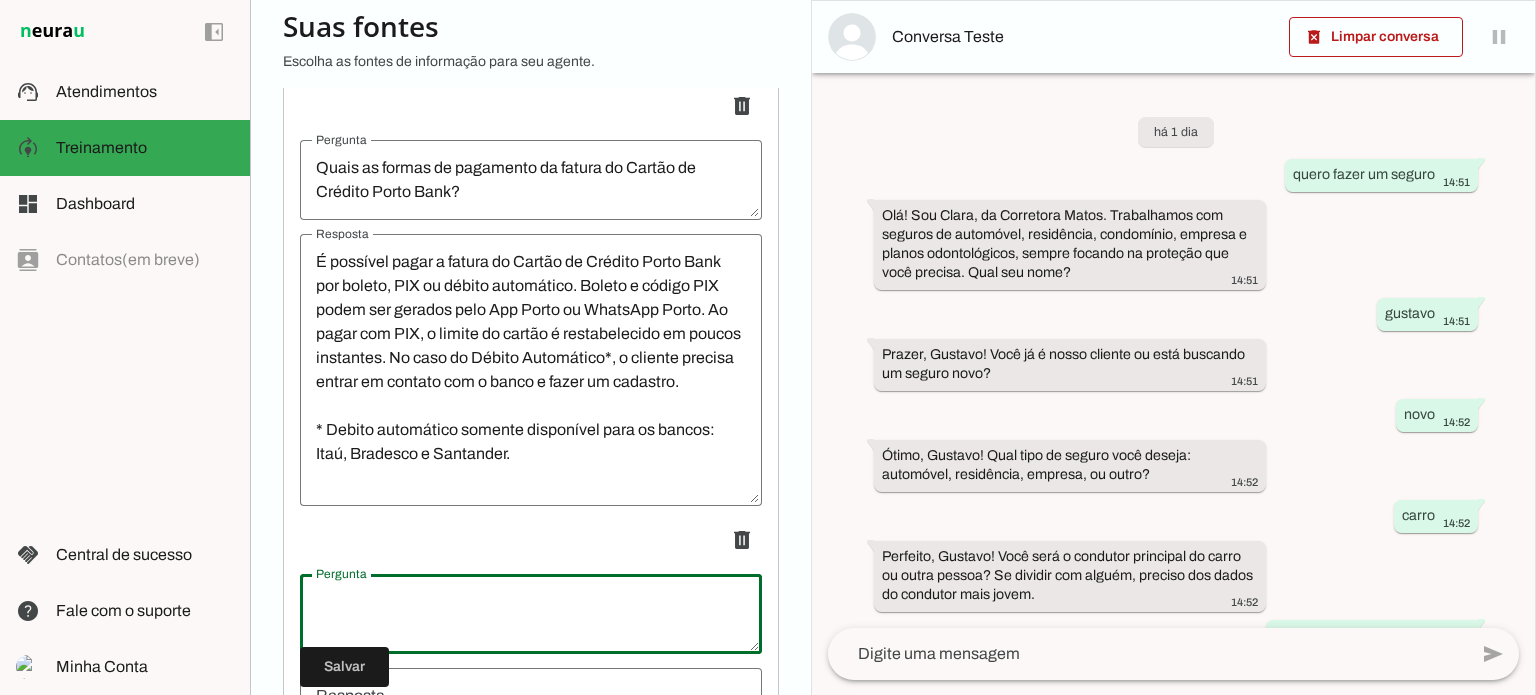 click at bounding box center (531, 614) 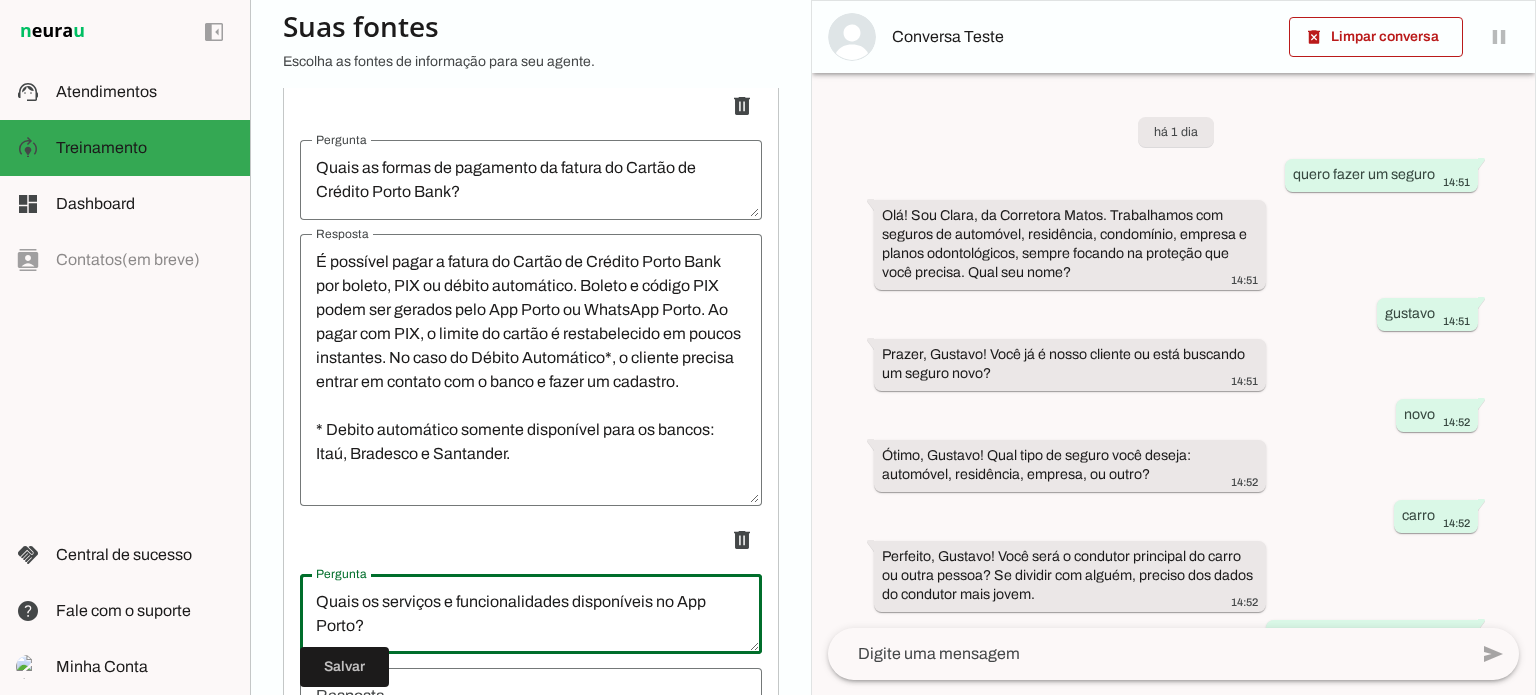 type on "Quais os serviços e funcionalidades disponíveis no App Porto?" 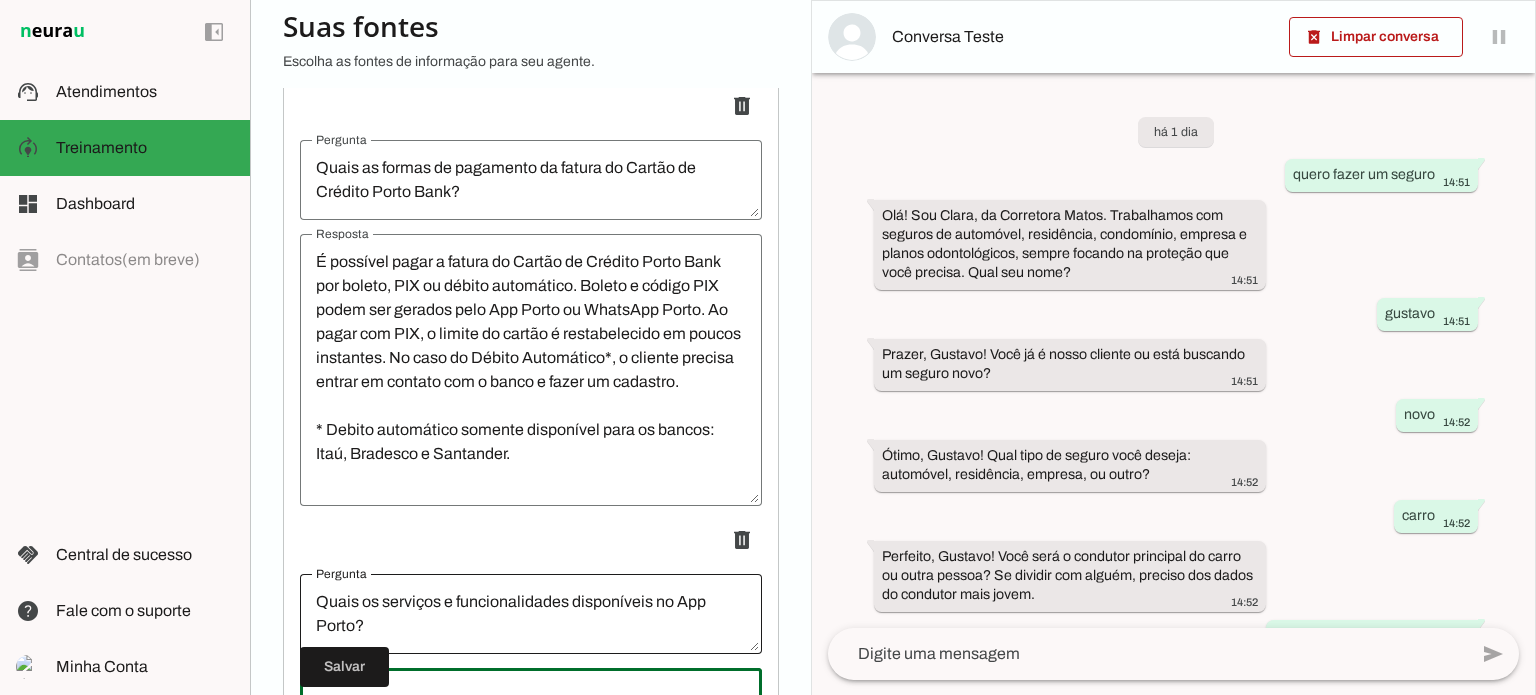 scroll, scrollTop: 8952, scrollLeft: 0, axis: vertical 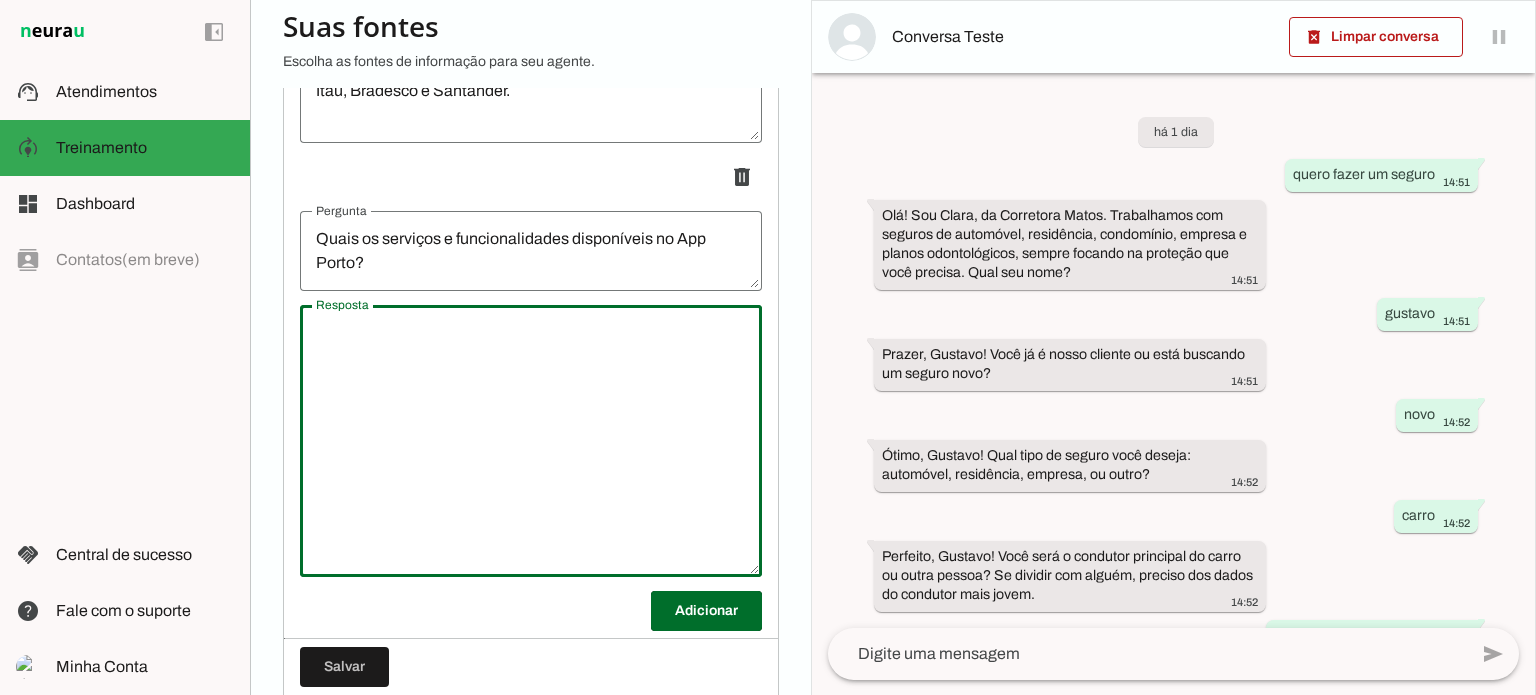 paste on "Com o App - disponível para Android e iOS - seu cliente pode realizar diversas consultas com mais rapidez, comodidade e segurança:
- Acompanhar as últimas compras e movimentações do cartão
- Solicitar Cartão adicional
- Gerar Cartão Virtual para compras online (disponível para titular e adicionais)
- Saber qual limite disponível e utilizado
- Aumentar/reduzir o limite do cartão
- Consultar saldo de pontos no PortoPlus
- Consultar as faturas e gerar códigos de pagamento
- Bloquear o cartão em caso de perda ou roubo
- Bloquear/desbloquear funções como: pagamentos por aproximação, saques, transações presenciais e/ou online, compras nacionais e/ou internacionais, carteiras digitais
Baixe o app em: http://porto.vc/app" 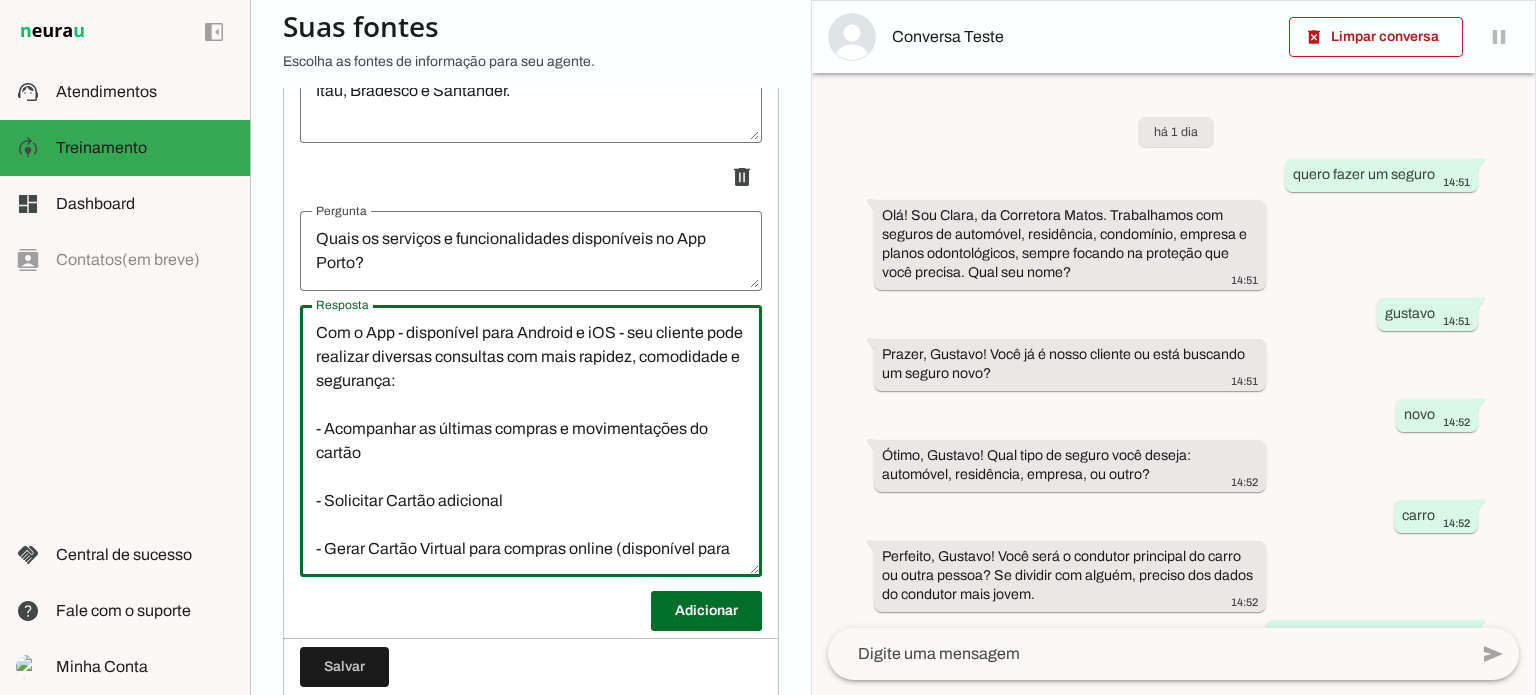 scroll, scrollTop: 428, scrollLeft: 0, axis: vertical 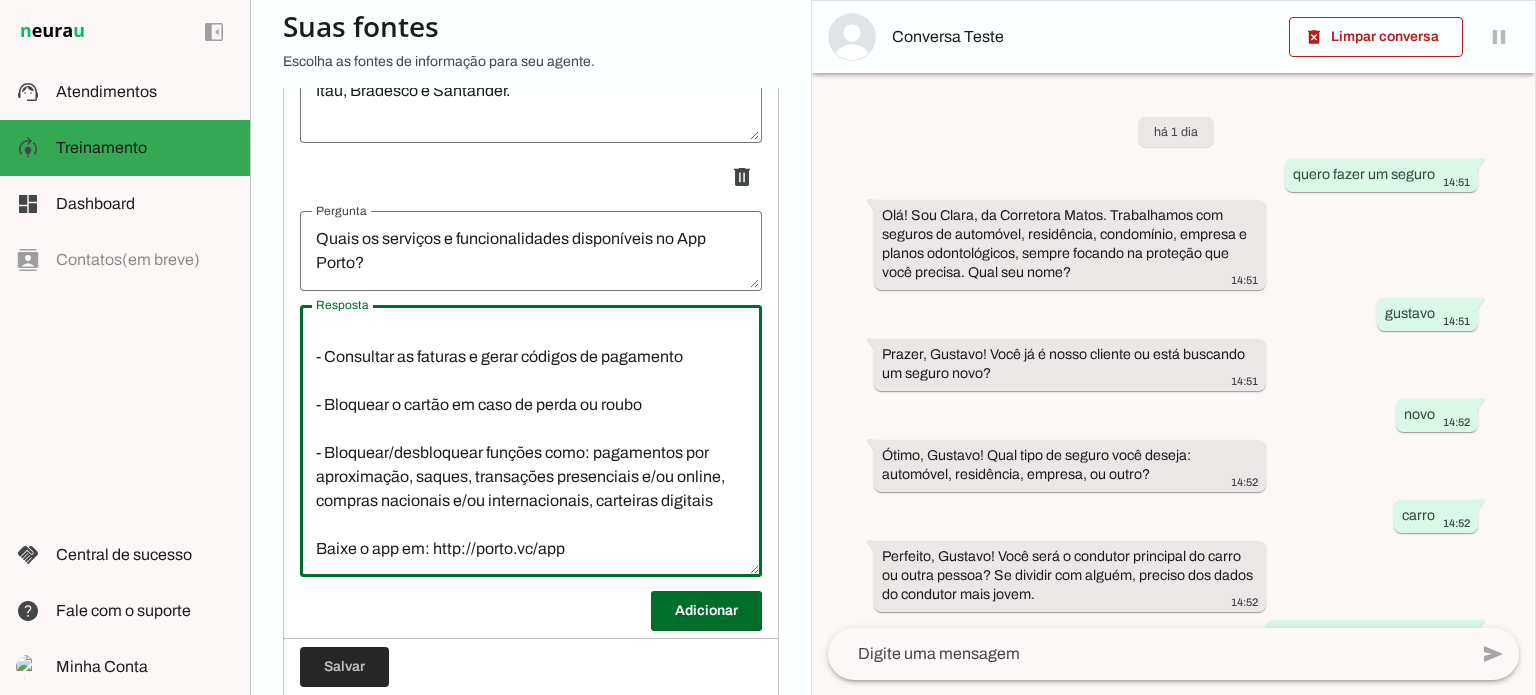 type on "Com o App - disponível para Android e iOS - seu cliente pode realizar diversas consultas com mais rapidez, comodidade e segurança:
- Acompanhar as últimas compras e movimentações do cartão
- Solicitar Cartão adicional
- Gerar Cartão Virtual para compras online (disponível para titular e adicionais)
- Saber qual limite disponível e utilizado
- Aumentar/reduzir o limite do cartão
- Consultar saldo de pontos no PortoPlus
- Consultar as faturas e gerar códigos de pagamento
- Bloquear o cartão em caso de perda ou roubo
- Bloquear/desbloquear funções como: pagamentos por aproximação, saques, transações presenciais e/ou online, compras nacionais e/ou internacionais, carteiras digitais
Baixe o app em: http://porto.vc/app" 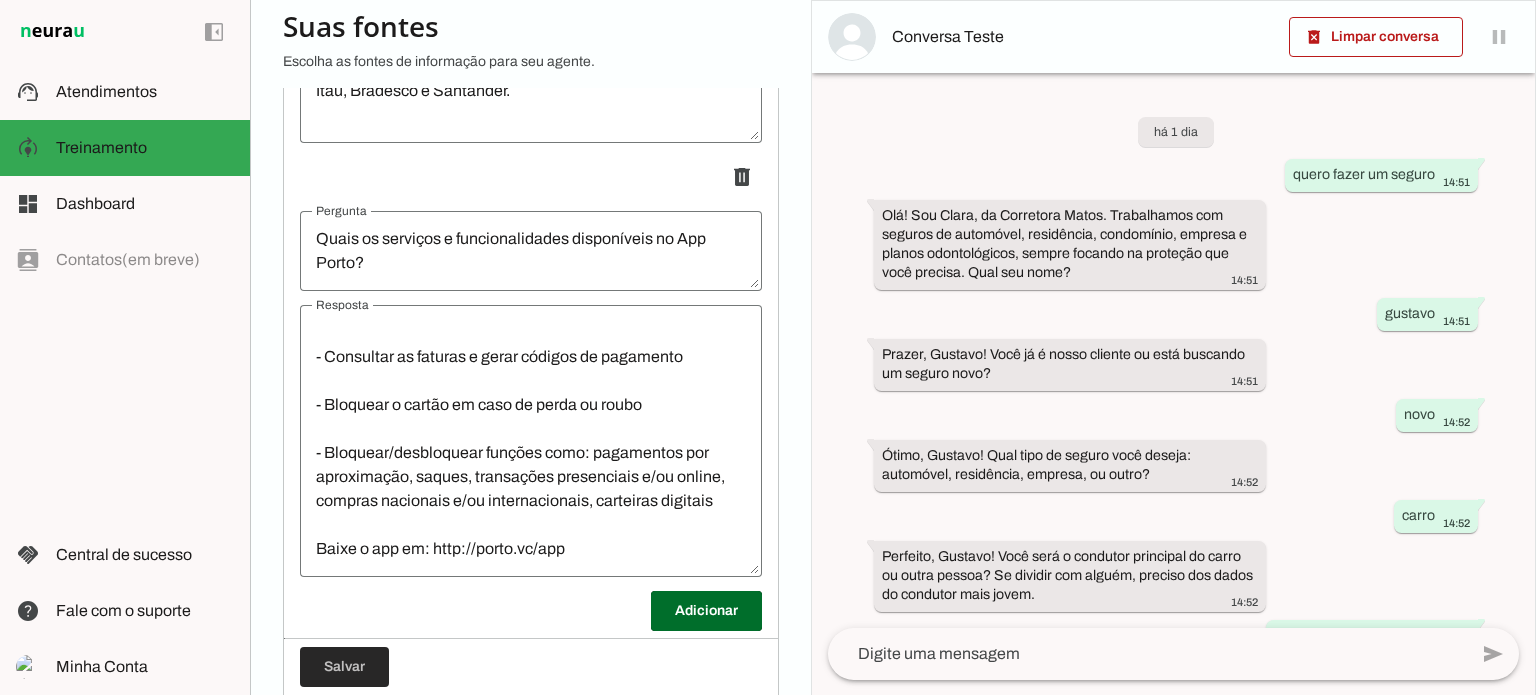 click at bounding box center [344, 667] 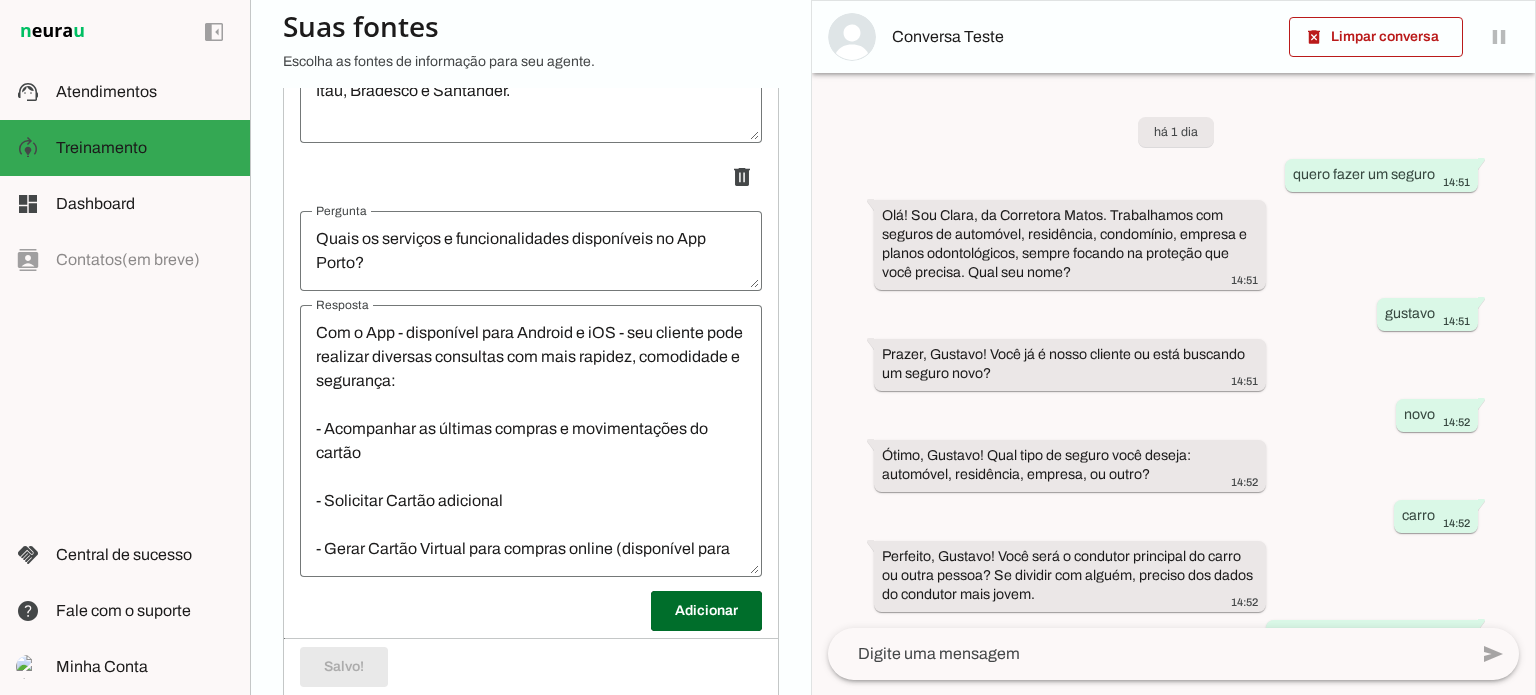 scroll, scrollTop: 8952, scrollLeft: 0, axis: vertical 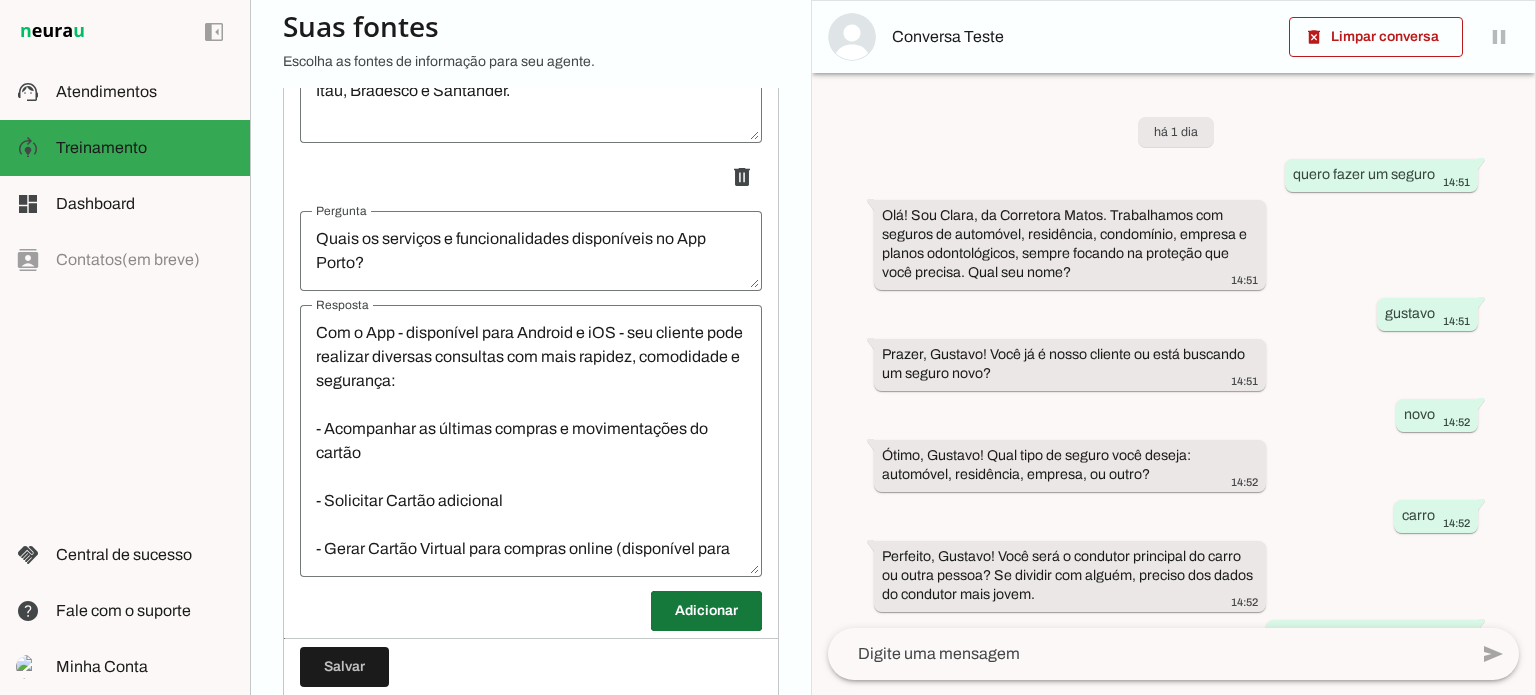 click at bounding box center (706, 611) 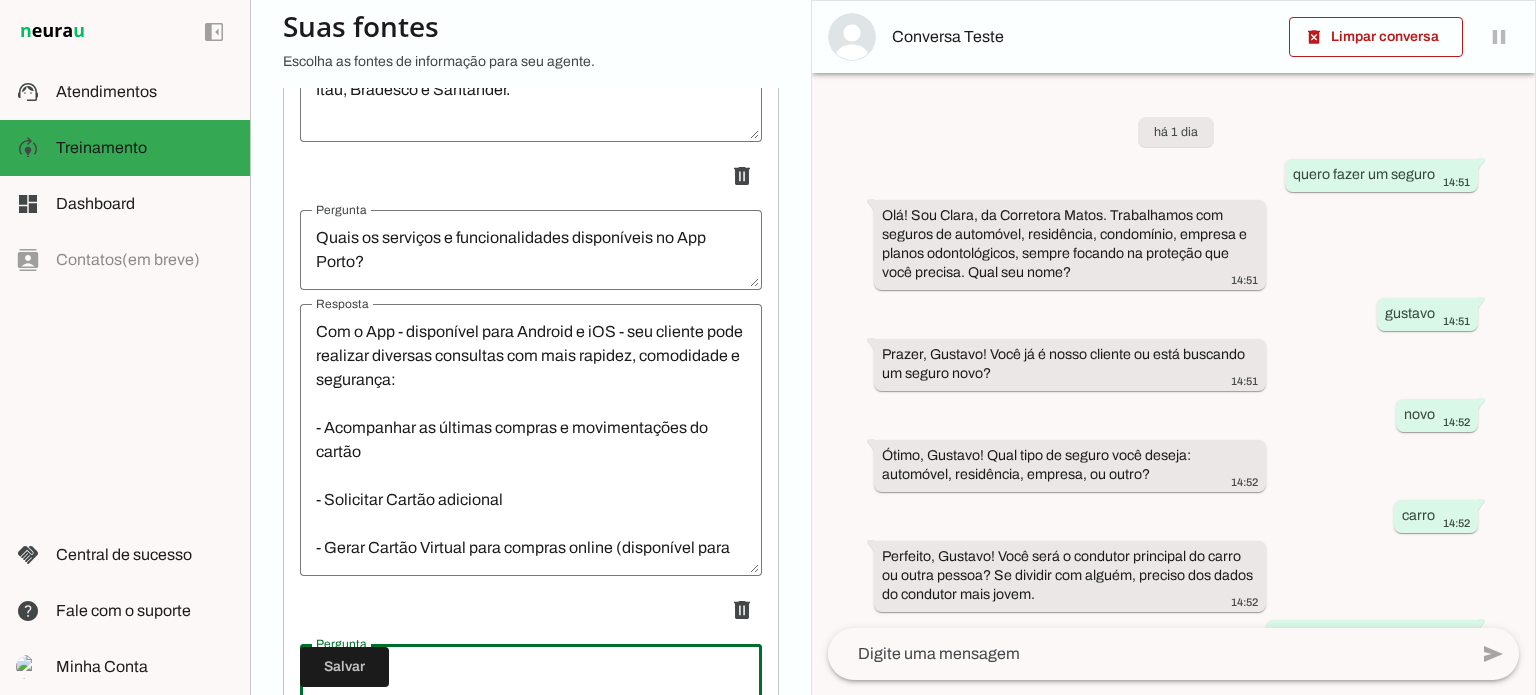 click at bounding box center (531, 684) 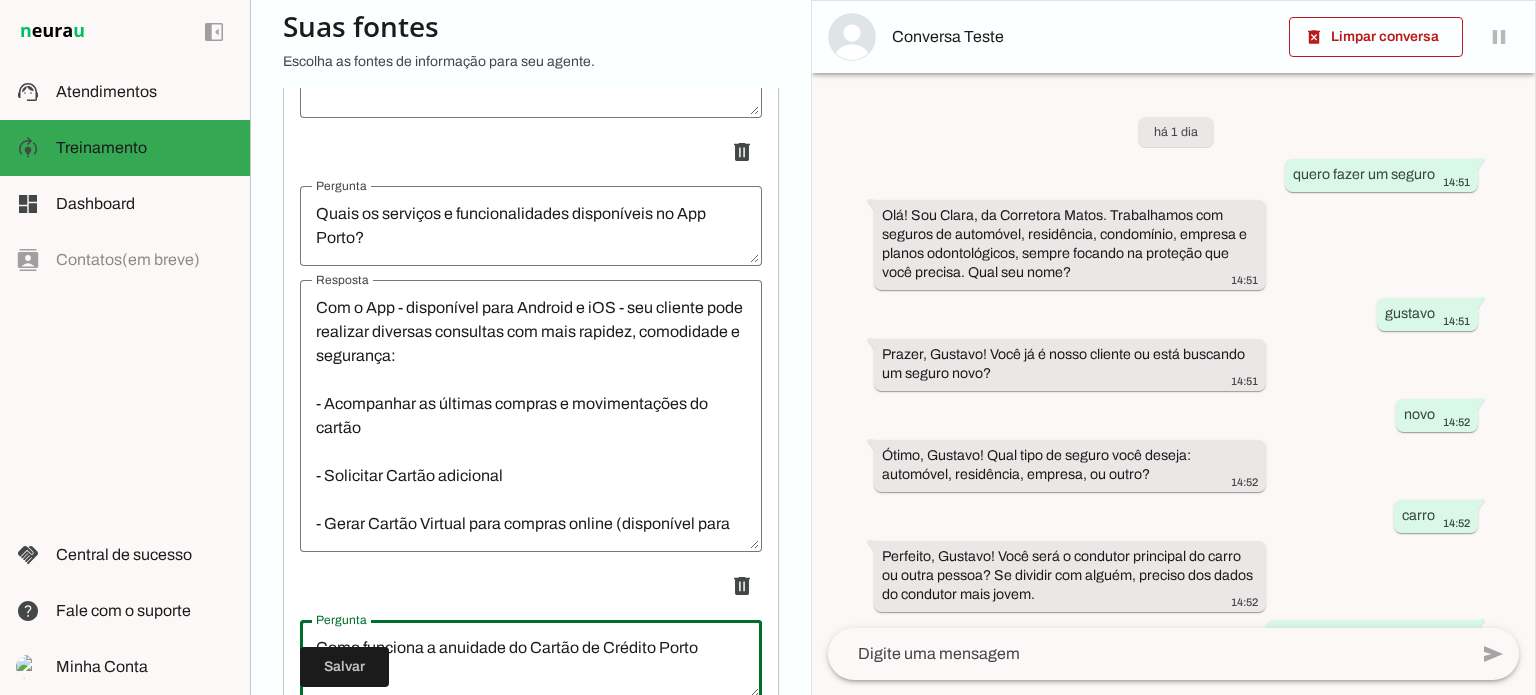 type on "Como funciona a anuidade do Cartão de Crédito Porto Bank?" 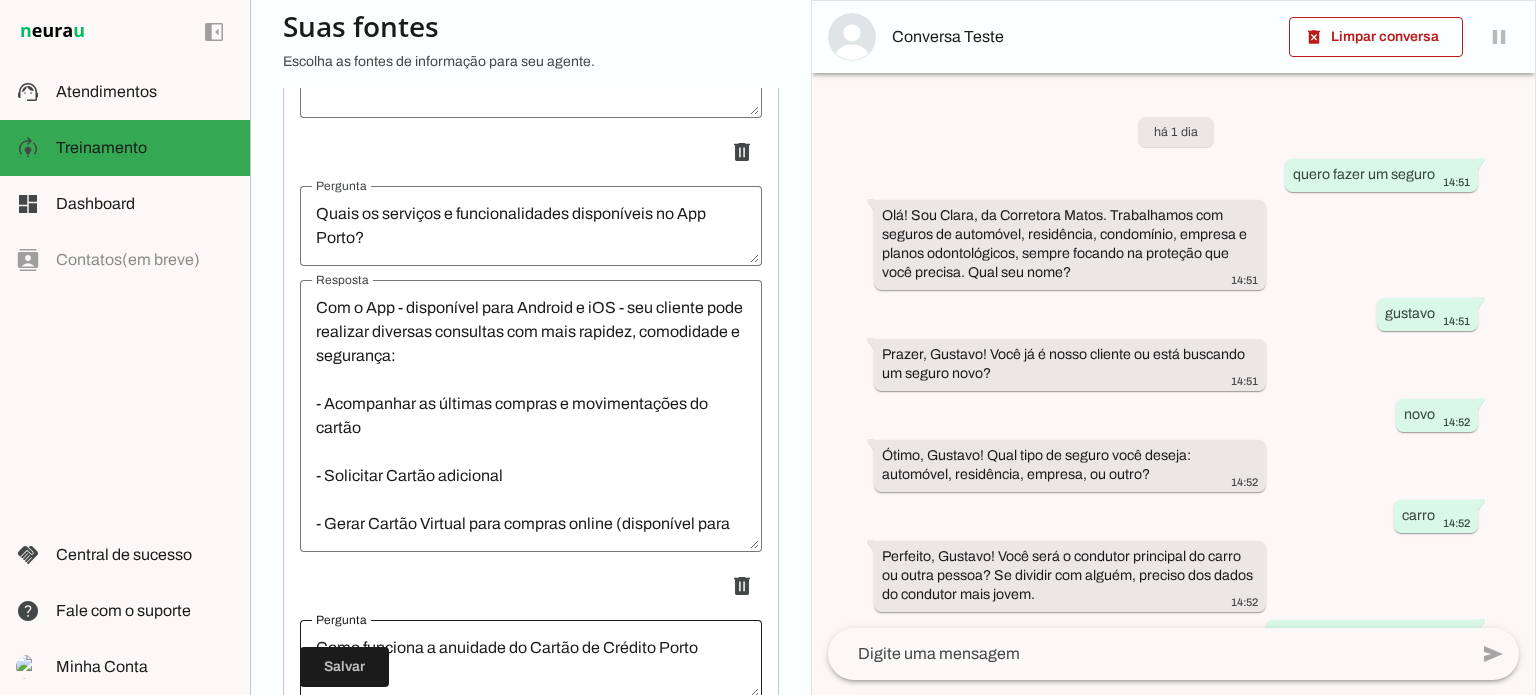 scroll, scrollTop: 9386, scrollLeft: 0, axis: vertical 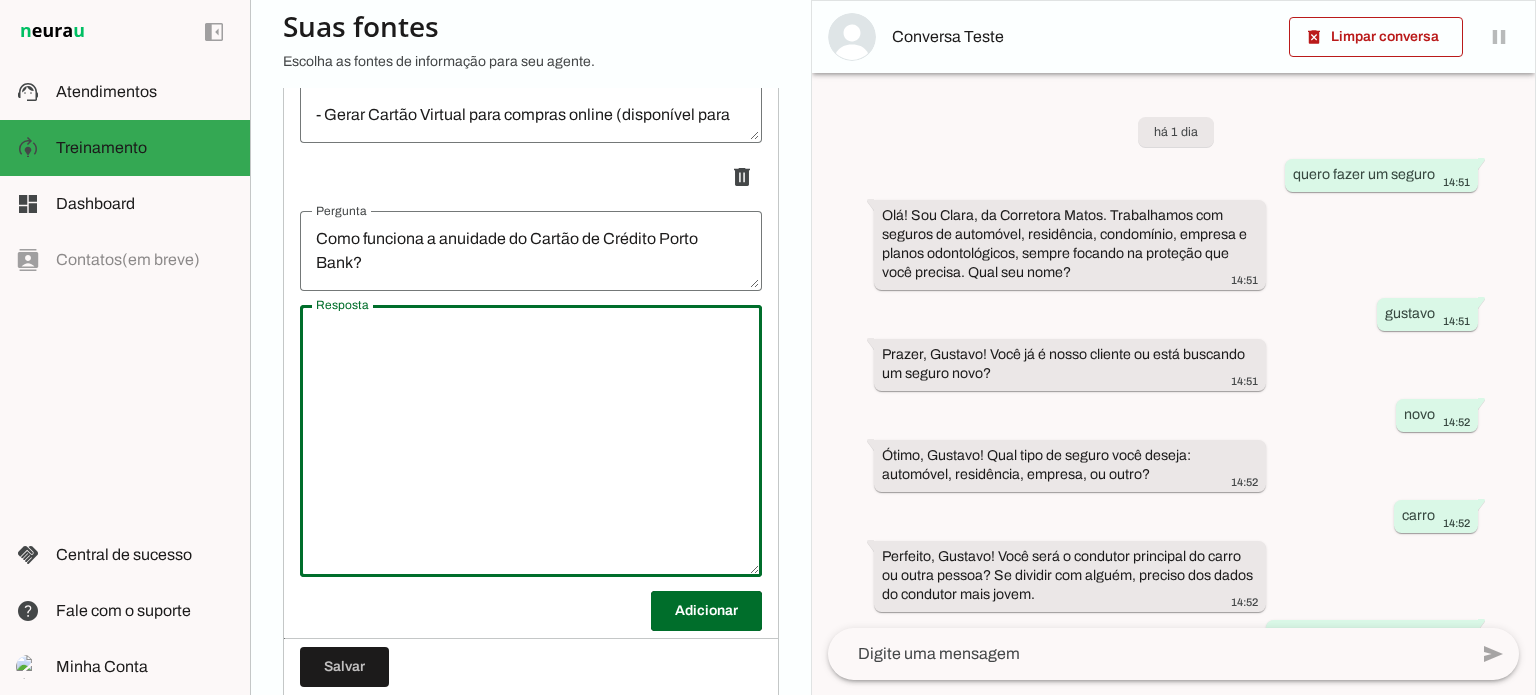 paste on "Ao solicitar o Cartão de Crédito Porto Bank, o cliente conta com 1 ano* (1ª bandeira) ou 6 meses de isenção de anuidade* (2ª bandeira) para conhecer e aproveitar todos os benefícios e vantagens. Ao fim desse período, o cliente poderá ter valor diferenciado na parcela da anuidade, o valor do desconto será calculado de acordo com os gastos mensais na fatura, ou seja, quanto mais usar o cartão nas compras do dia a dia, maior será a economia.
Consulte aqui a tabela de anuidade: https://content.campanhaporto.com.br/cartoes/3162/
*Isenção de anuidade válida para Cartões International, Gold e Platinum. Para os Cartões Visa Infinite e Mastercard Black há cobrança de anuidade desde o 1º ano de vigência." 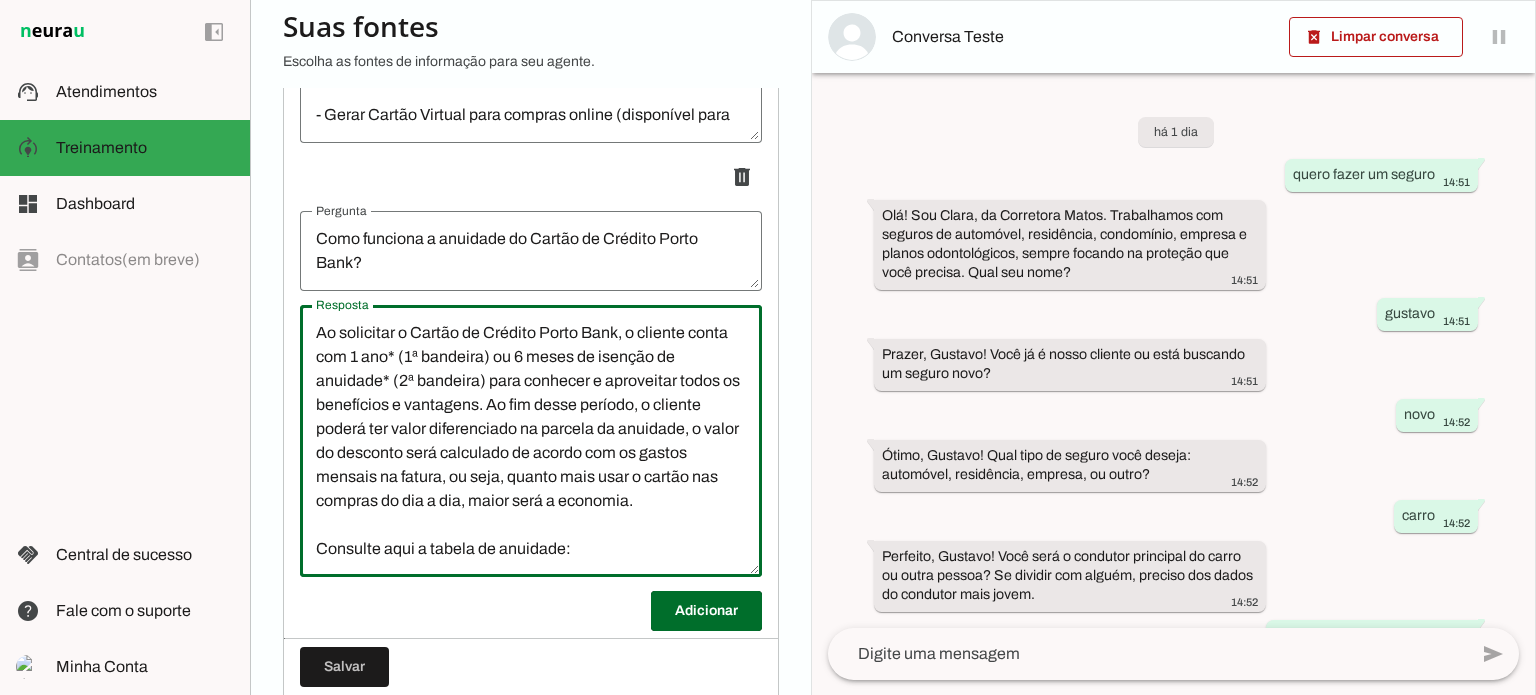 scroll, scrollTop: 165, scrollLeft: 0, axis: vertical 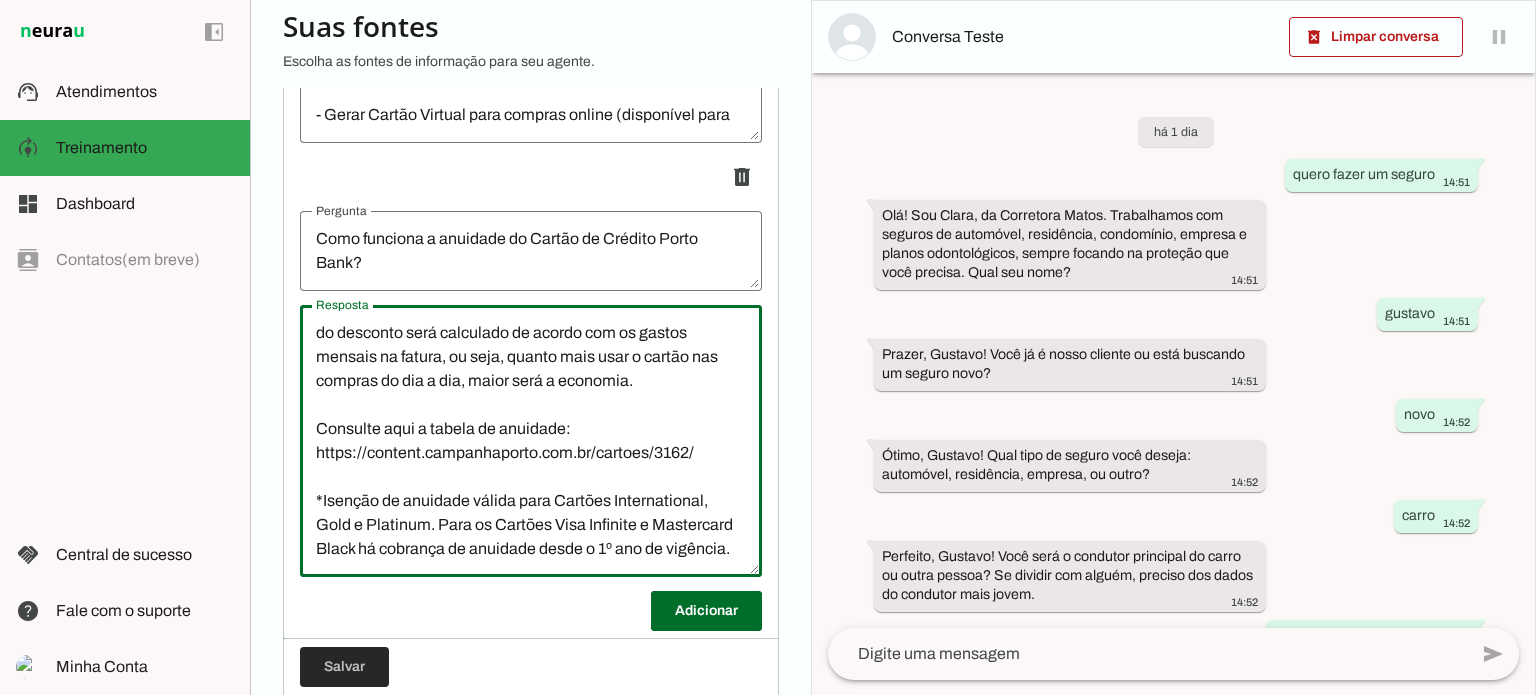 type on "Ao solicitar o Cartão de Crédito Porto Bank, o cliente conta com 1 ano* (1ª bandeira) ou 6 meses de isenção de anuidade* (2ª bandeira) para conhecer e aproveitar todos os benefícios e vantagens. Ao fim desse período, o cliente poderá ter valor diferenciado na parcela da anuidade, o valor do desconto será calculado de acordo com os gastos mensais na fatura, ou seja, quanto mais usar o cartão nas compras do dia a dia, maior será a economia.
Consulte aqui a tabela de anuidade: https://content.campanhaporto.com.br/cartoes/3162/
*Isenção de anuidade válida para Cartões International, Gold e Platinum. Para os Cartões Visa Infinite e Mastercard Black há cobrança de anuidade desde o 1º ano de vigência." 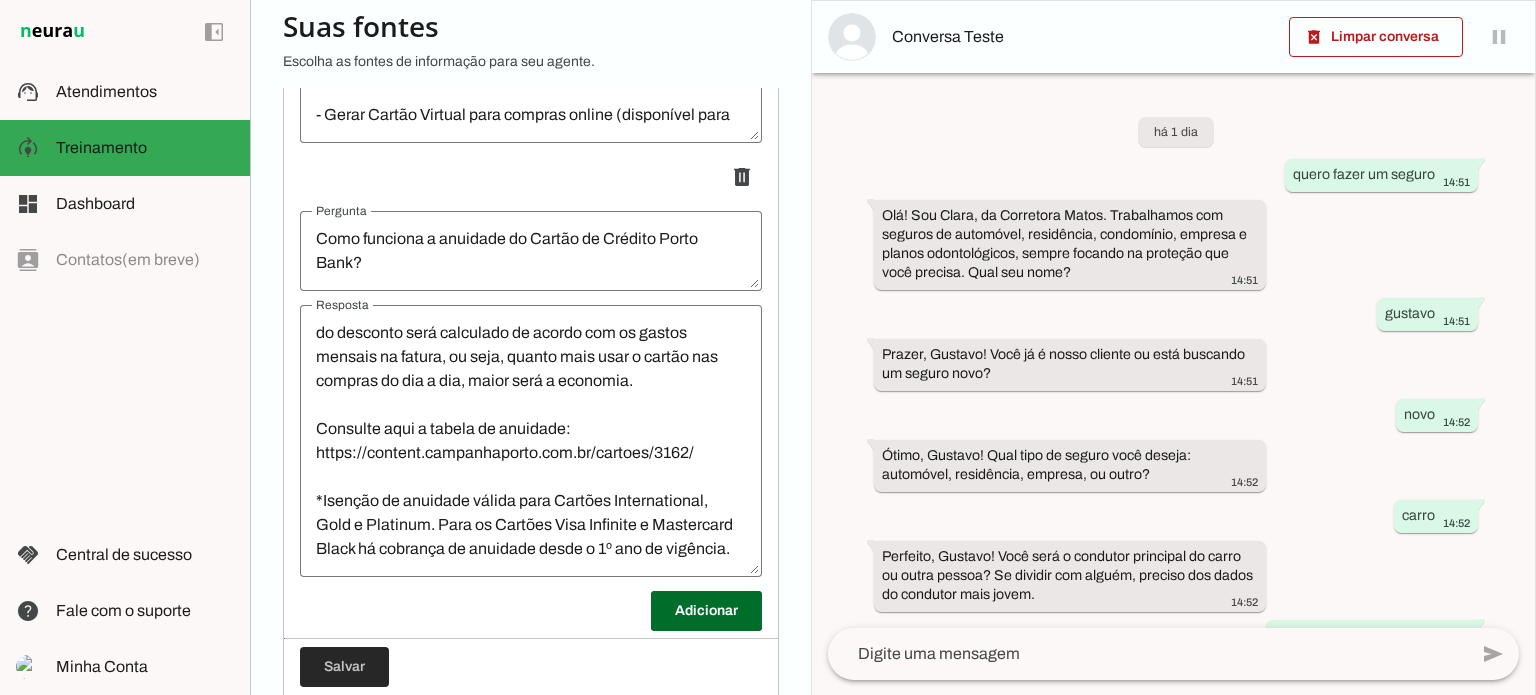 click at bounding box center [344, 667] 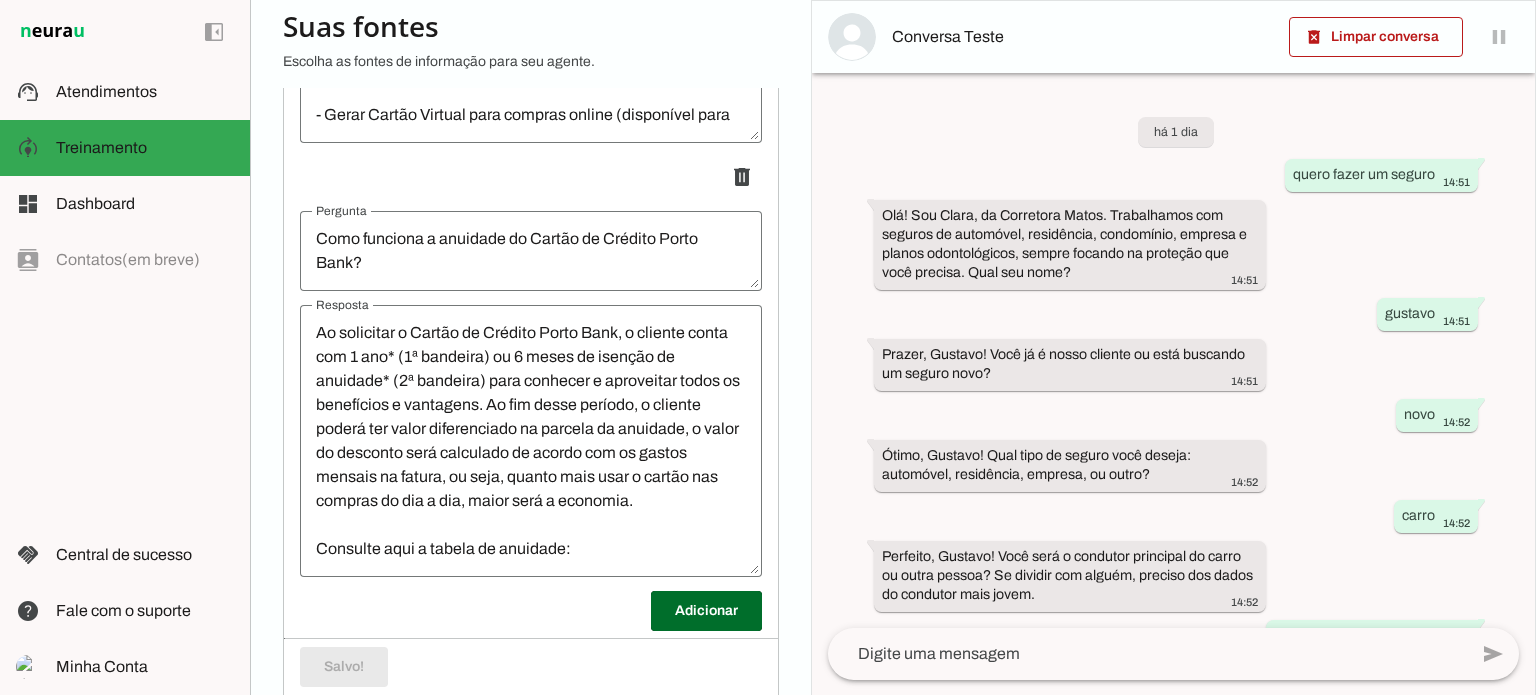 scroll, scrollTop: 9386, scrollLeft: 0, axis: vertical 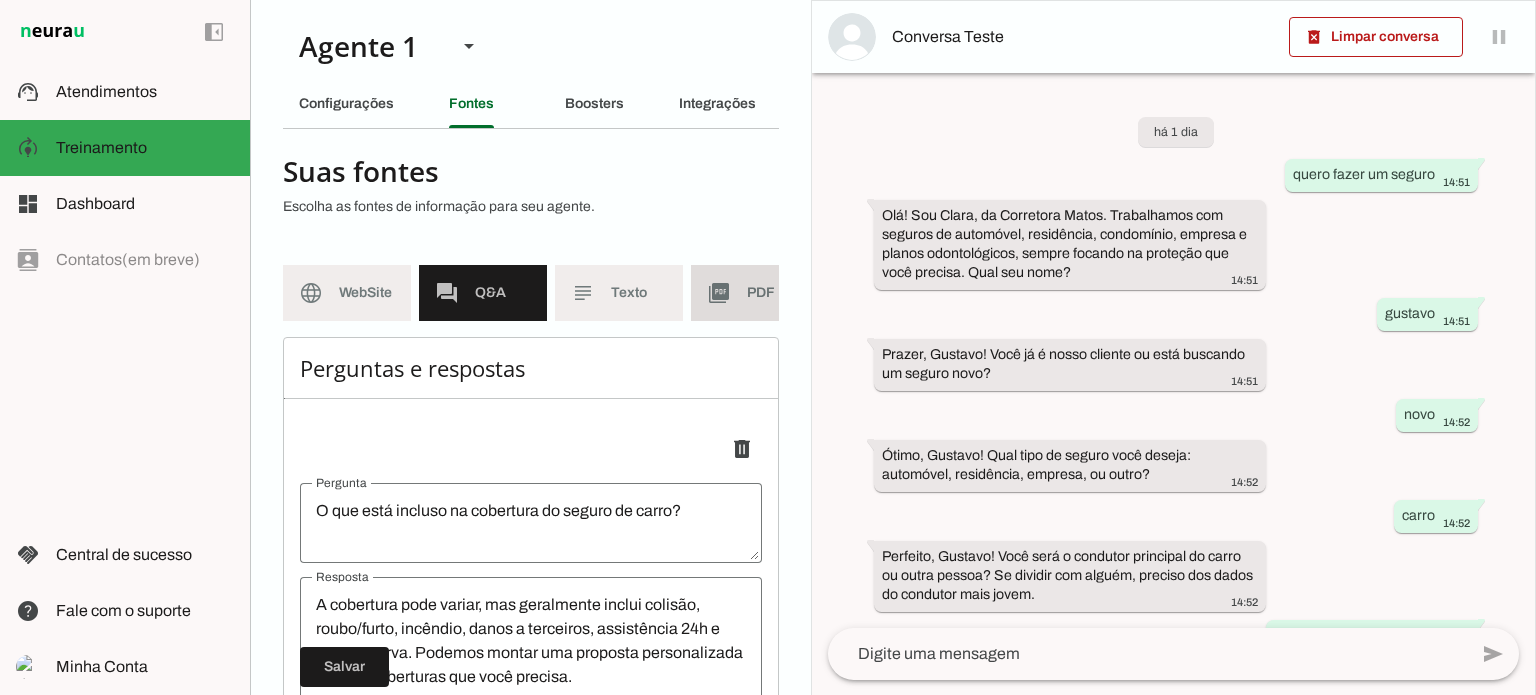click on "picture_as_pdf
PDF" at bounding box center [755, 293] 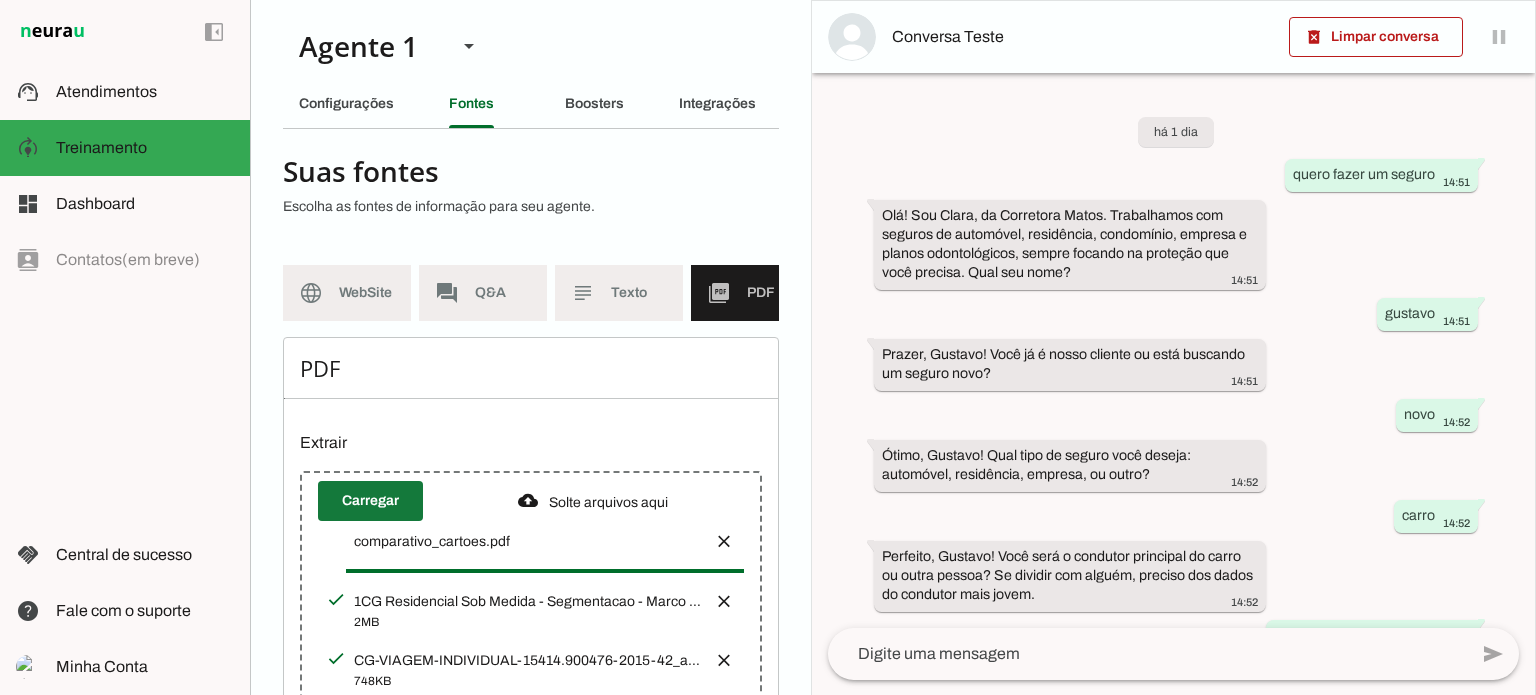 click at bounding box center [370, 501] 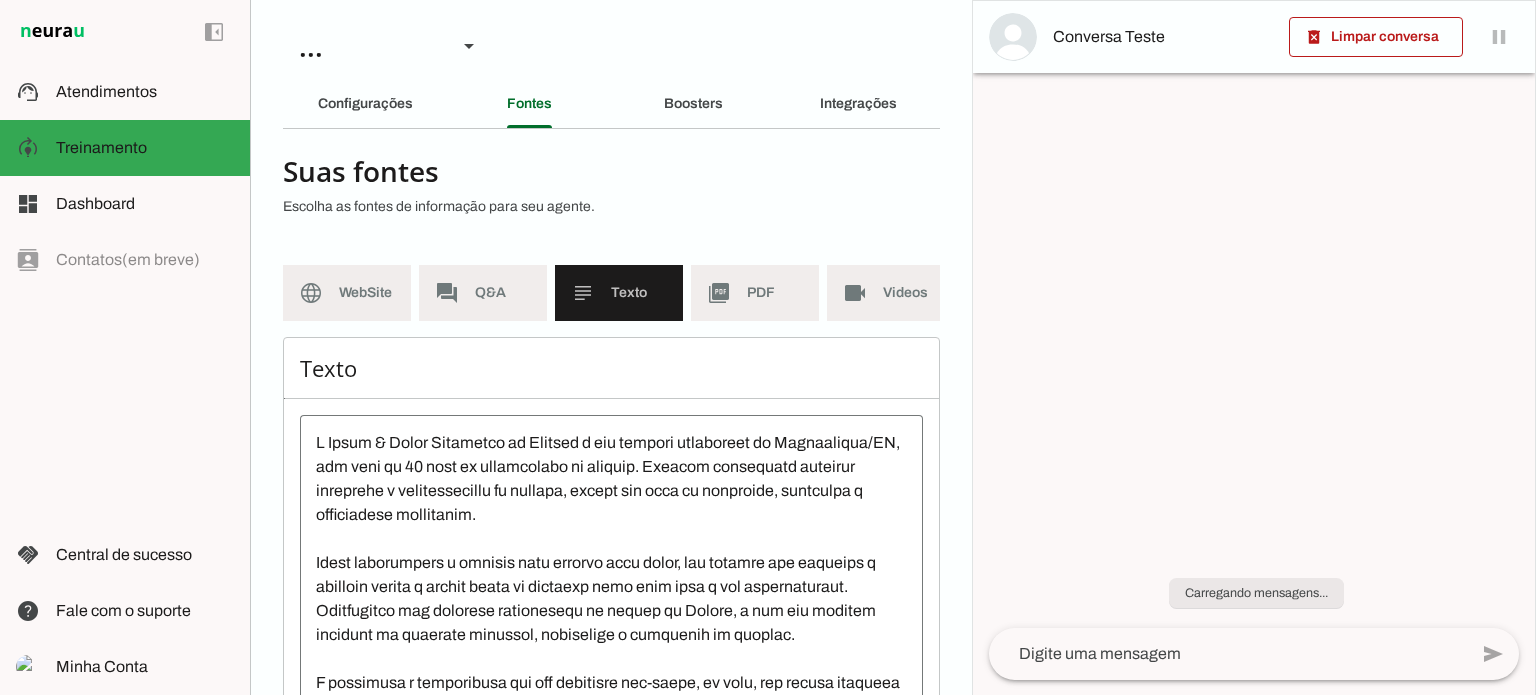 scroll, scrollTop: 0, scrollLeft: 0, axis: both 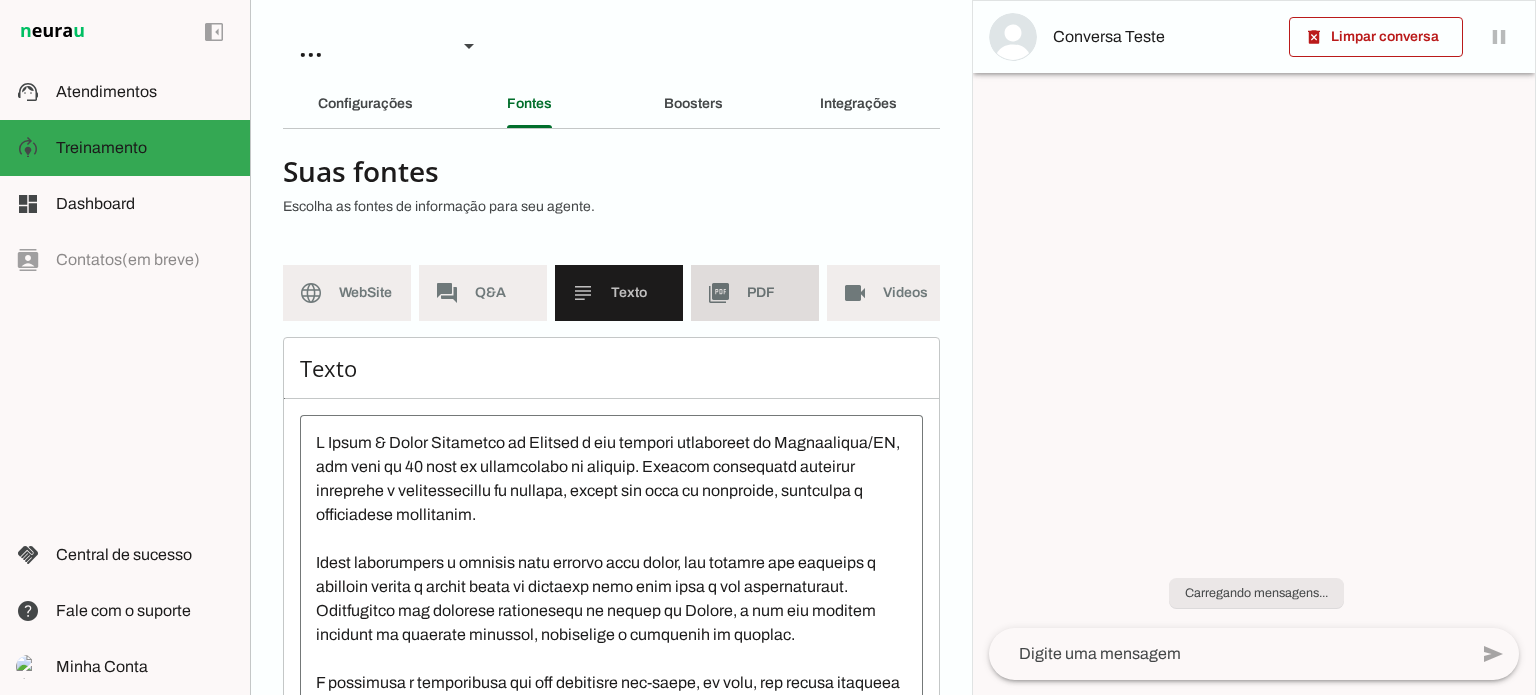 click on "PDF" 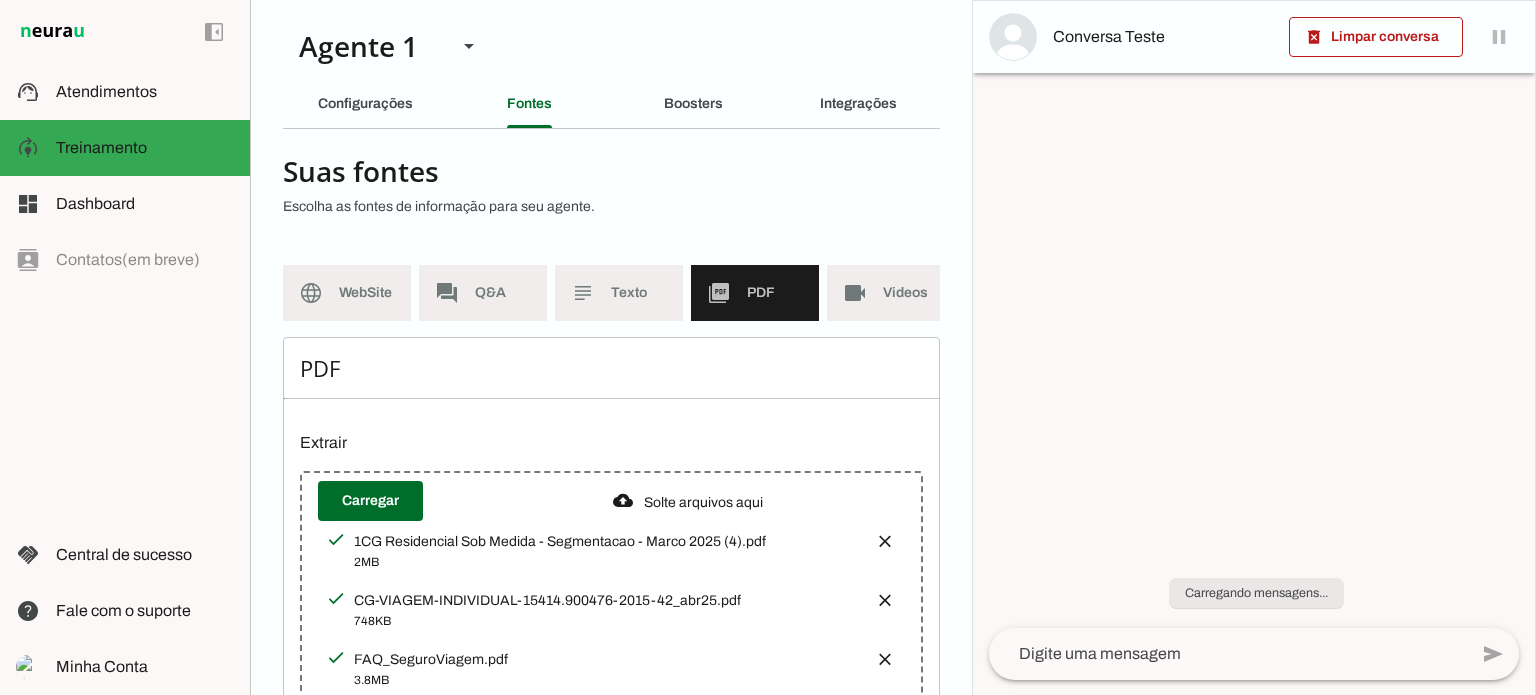 scroll, scrollTop: 608, scrollLeft: 0, axis: vertical 